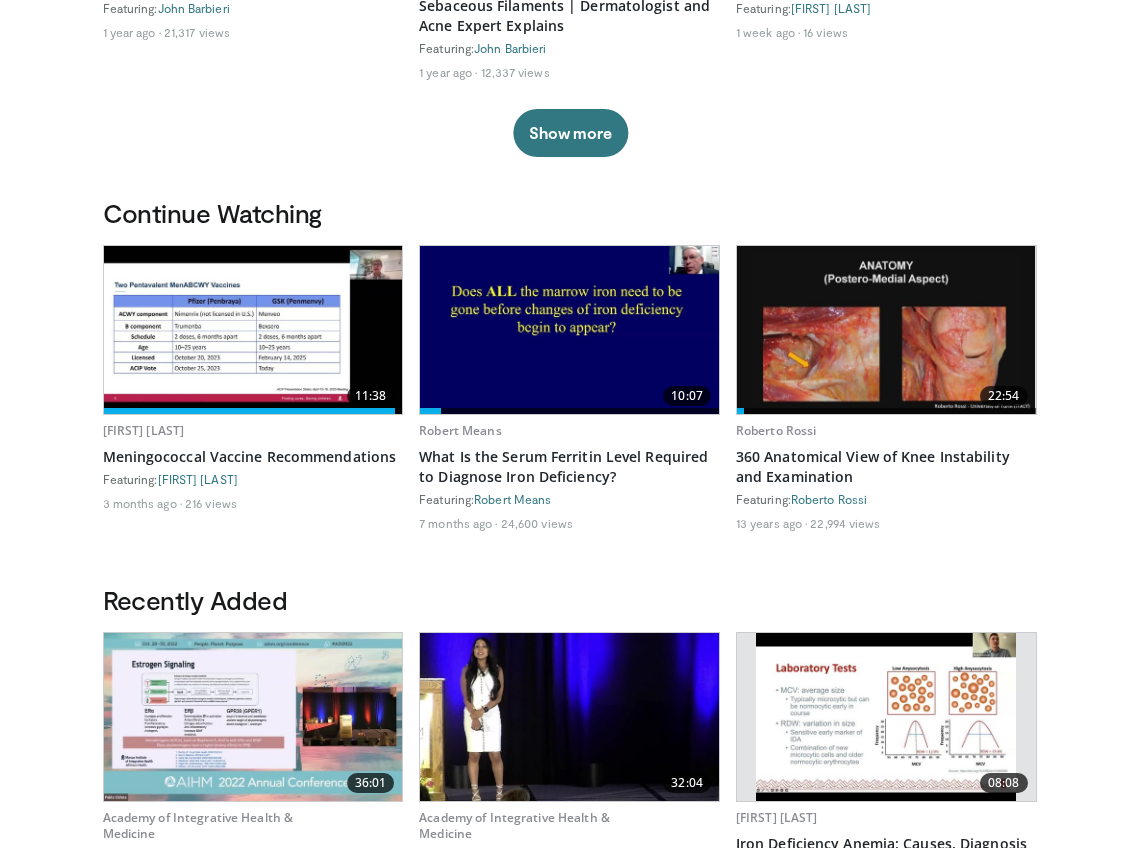 scroll, scrollTop: 426, scrollLeft: 0, axis: vertical 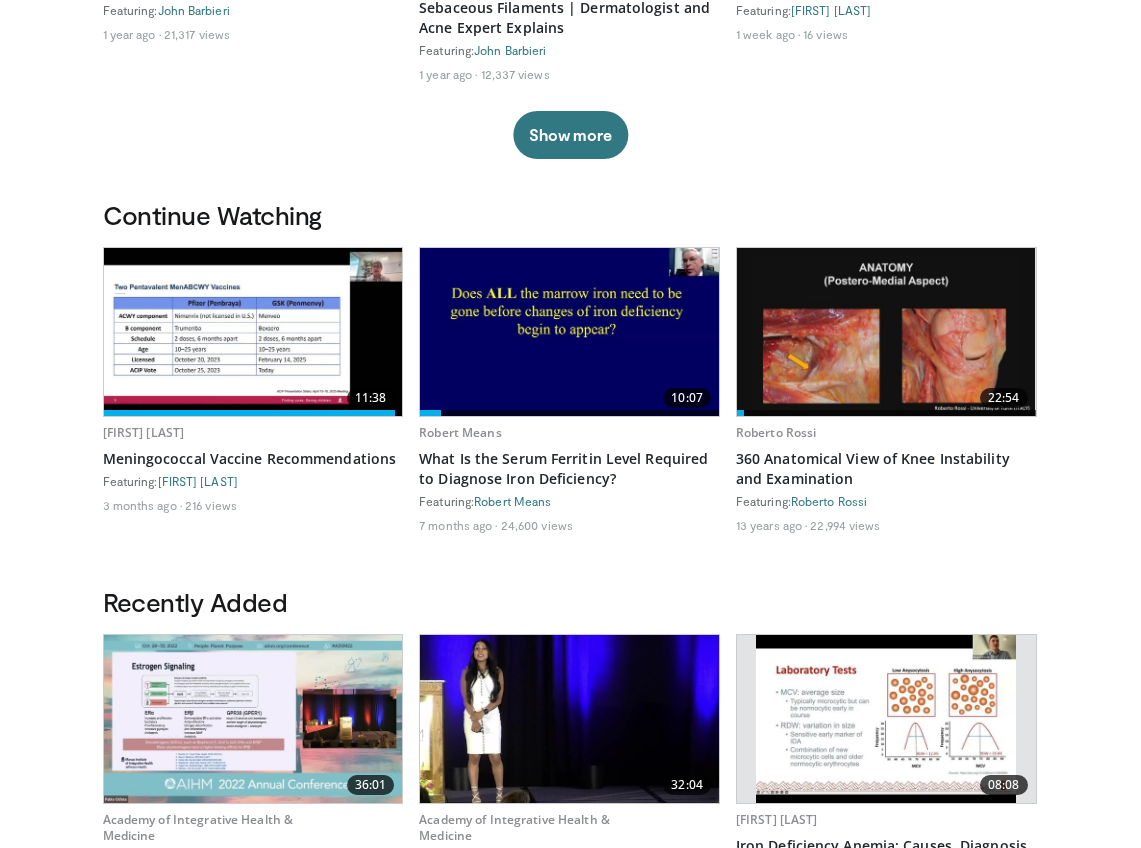 click at bounding box center (569, 332) 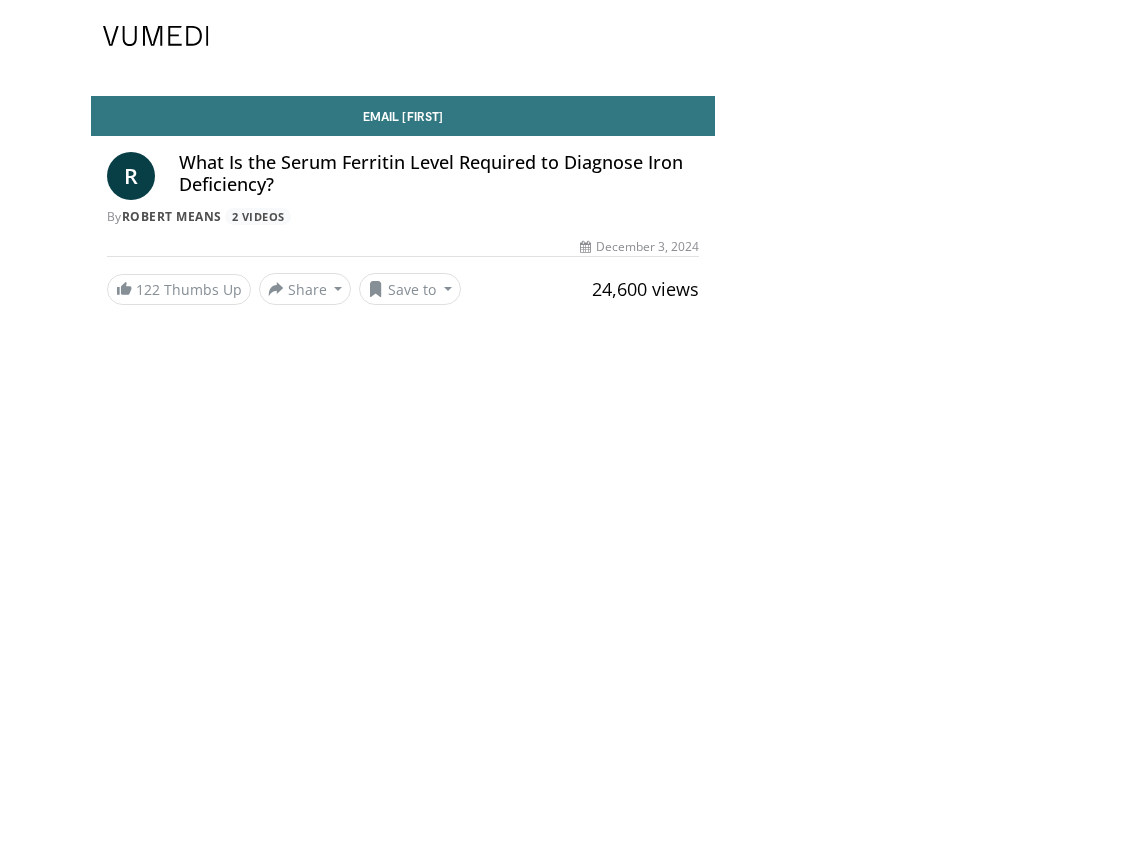 scroll, scrollTop: 0, scrollLeft: 0, axis: both 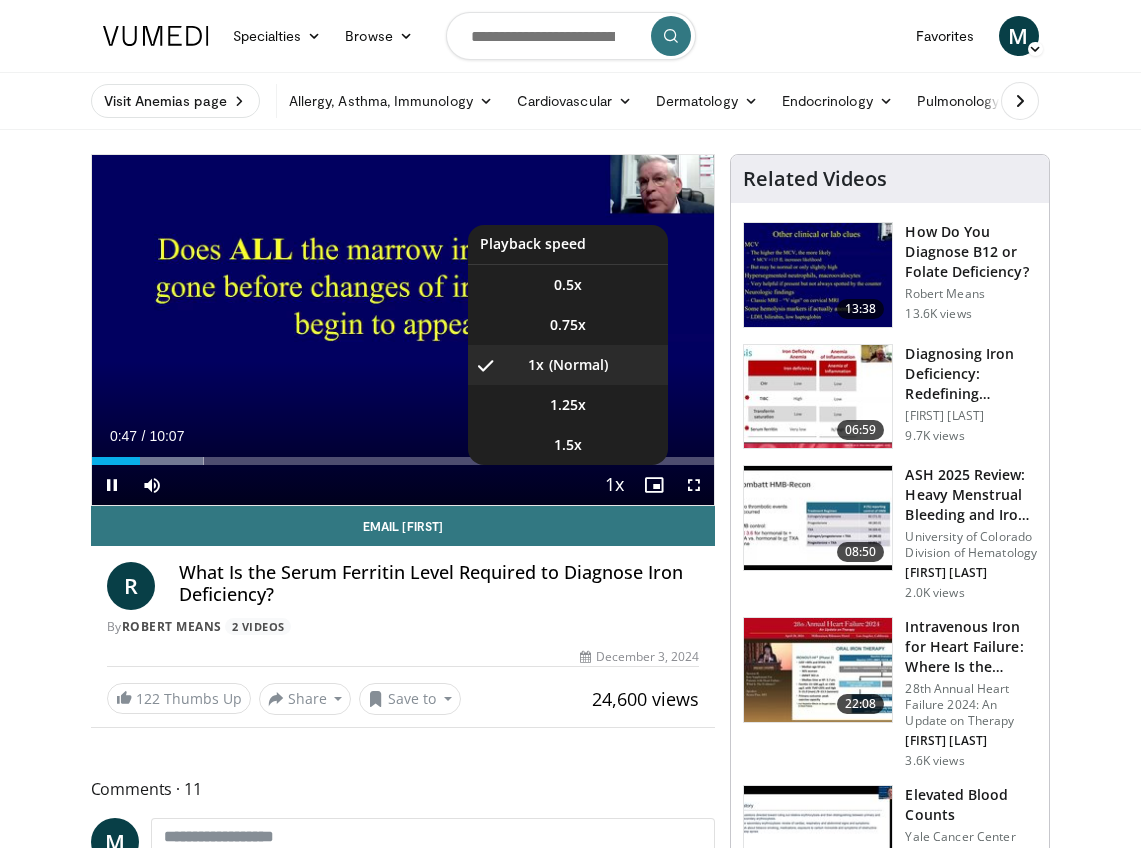click at bounding box center (614, 486) 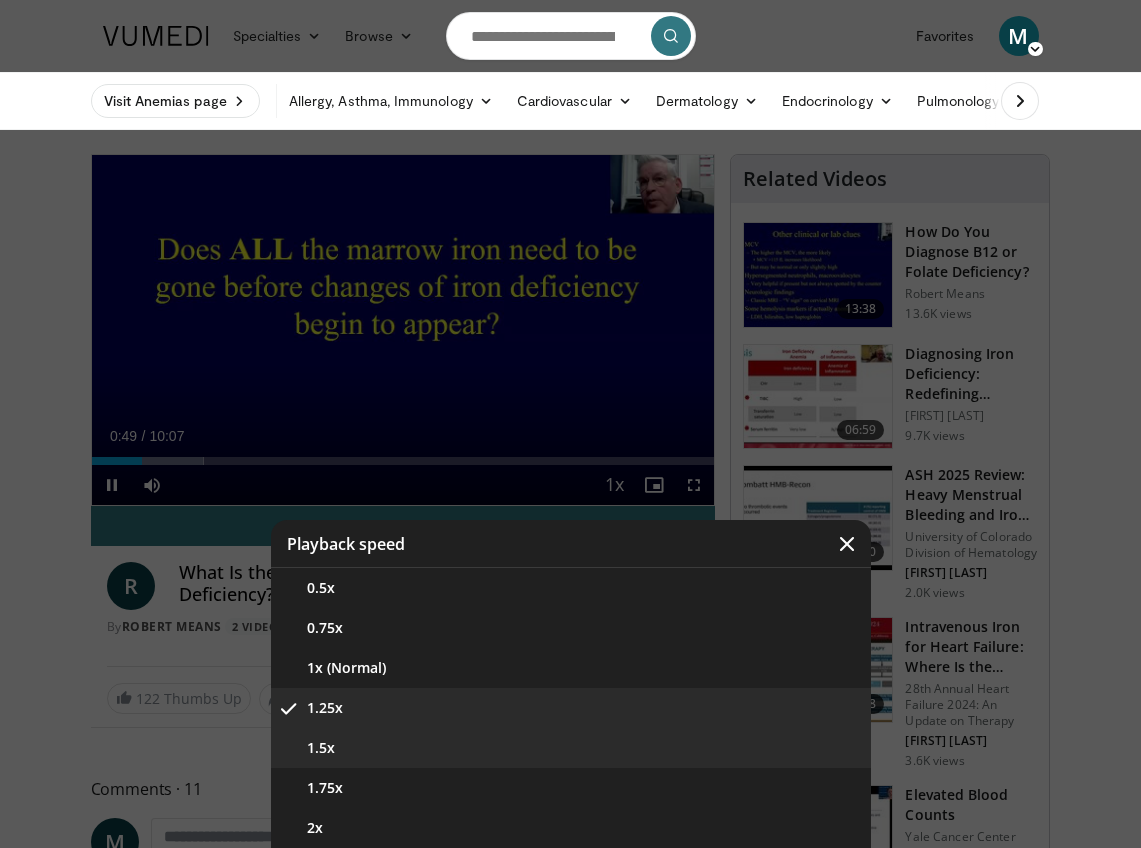 click on "1.5x" at bounding box center [571, 748] 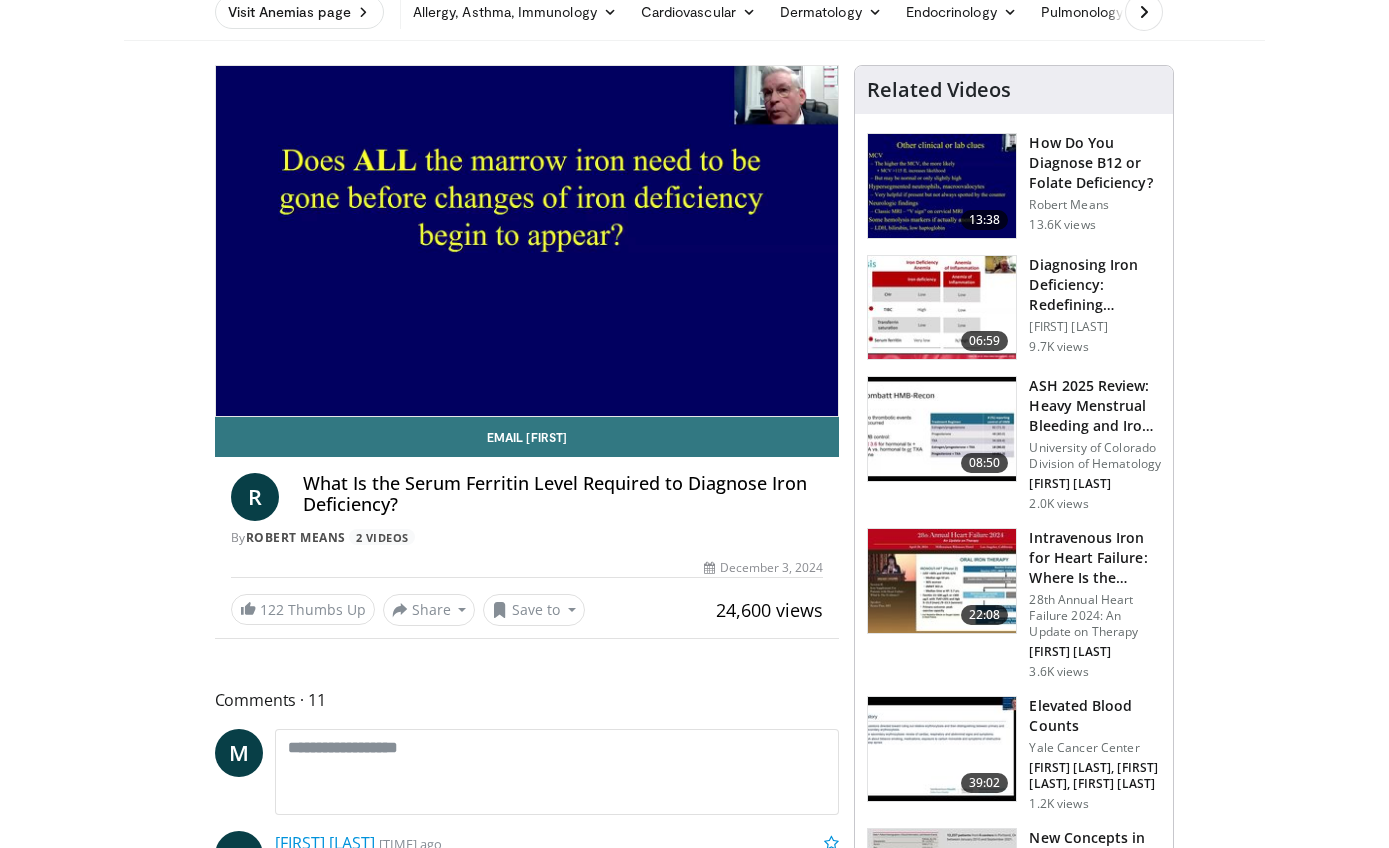 scroll, scrollTop: 0, scrollLeft: 0, axis: both 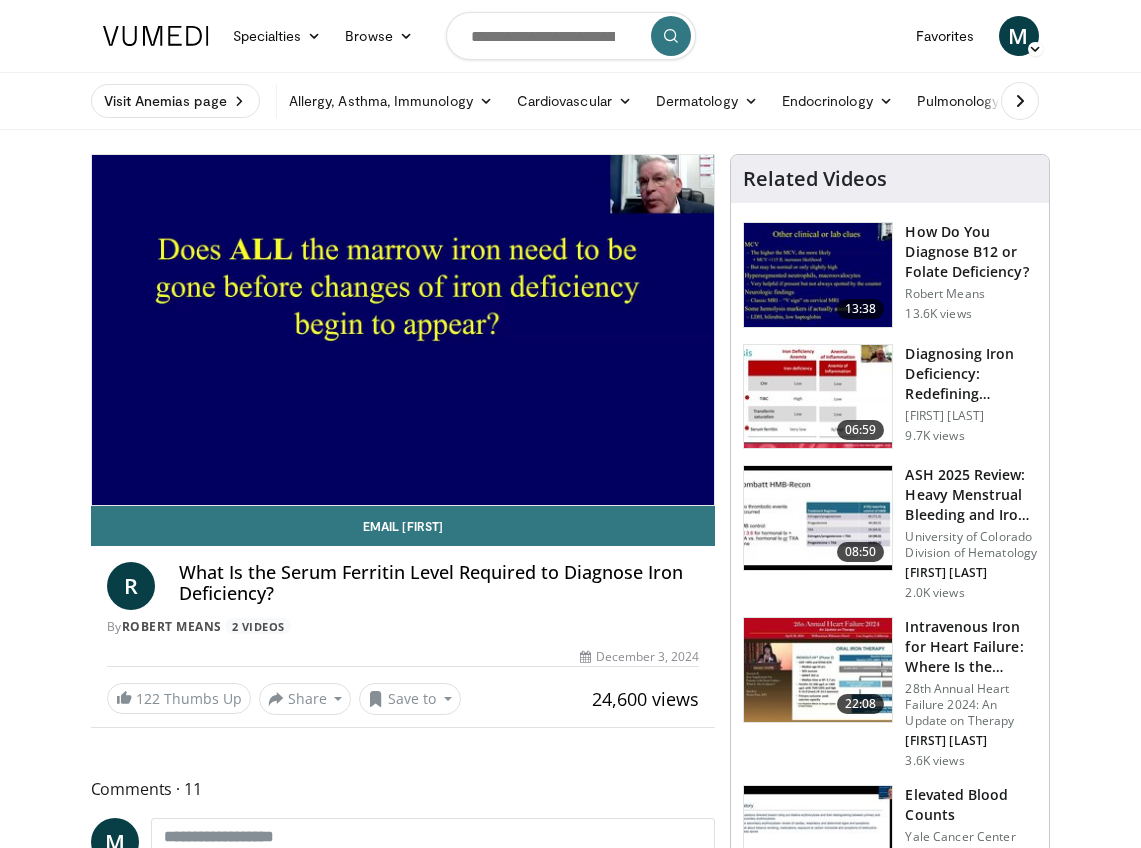 drag, startPoint x: 1137, startPoint y: 438, endPoint x: 1208, endPoint y: 440, distance: 71.02816 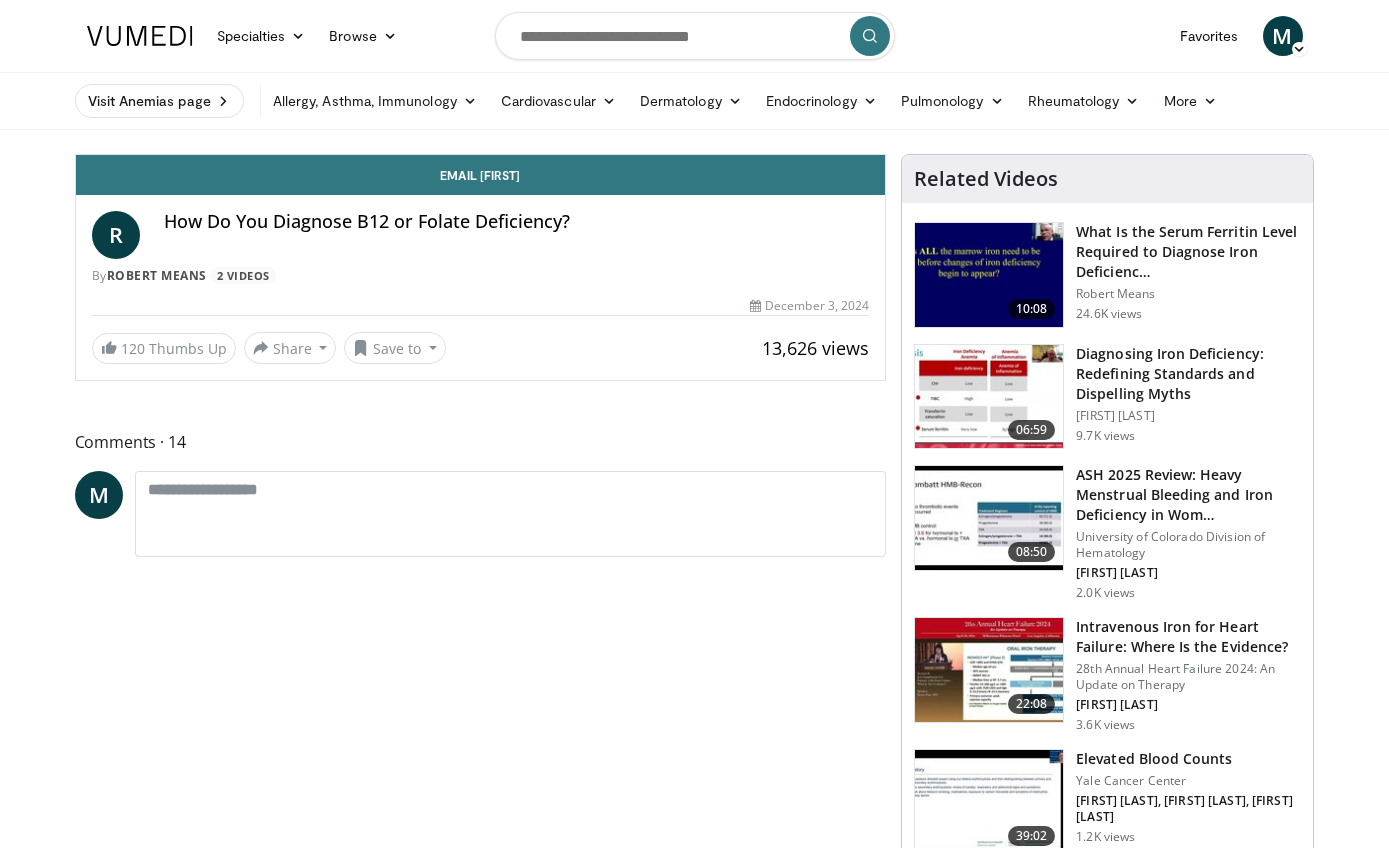 scroll, scrollTop: 0, scrollLeft: 0, axis: both 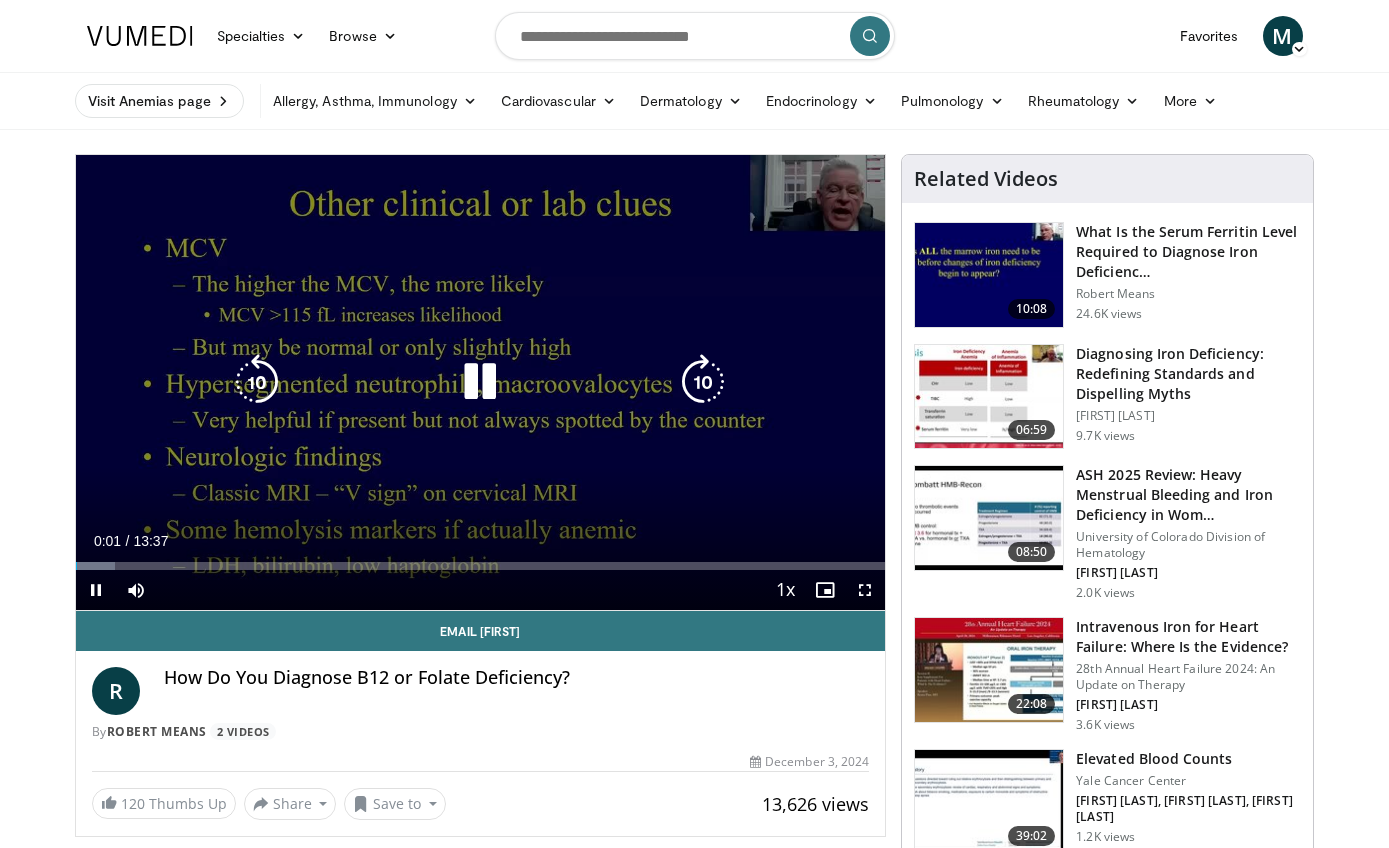 click at bounding box center (480, 382) 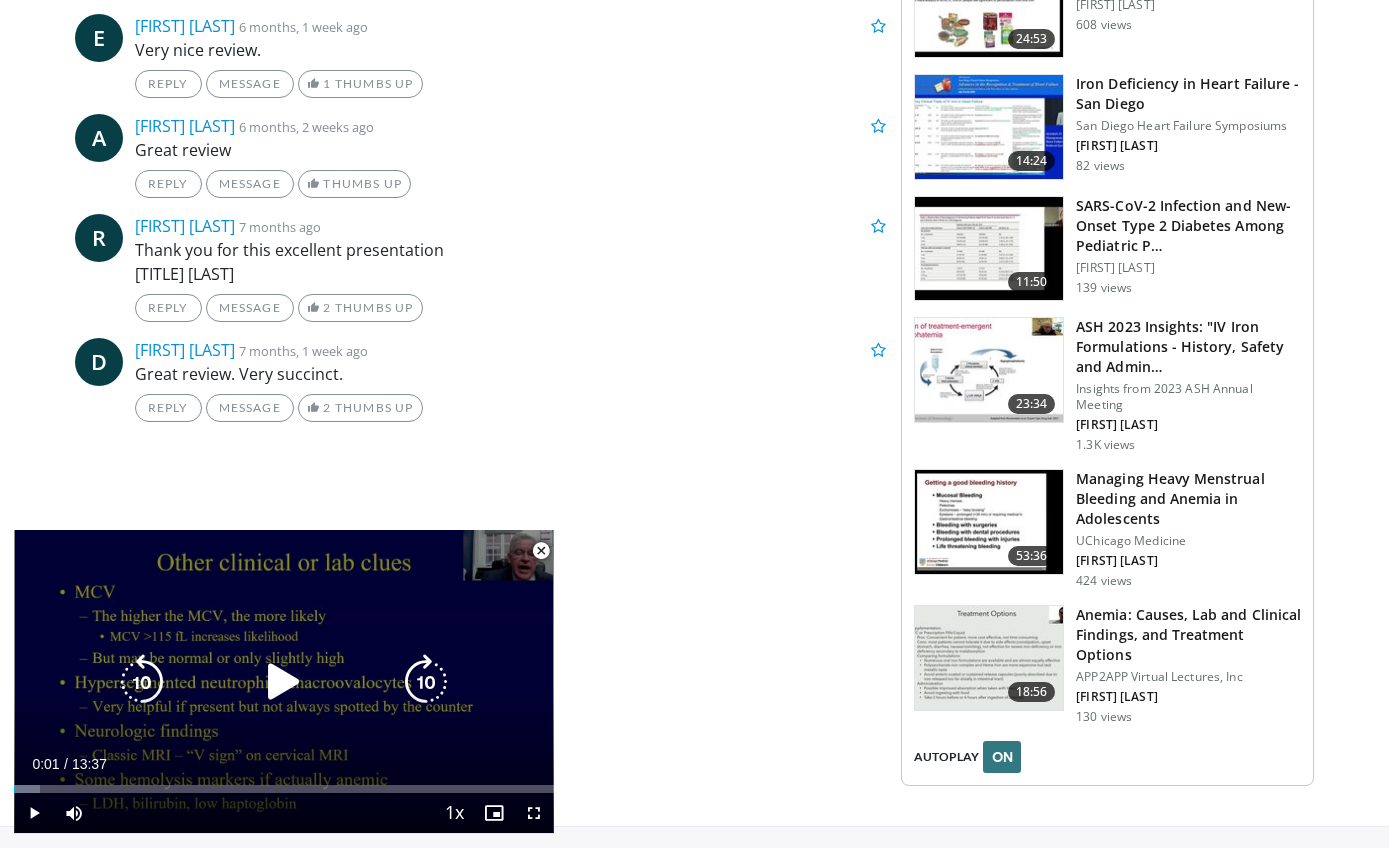 scroll, scrollTop: 2281, scrollLeft: 0, axis: vertical 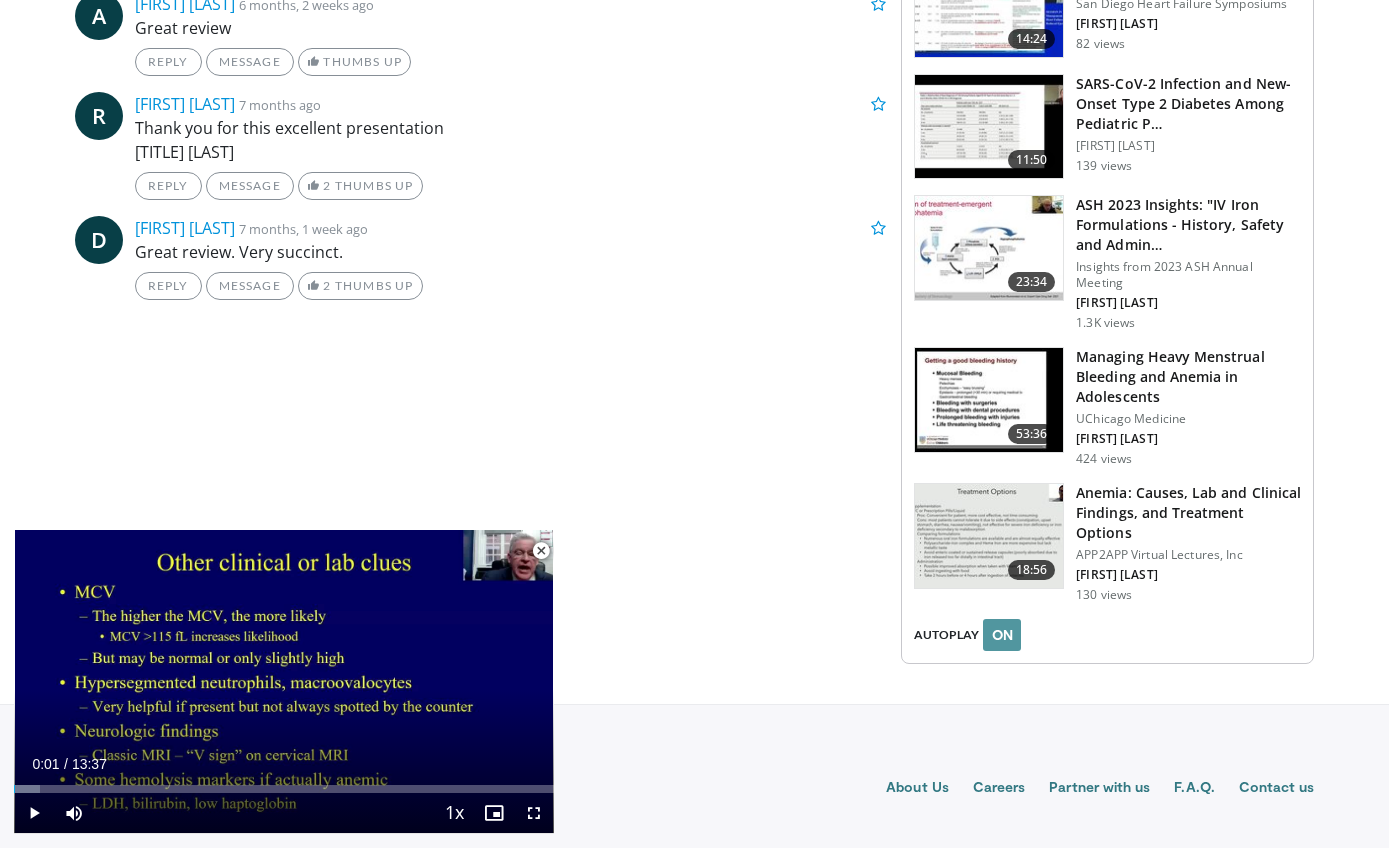 click on "ON" at bounding box center (1002, 635) 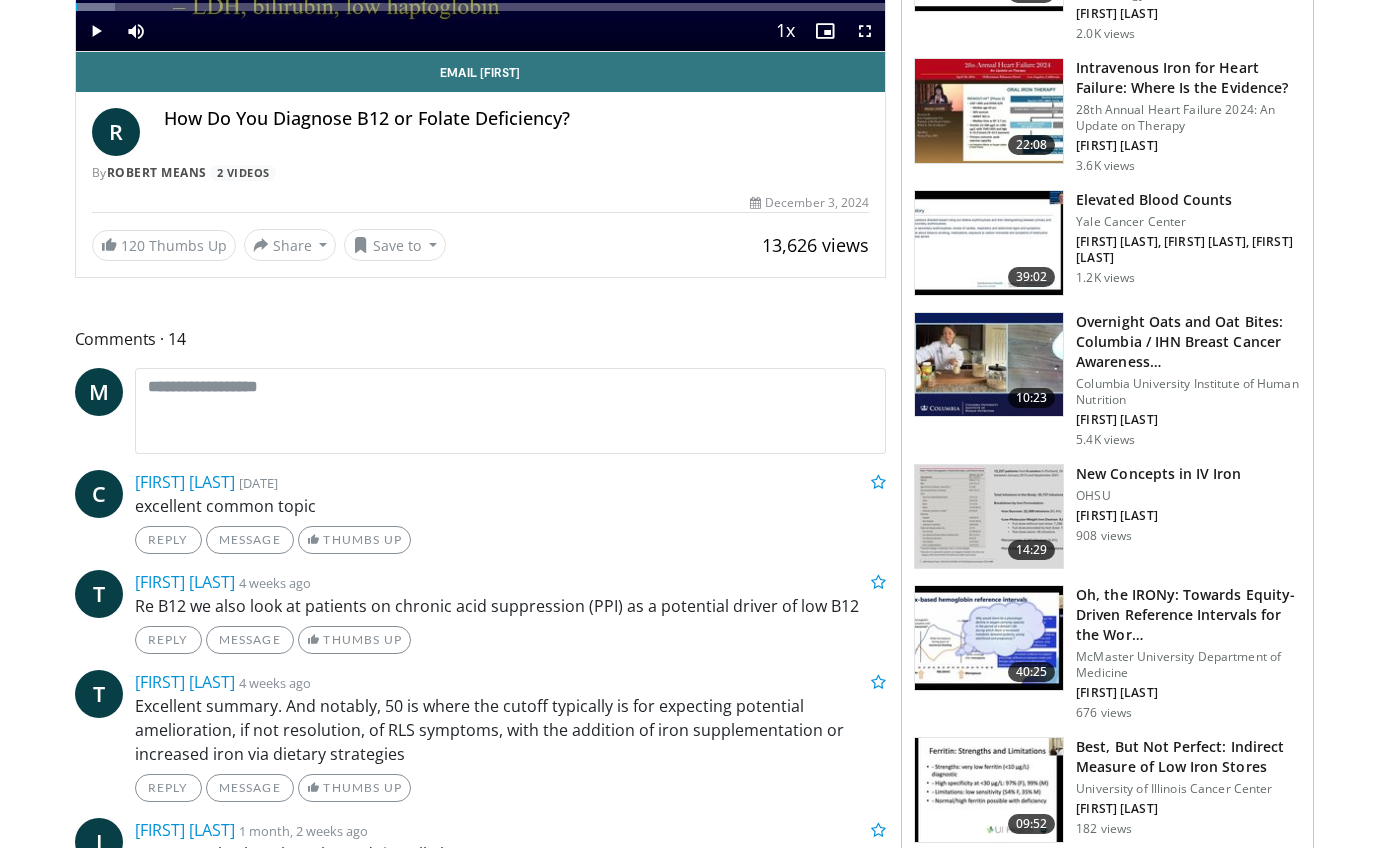 scroll, scrollTop: 0, scrollLeft: 0, axis: both 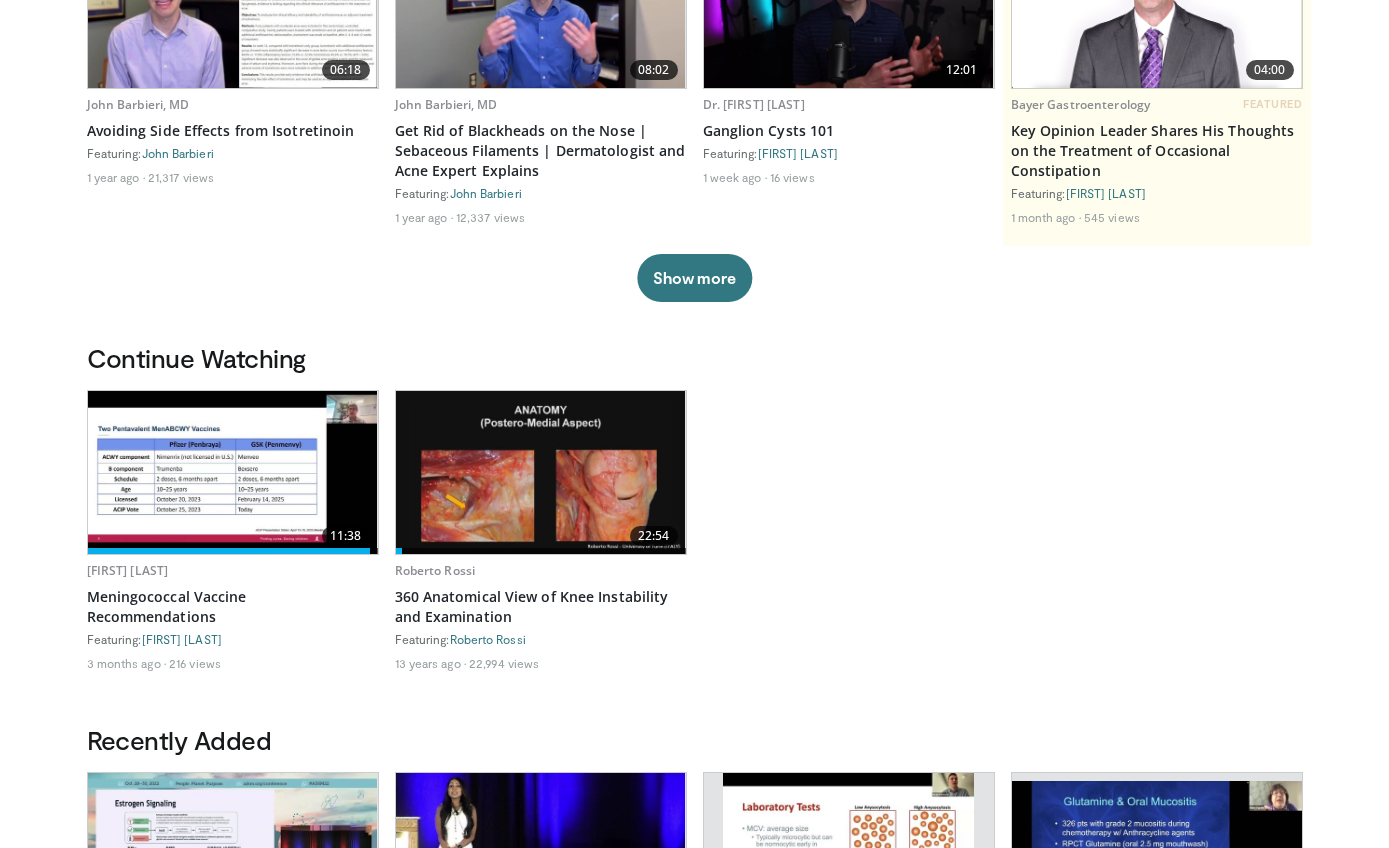click at bounding box center [233, 472] 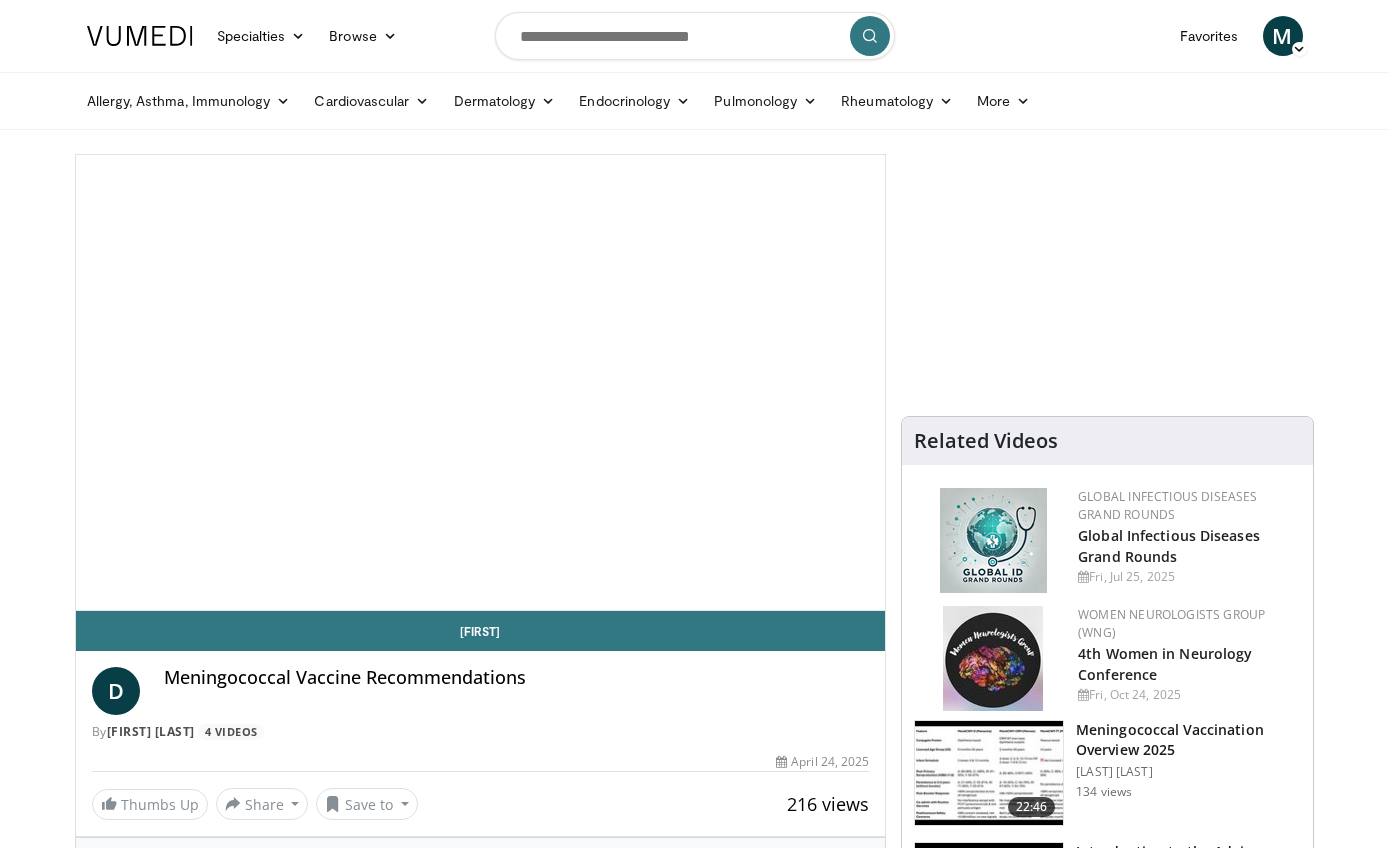 scroll, scrollTop: 0, scrollLeft: 0, axis: both 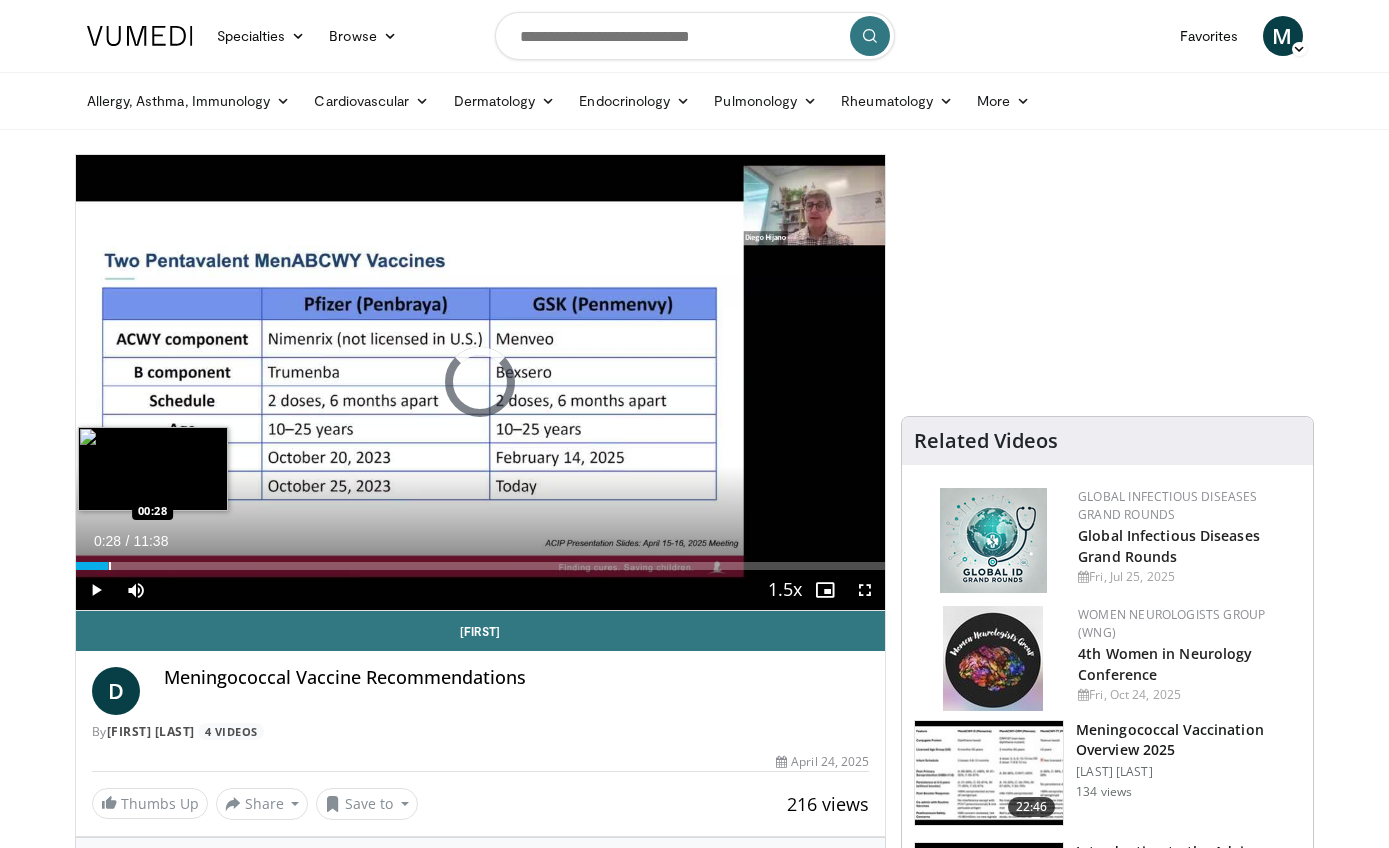 click at bounding box center [110, 566] 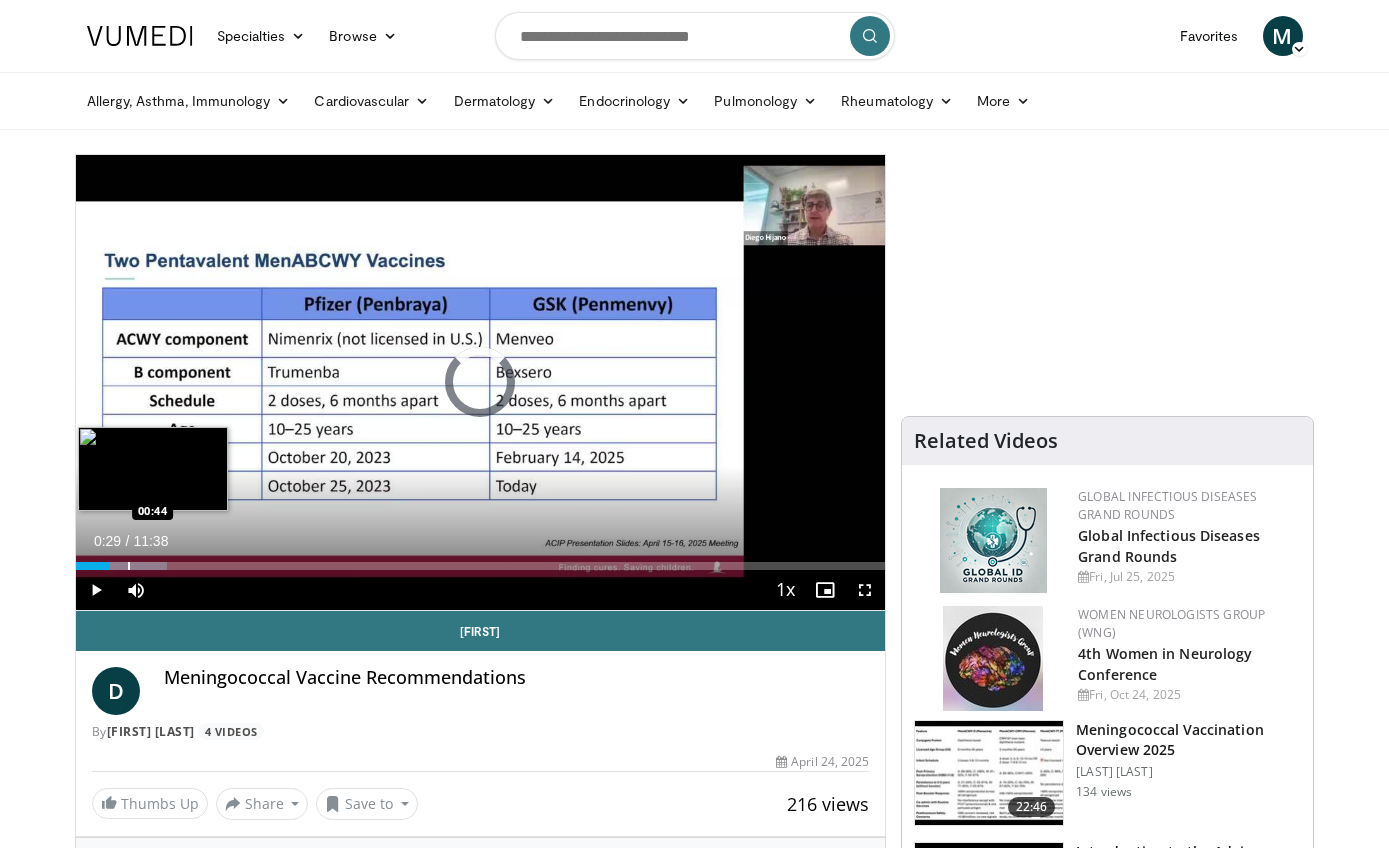 click at bounding box center (129, 566) 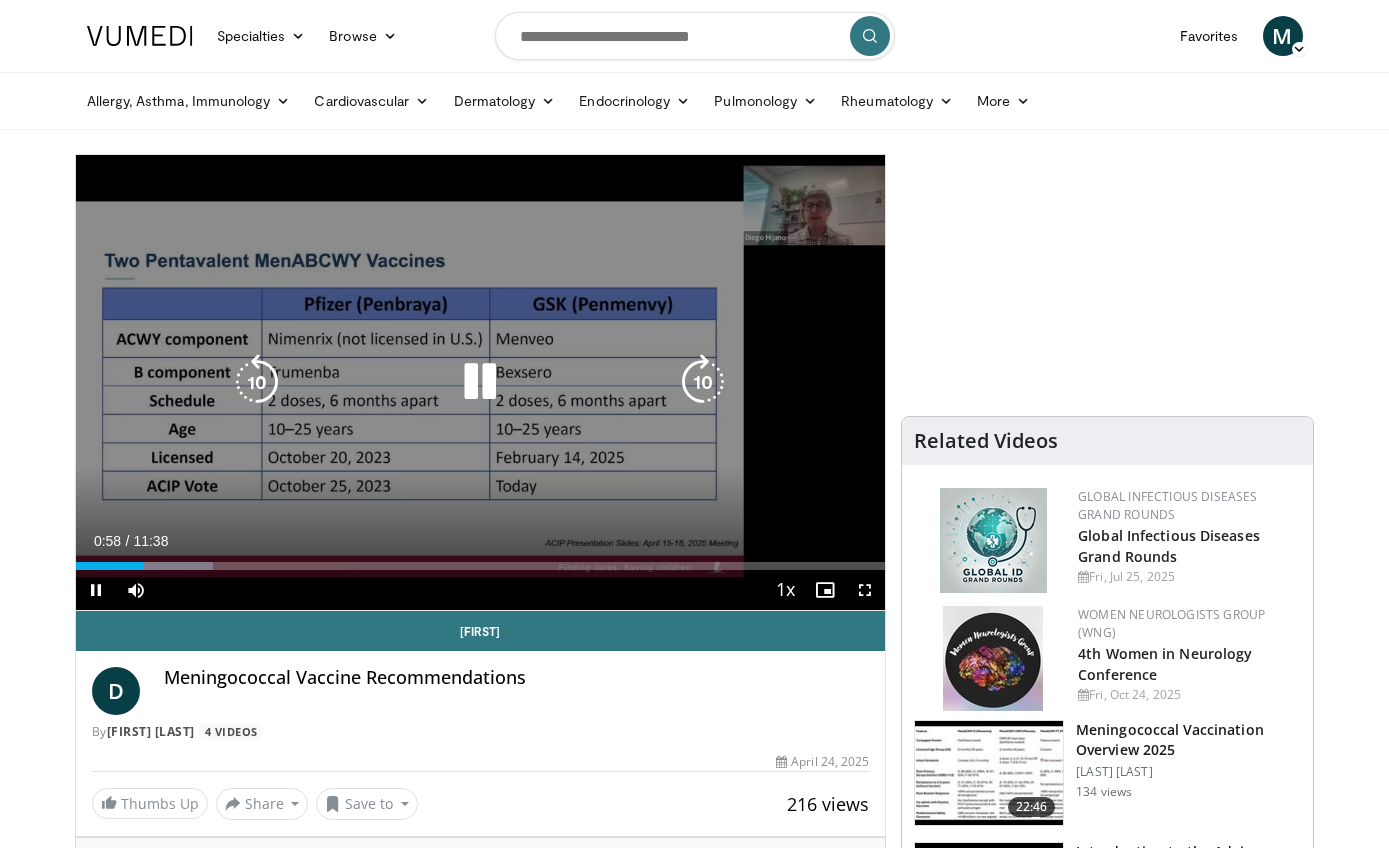 click on "10 seconds
Tap to unmute" at bounding box center (481, 382) 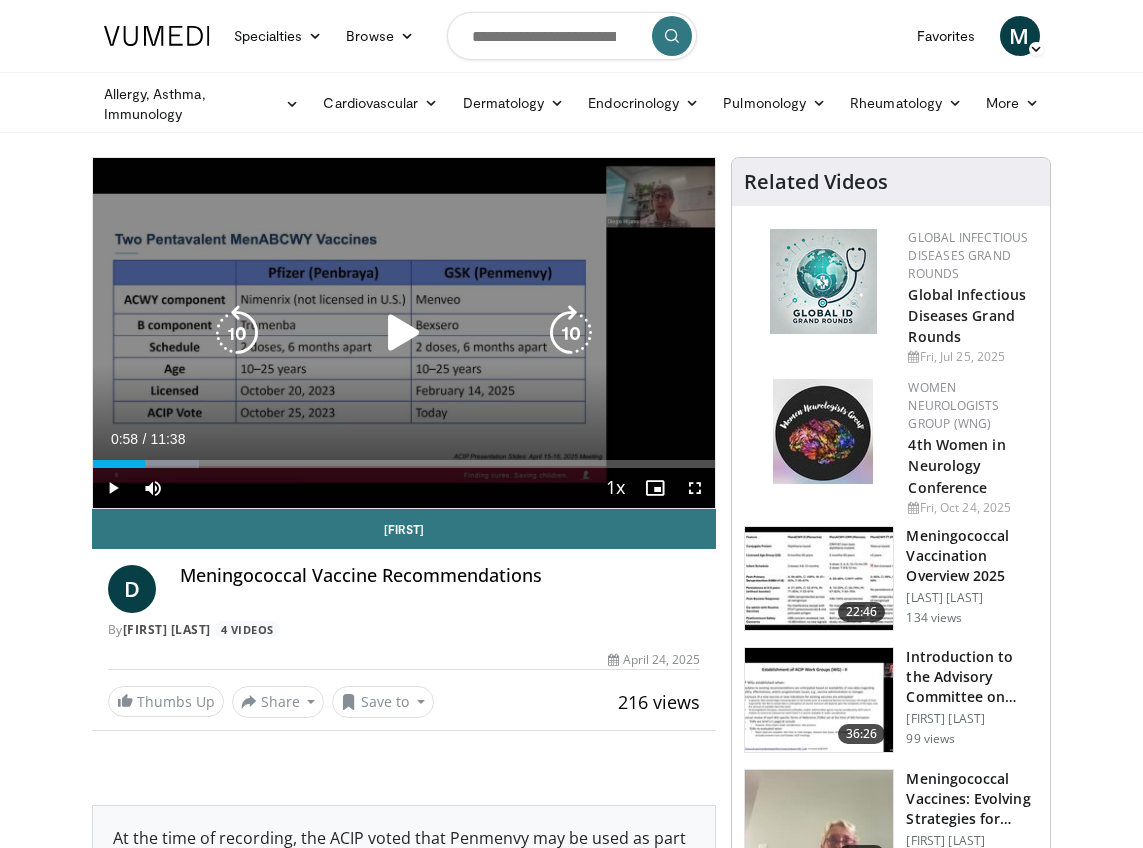 click on "10 seconds
Tap to unmute" at bounding box center [404, 333] 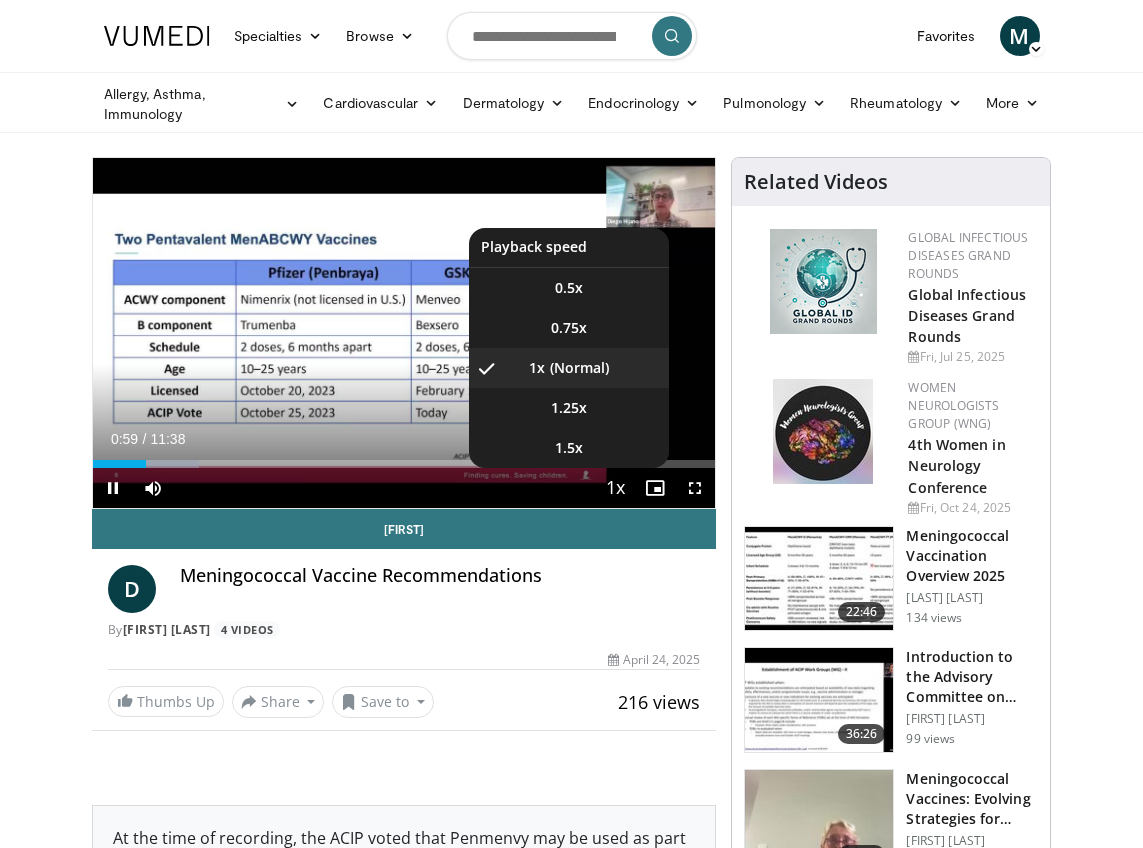 click at bounding box center [615, 489] 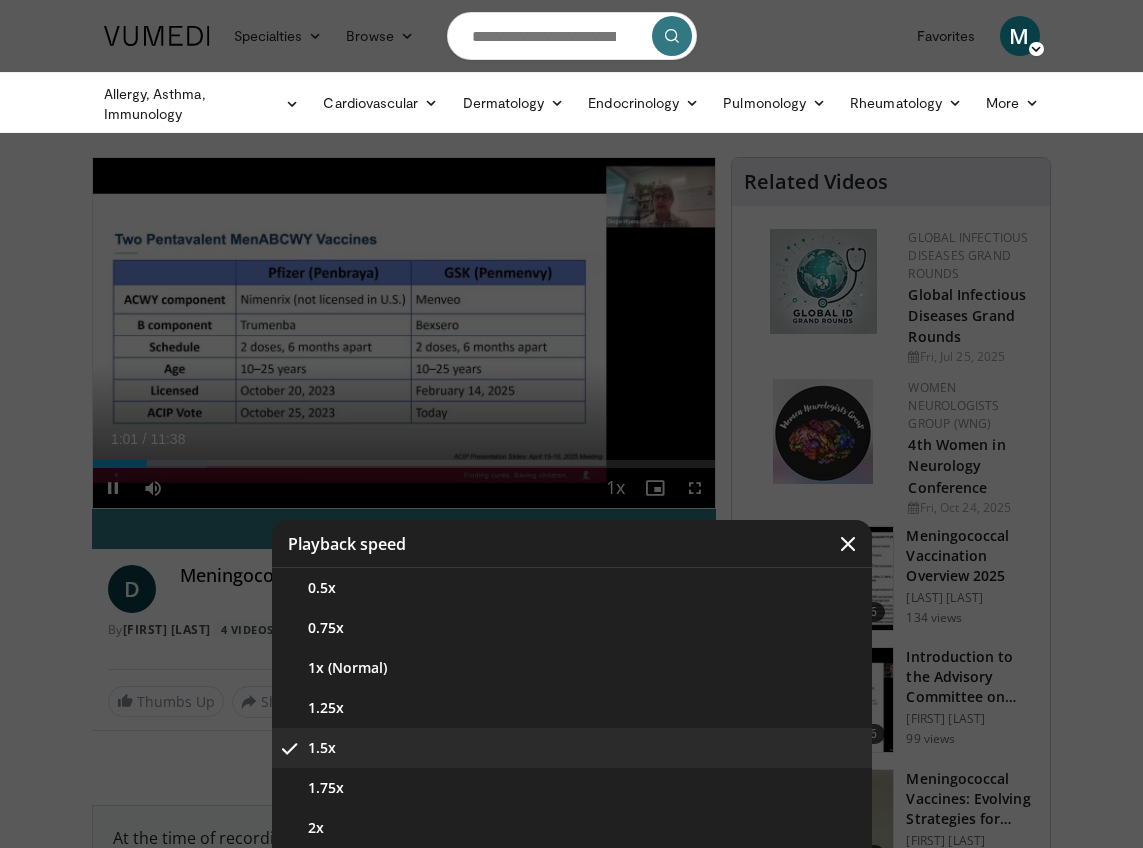 click on "1.5x" at bounding box center [572, 748] 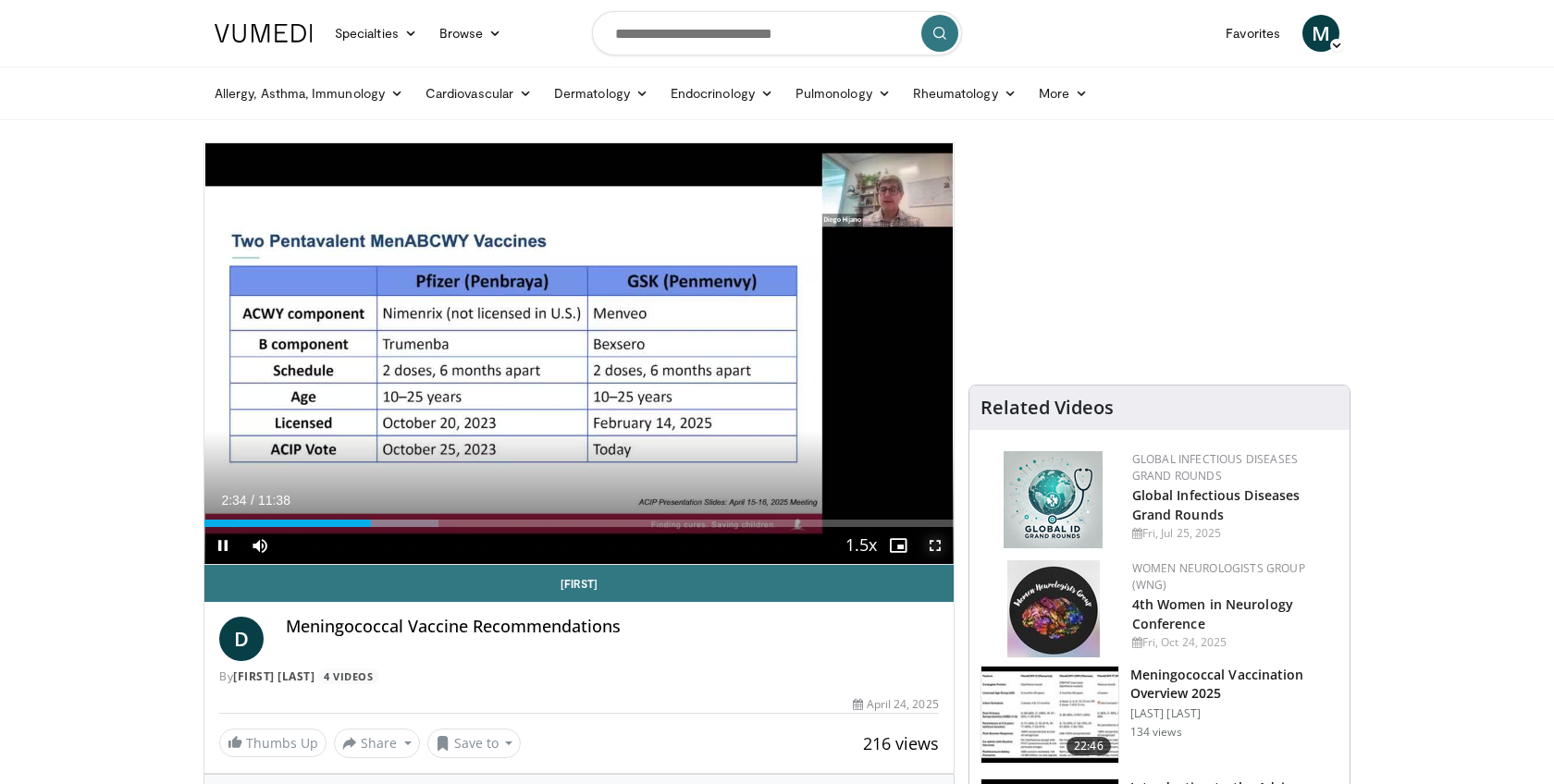 click at bounding box center [935, 545] 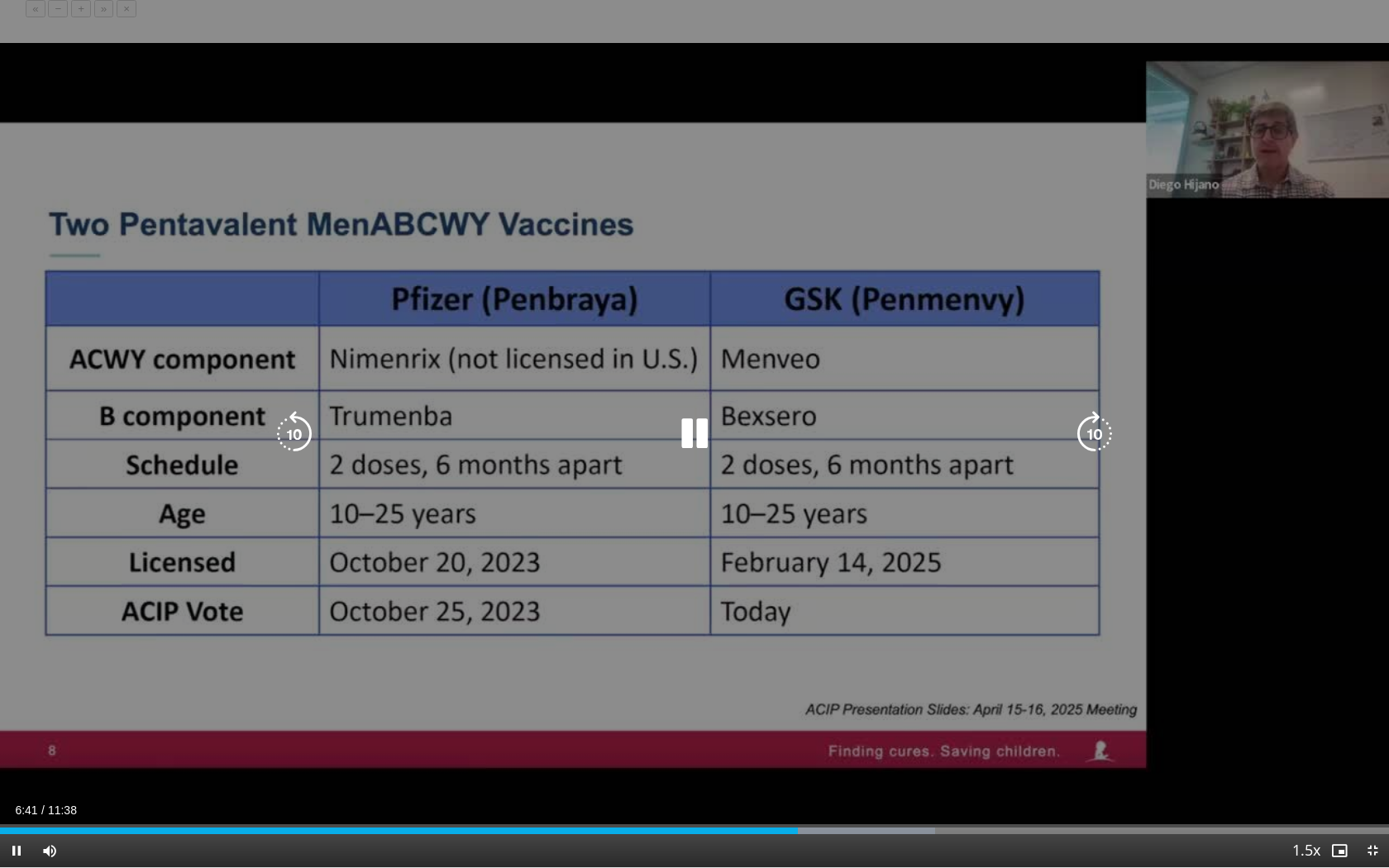 click on "10 seconds
Tap to unmute" at bounding box center (694, 433) 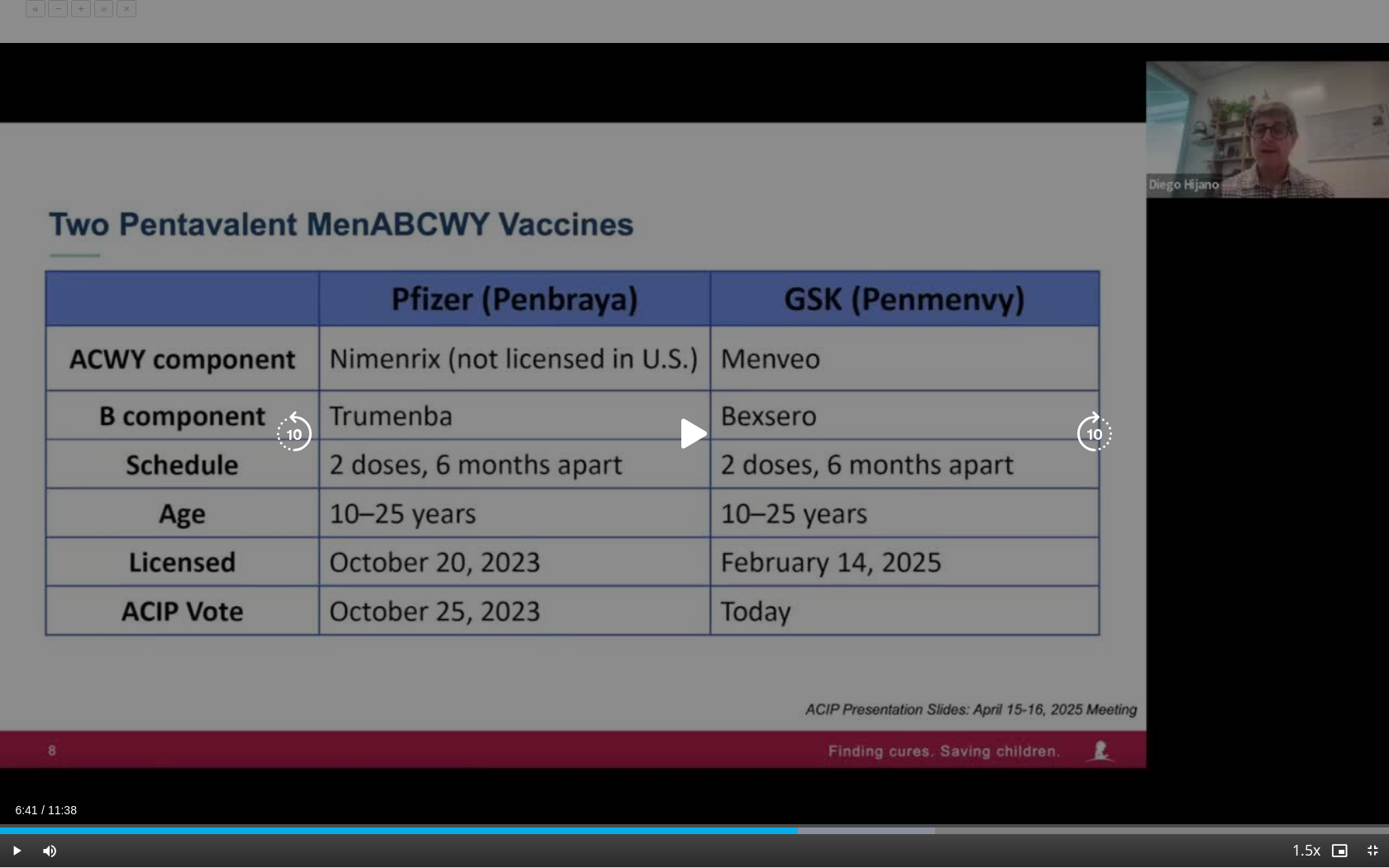 drag, startPoint x: 492, startPoint y: 329, endPoint x: 482, endPoint y: 179, distance: 150.33296 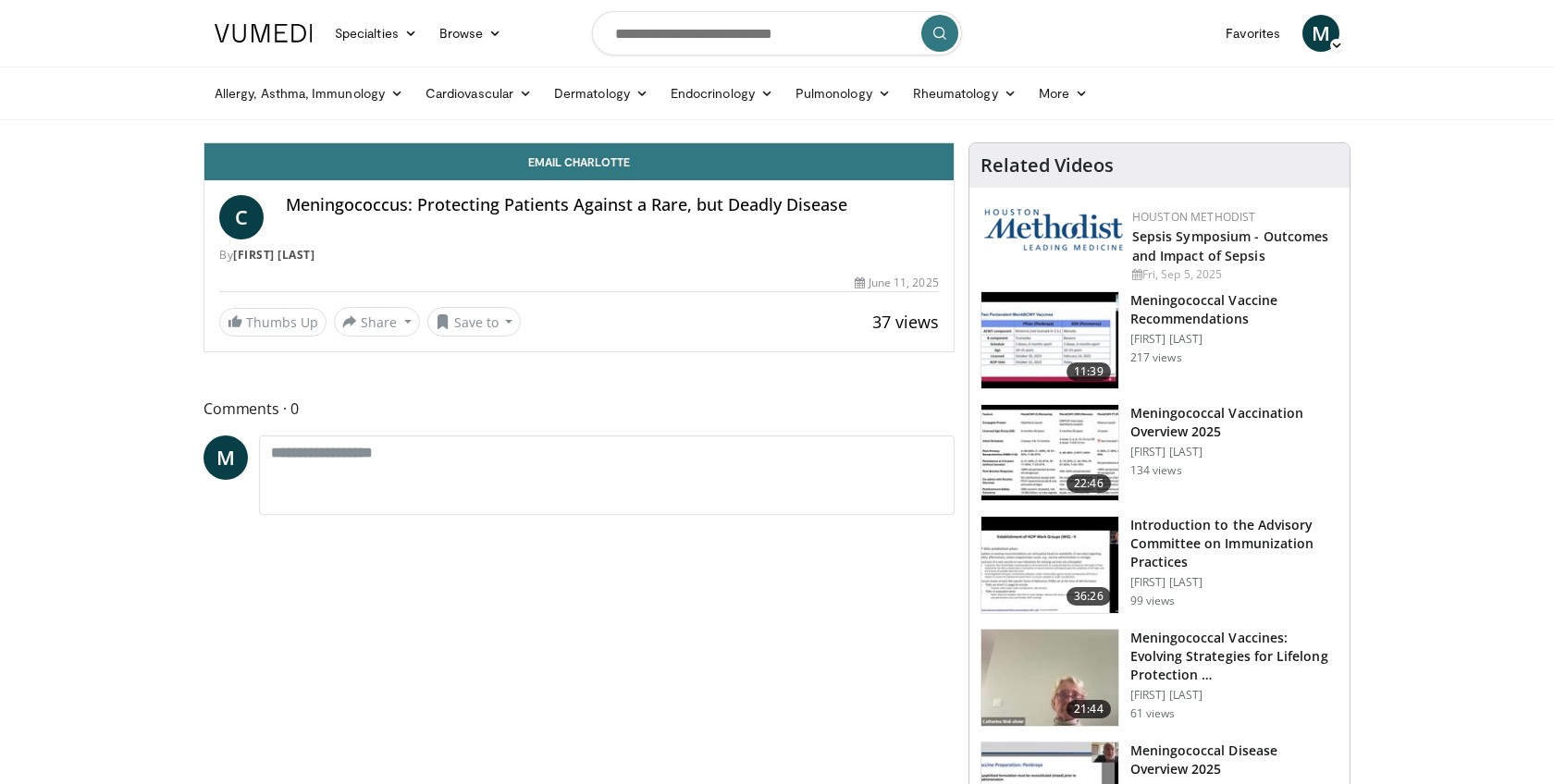 scroll, scrollTop: 0, scrollLeft: 0, axis: both 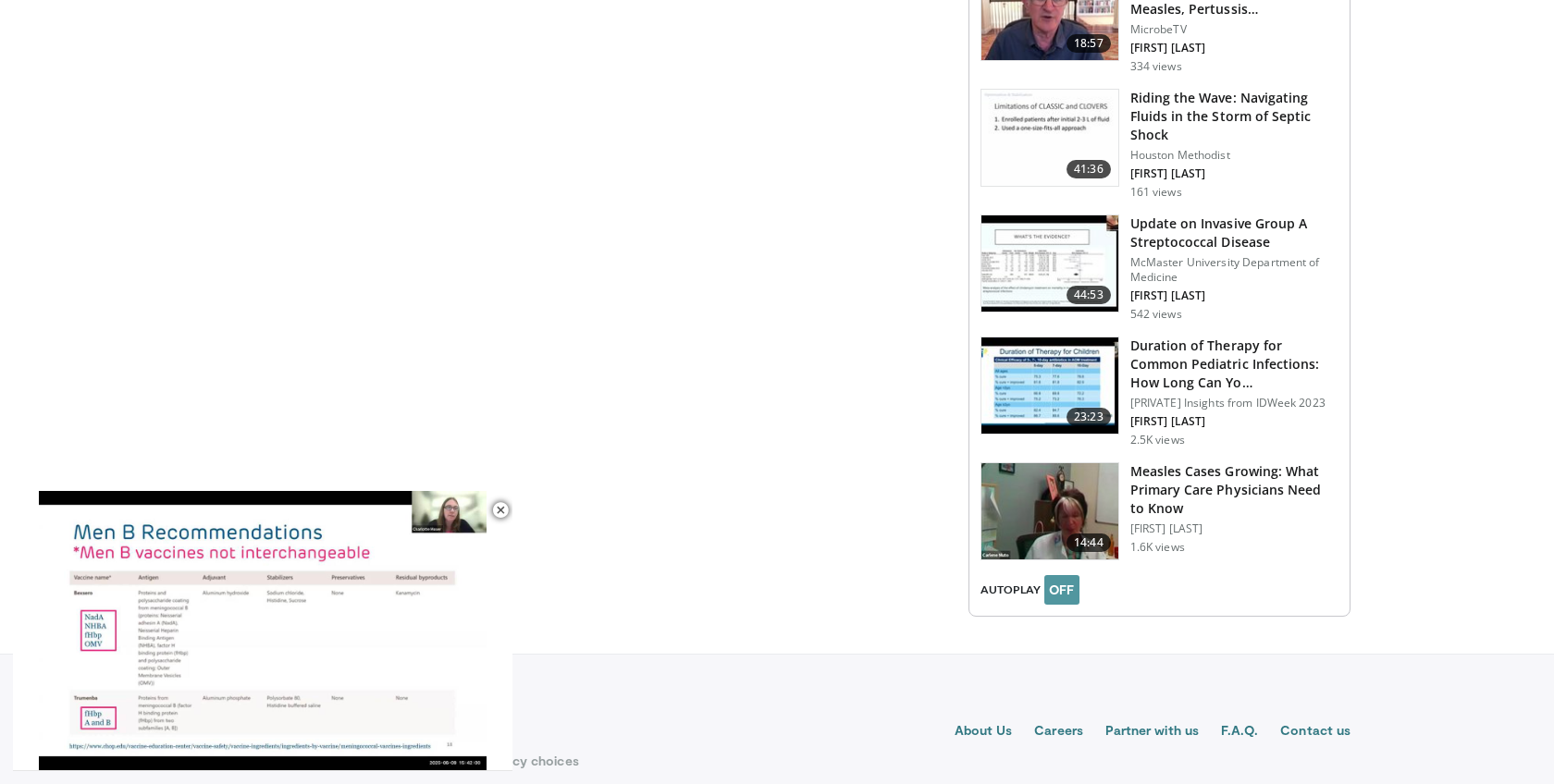 click on "OFF" at bounding box center (1062, 590) 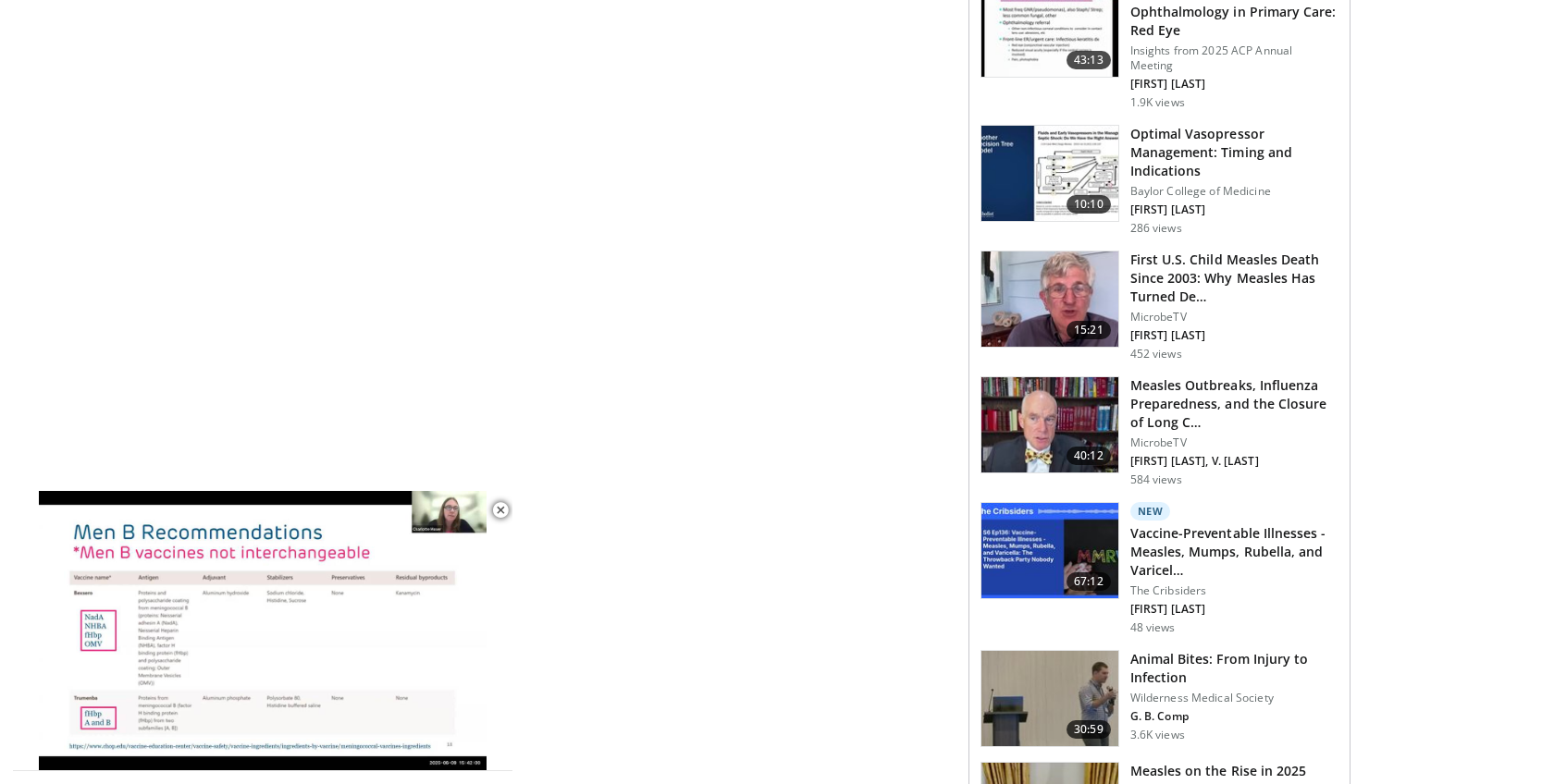 scroll, scrollTop: 0, scrollLeft: 0, axis: both 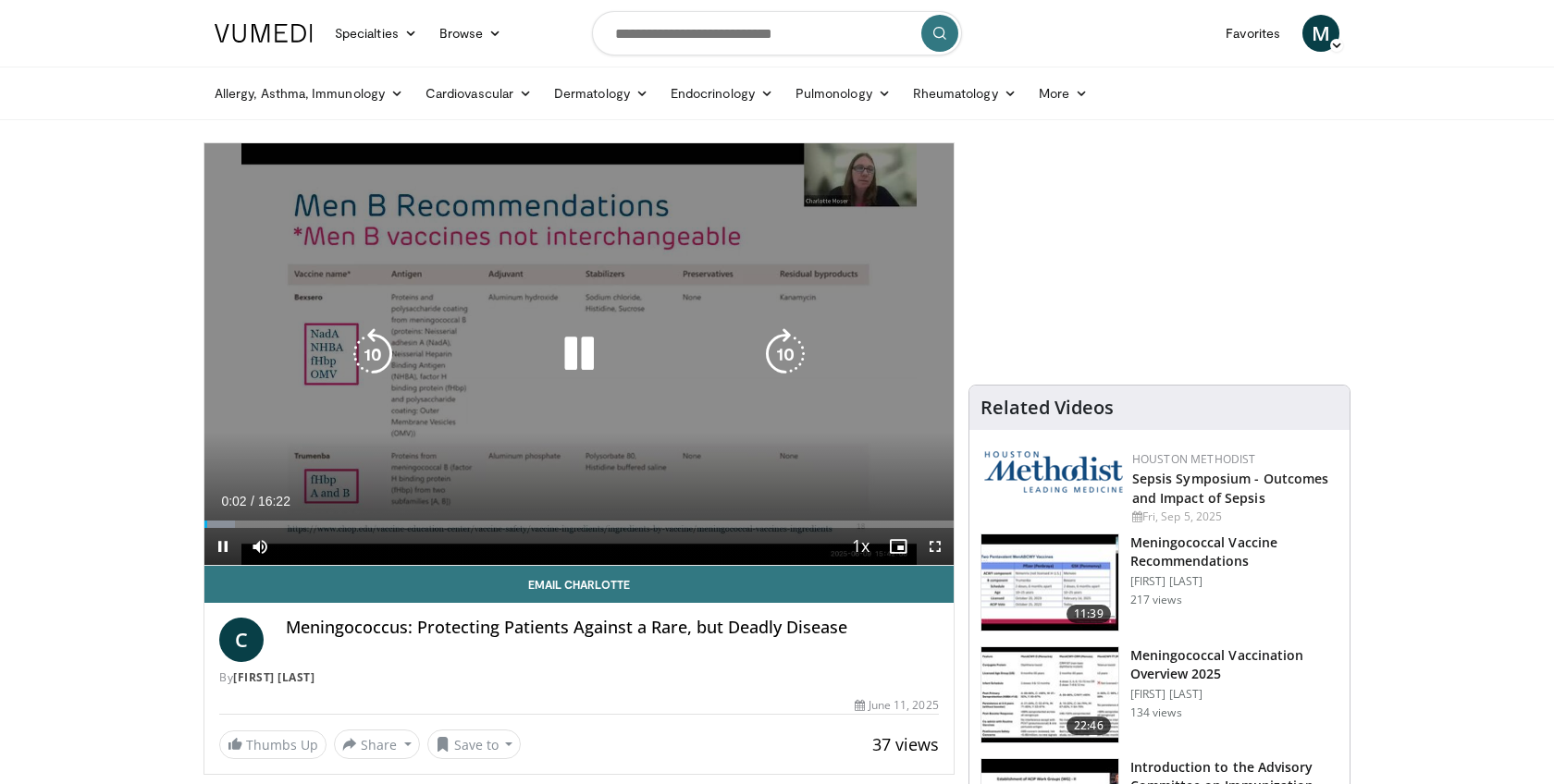 click at bounding box center (579, 354) 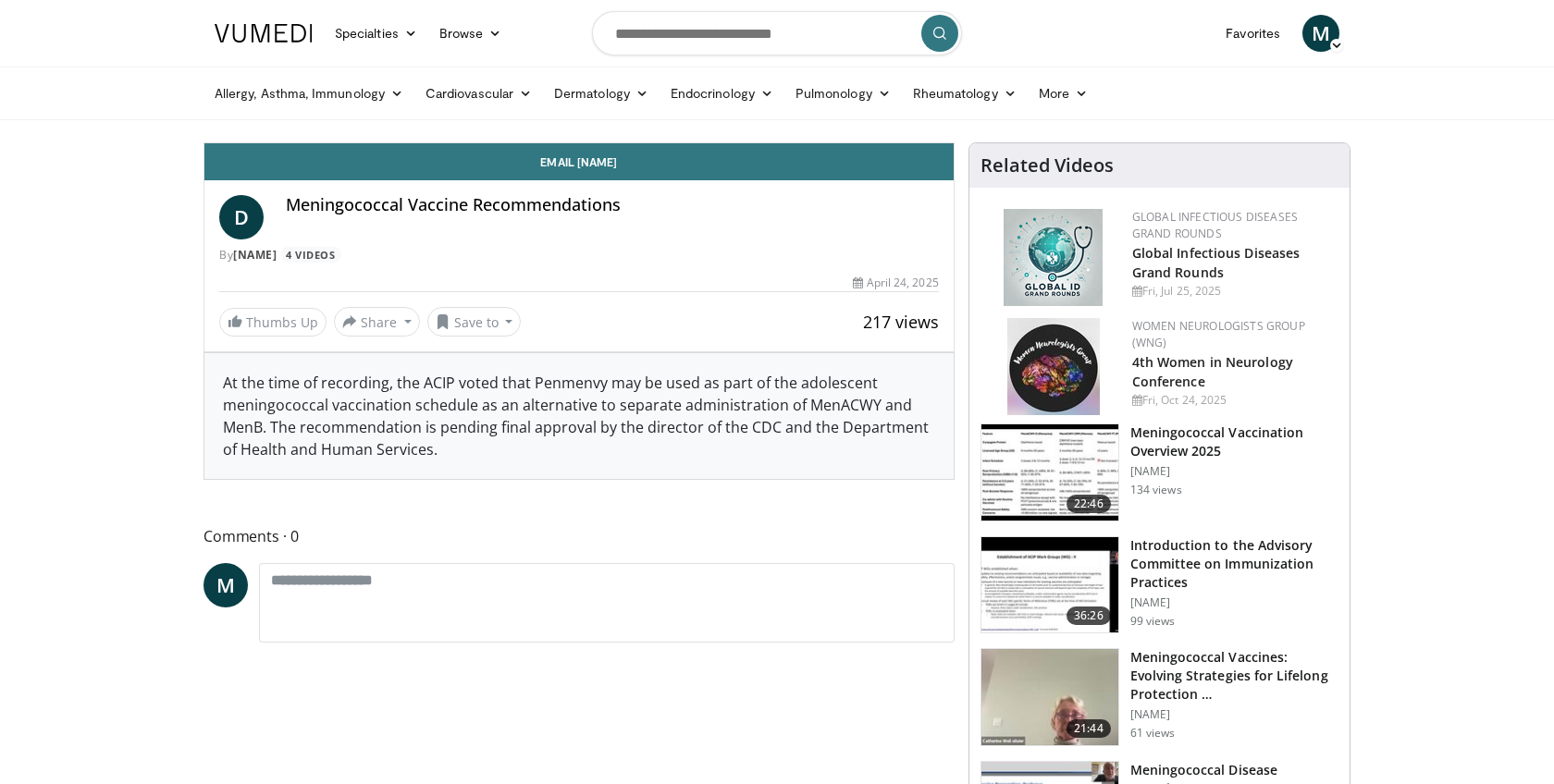 scroll, scrollTop: 0, scrollLeft: 0, axis: both 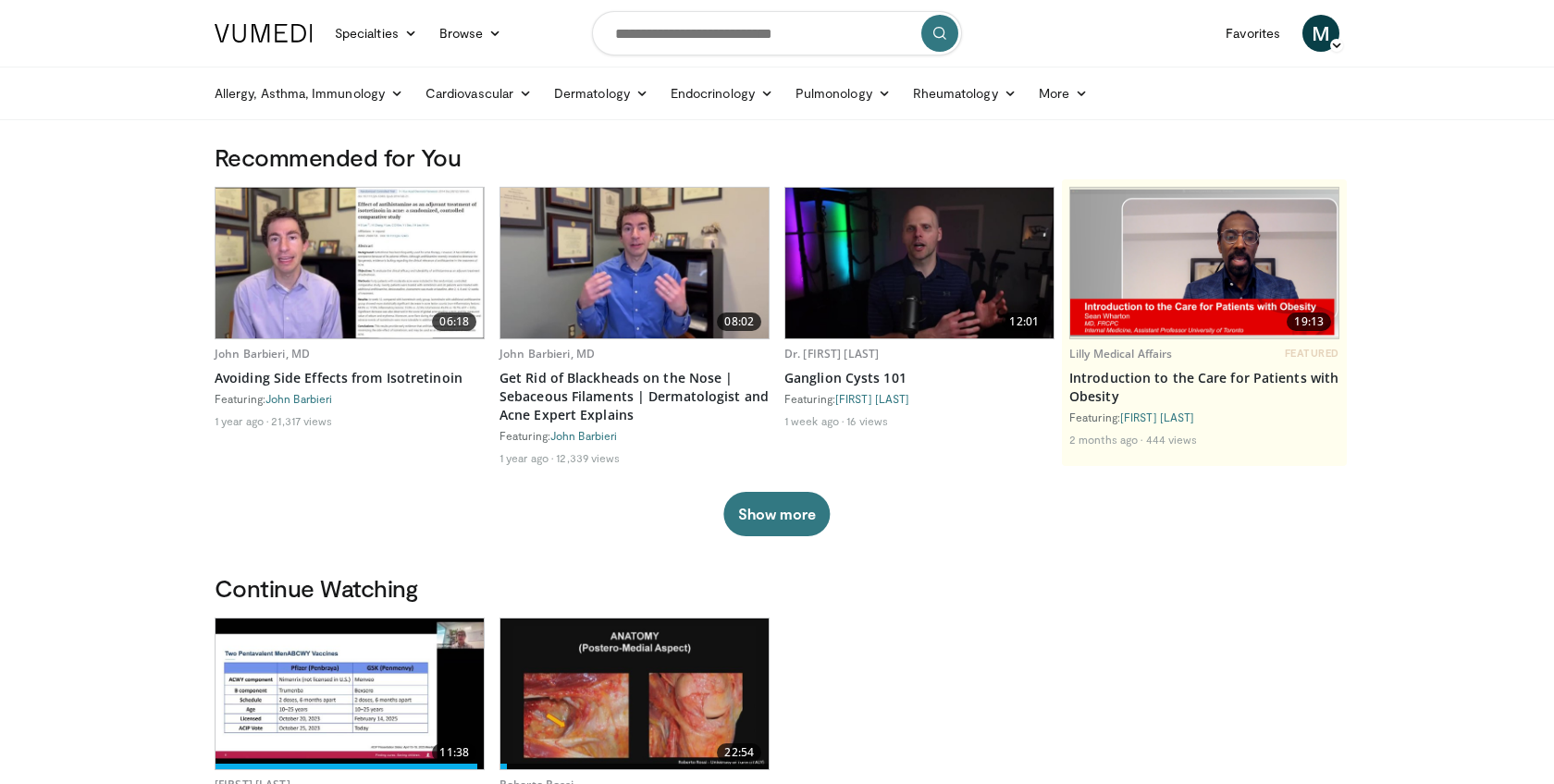 click at bounding box center (350, 263) 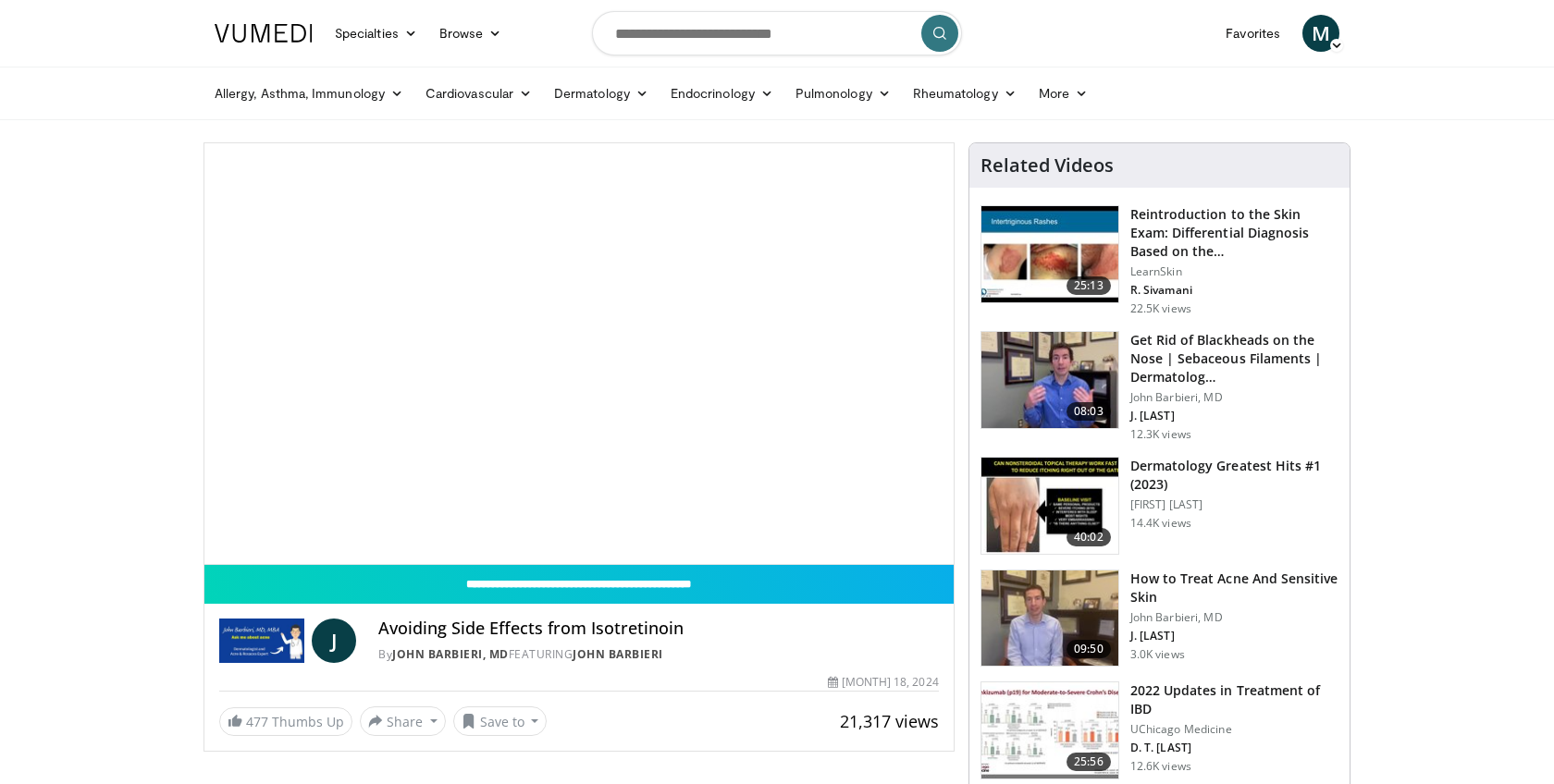 scroll, scrollTop: 0, scrollLeft: 0, axis: both 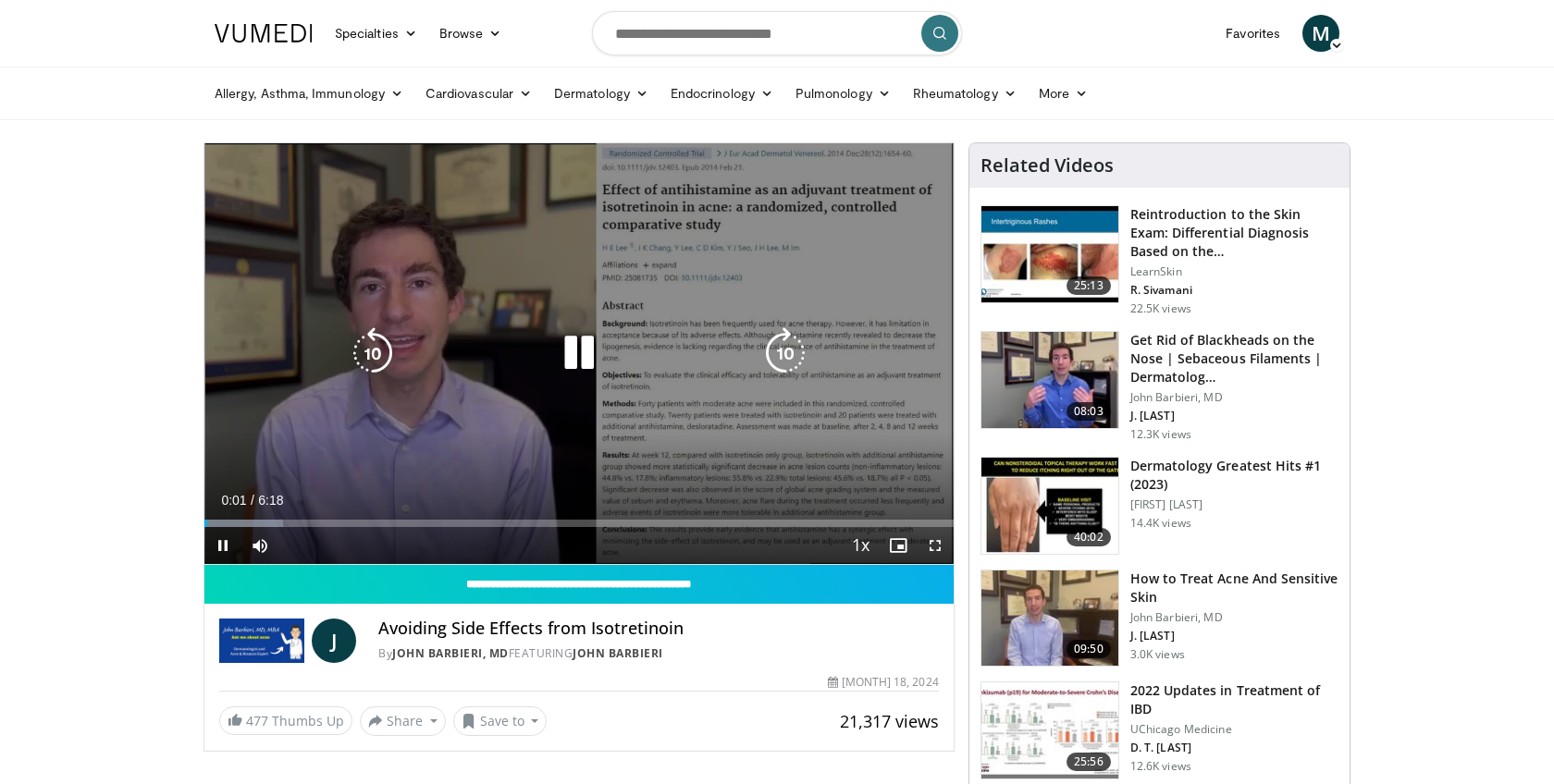 click at bounding box center (579, 353) 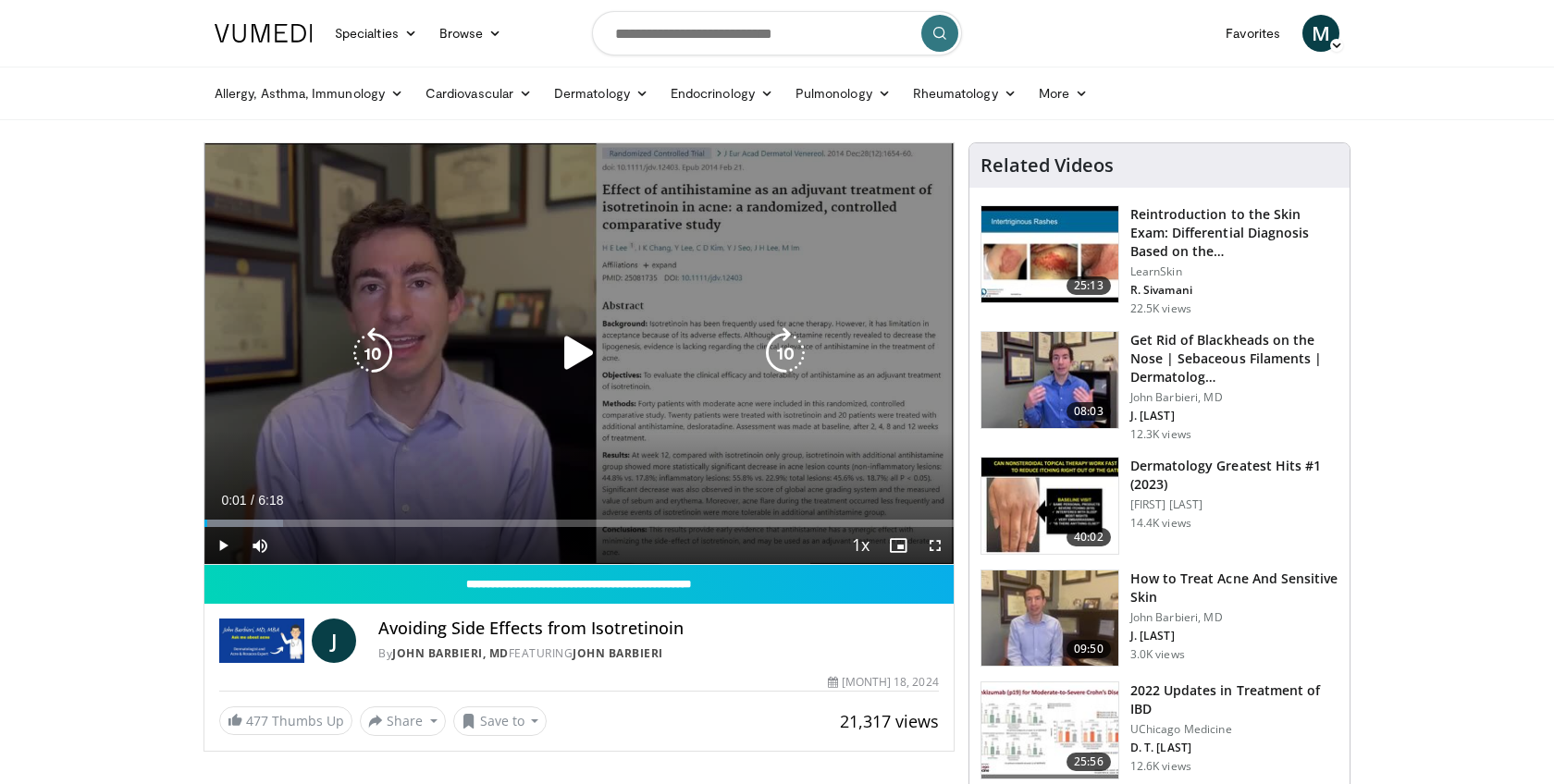 click at bounding box center [579, 353] 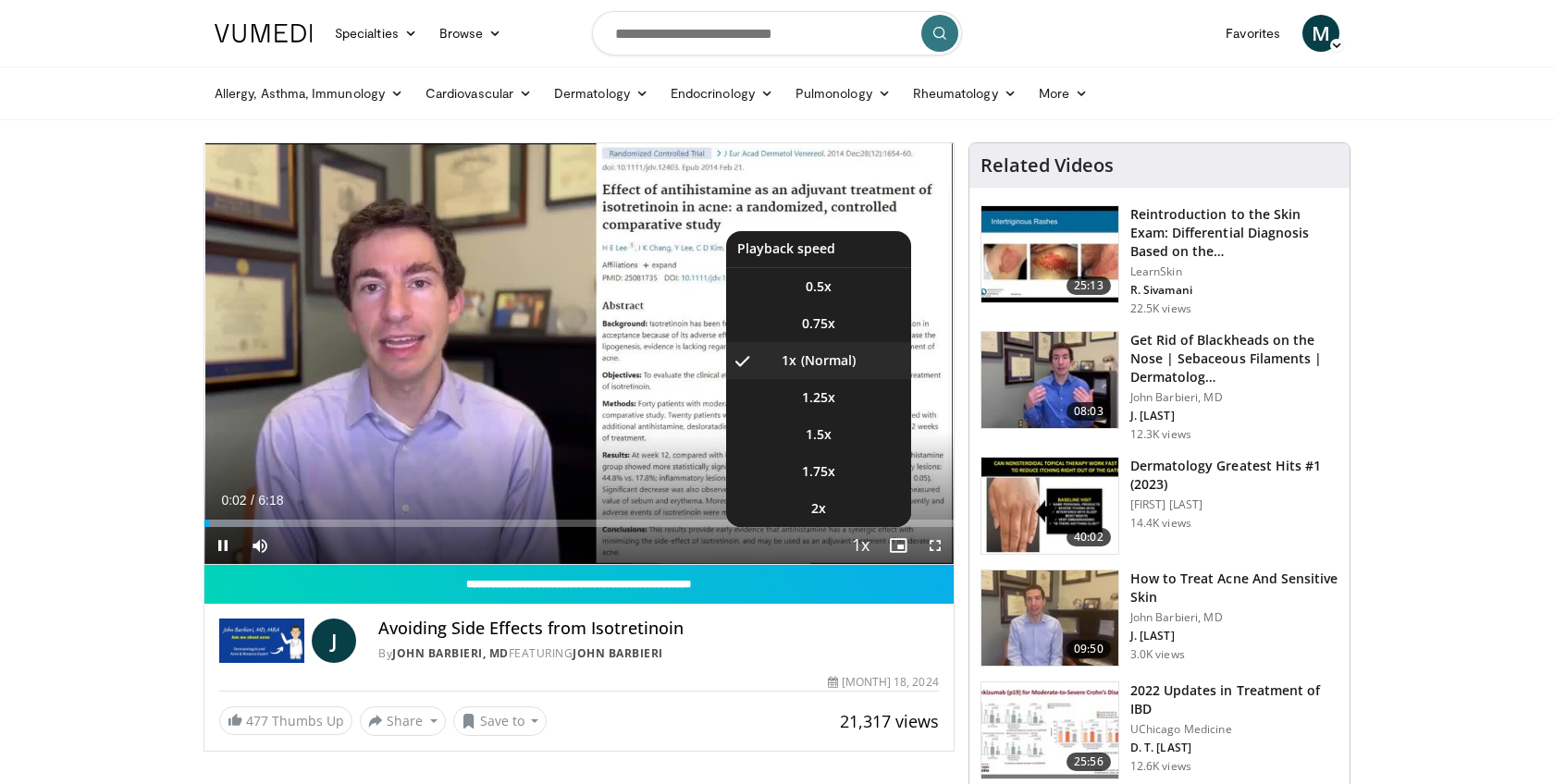click at bounding box center (861, 546) 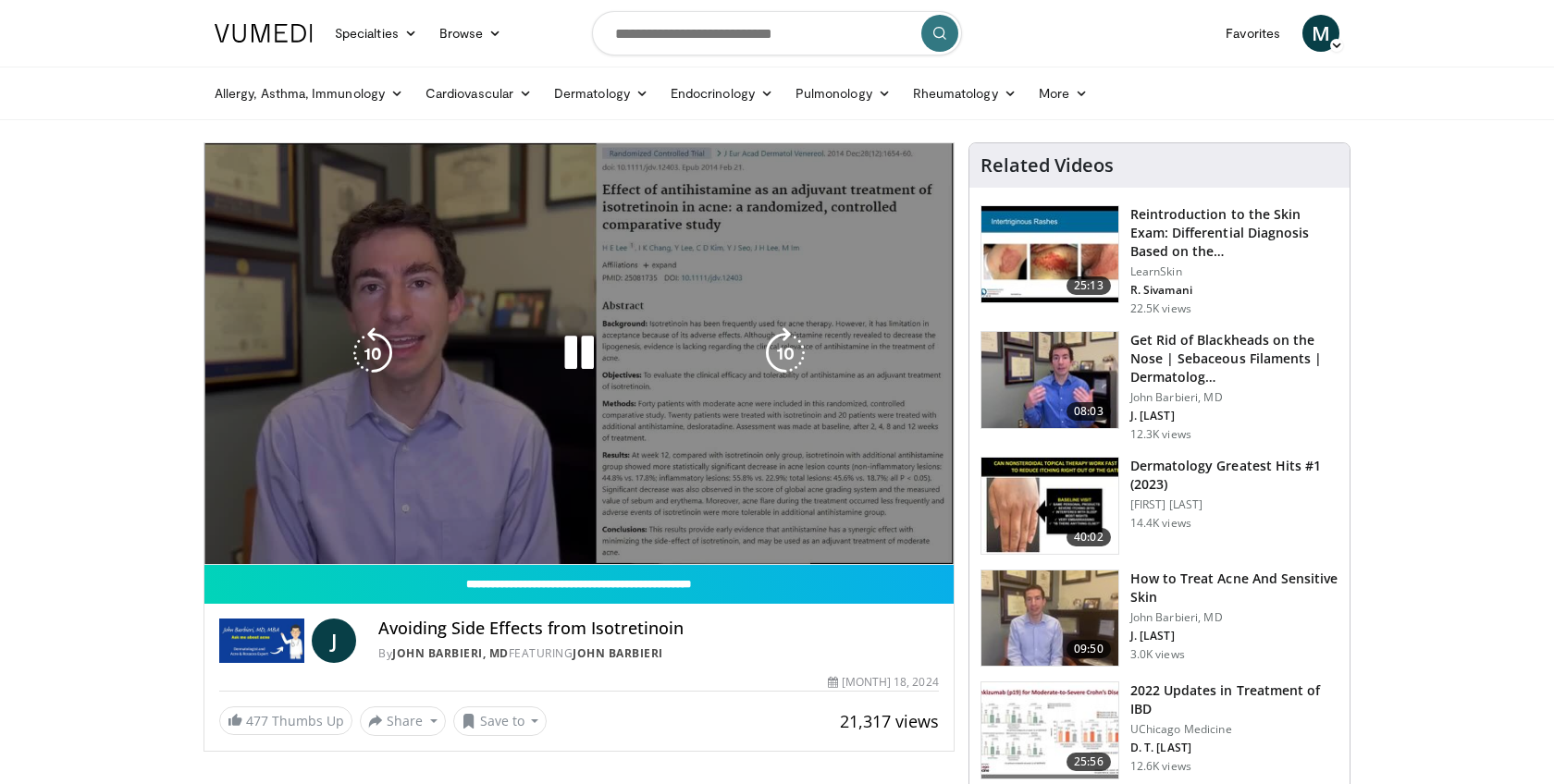 click on "**********" at bounding box center (579, 354) 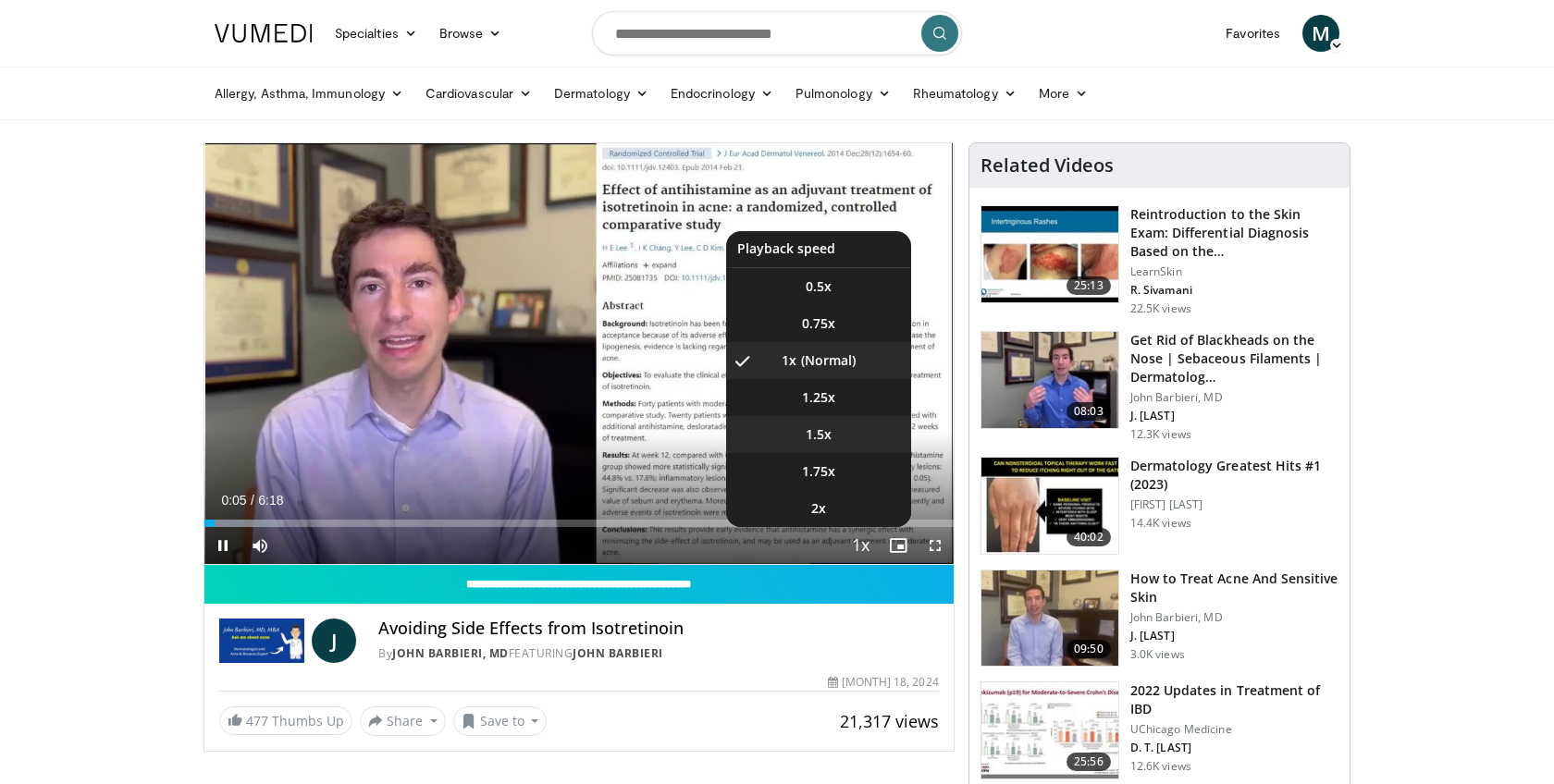 click on "1.5x" at bounding box center [819, 435] 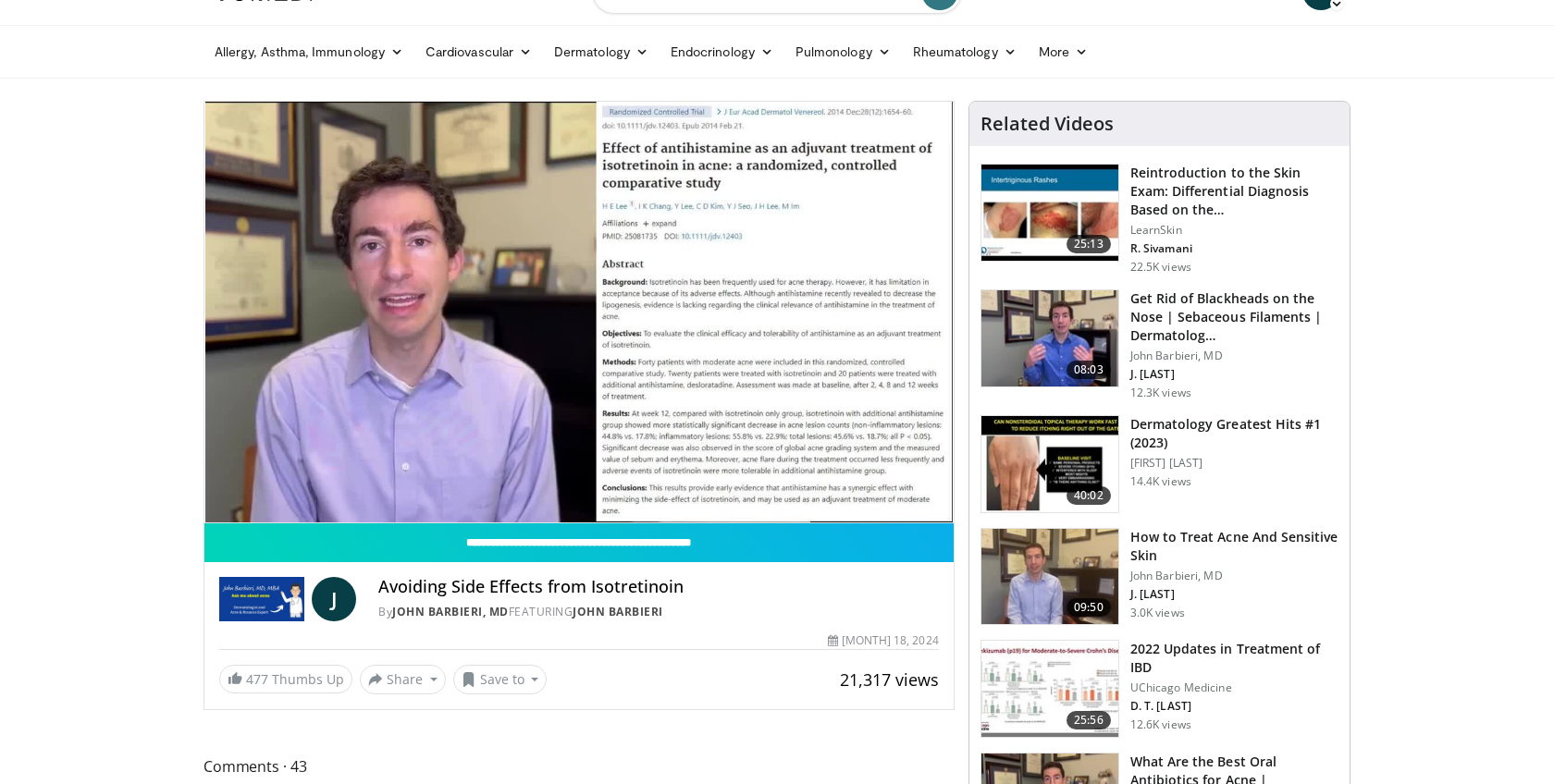 scroll, scrollTop: 39, scrollLeft: 0, axis: vertical 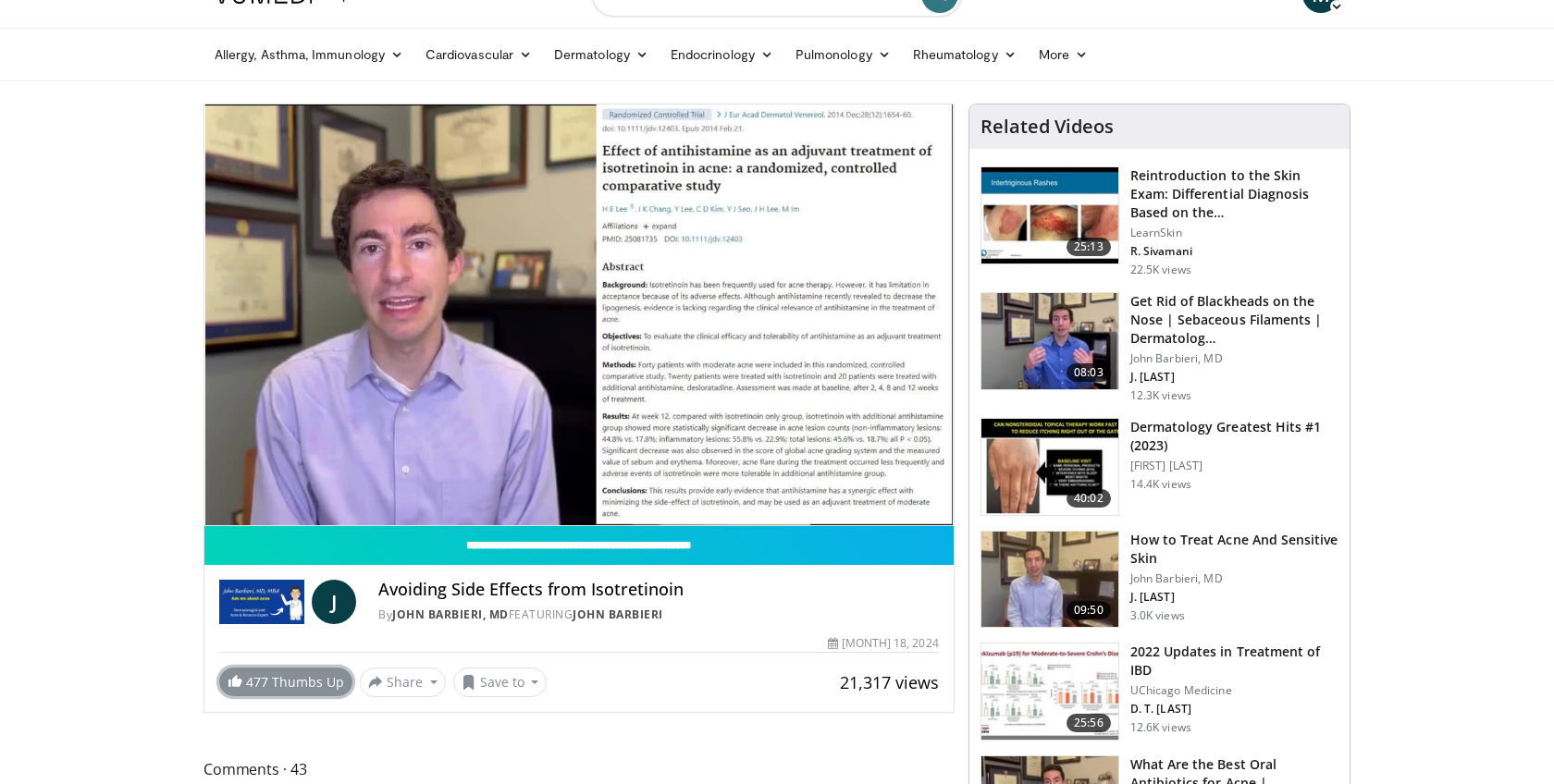 click on "477
Thumbs Up" at bounding box center [286, 681] 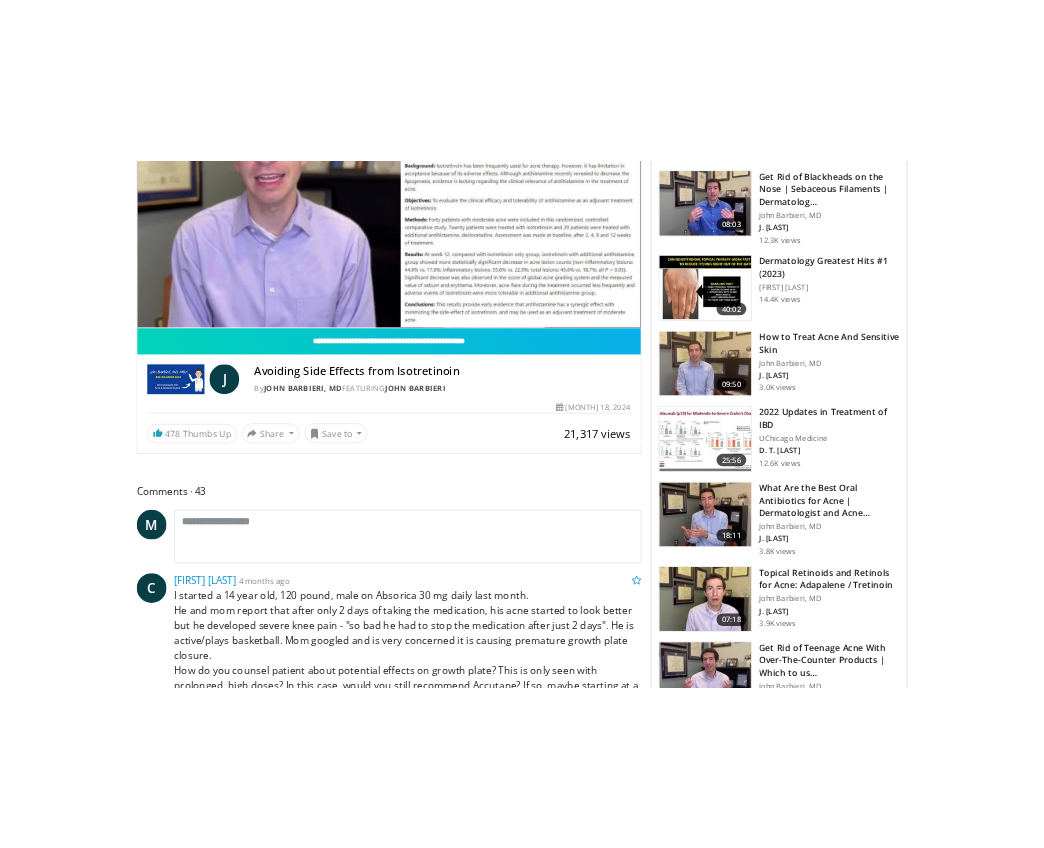 scroll, scrollTop: 0, scrollLeft: 0, axis: both 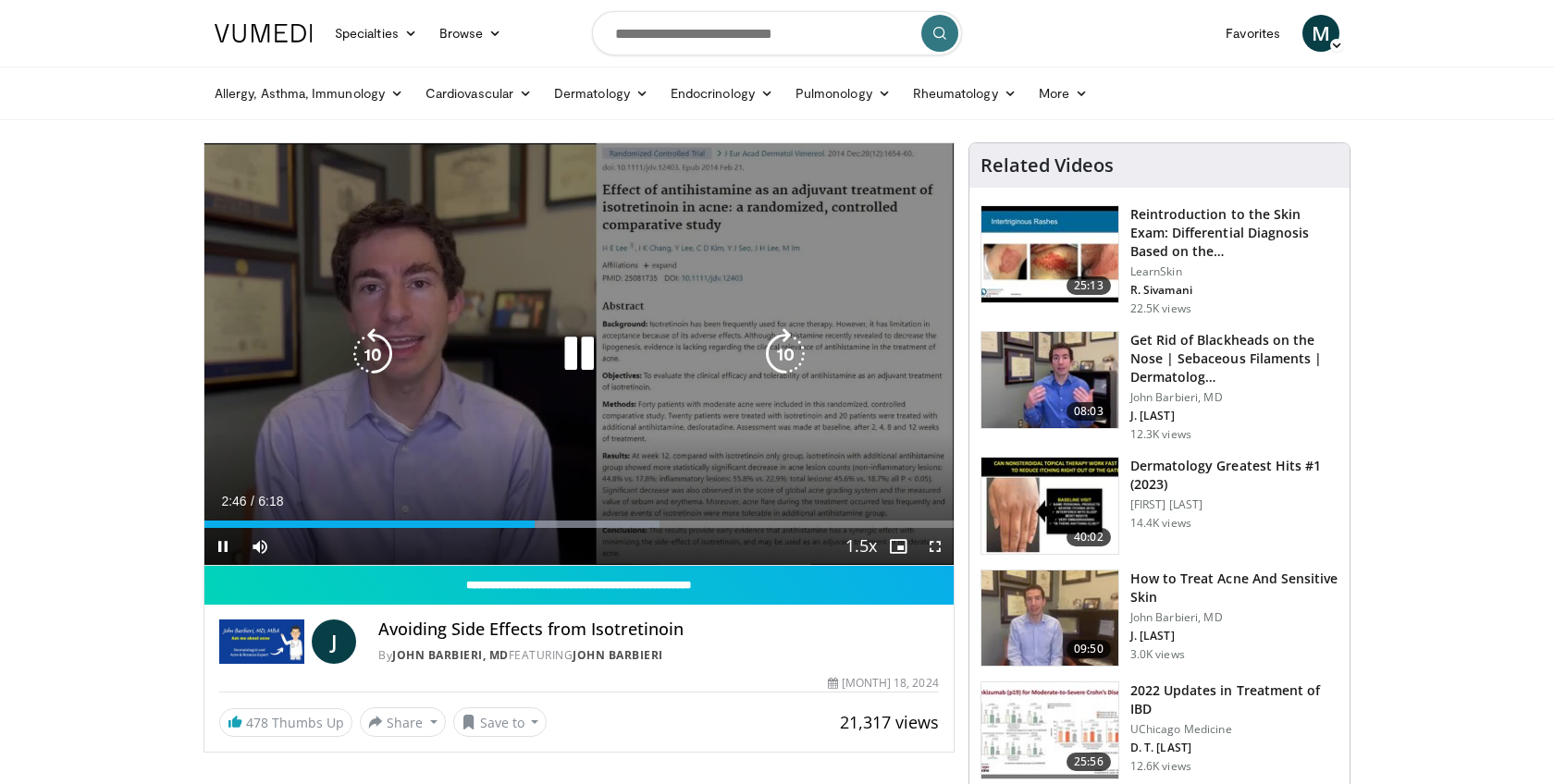 click on "10 seconds
Tap to unmute" at bounding box center (579, 354) 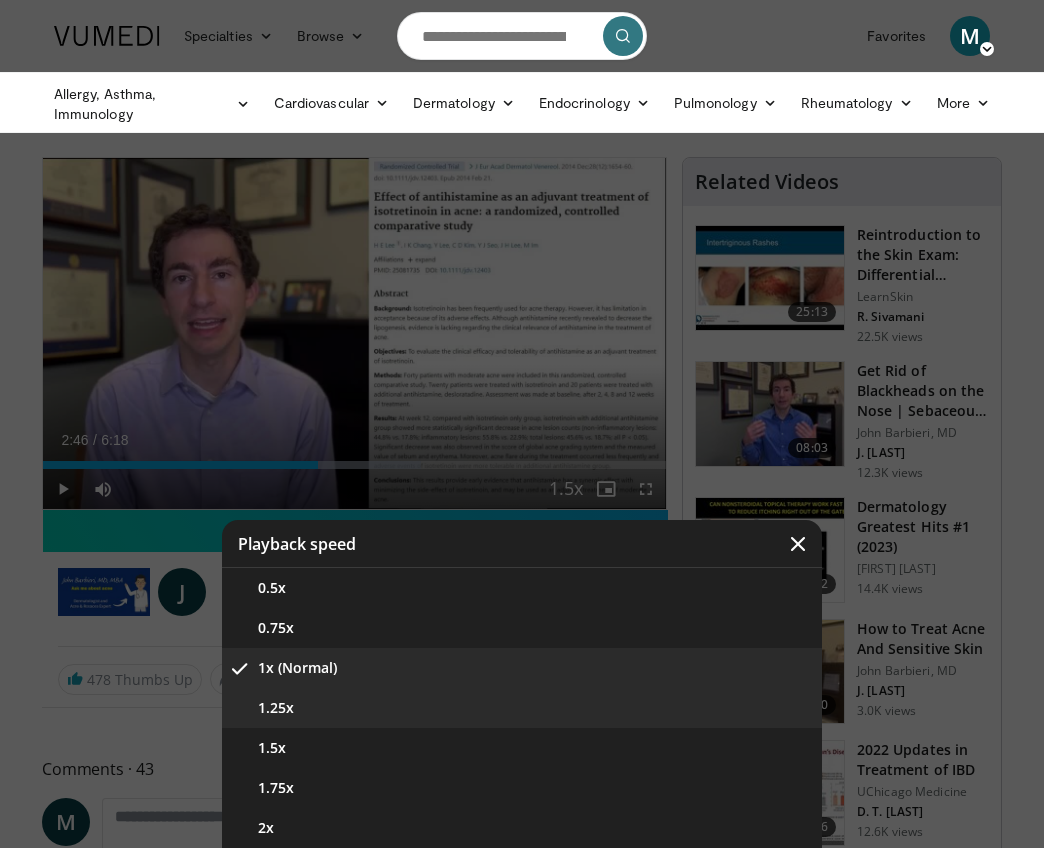 click on "1.25x" at bounding box center [522, 708] 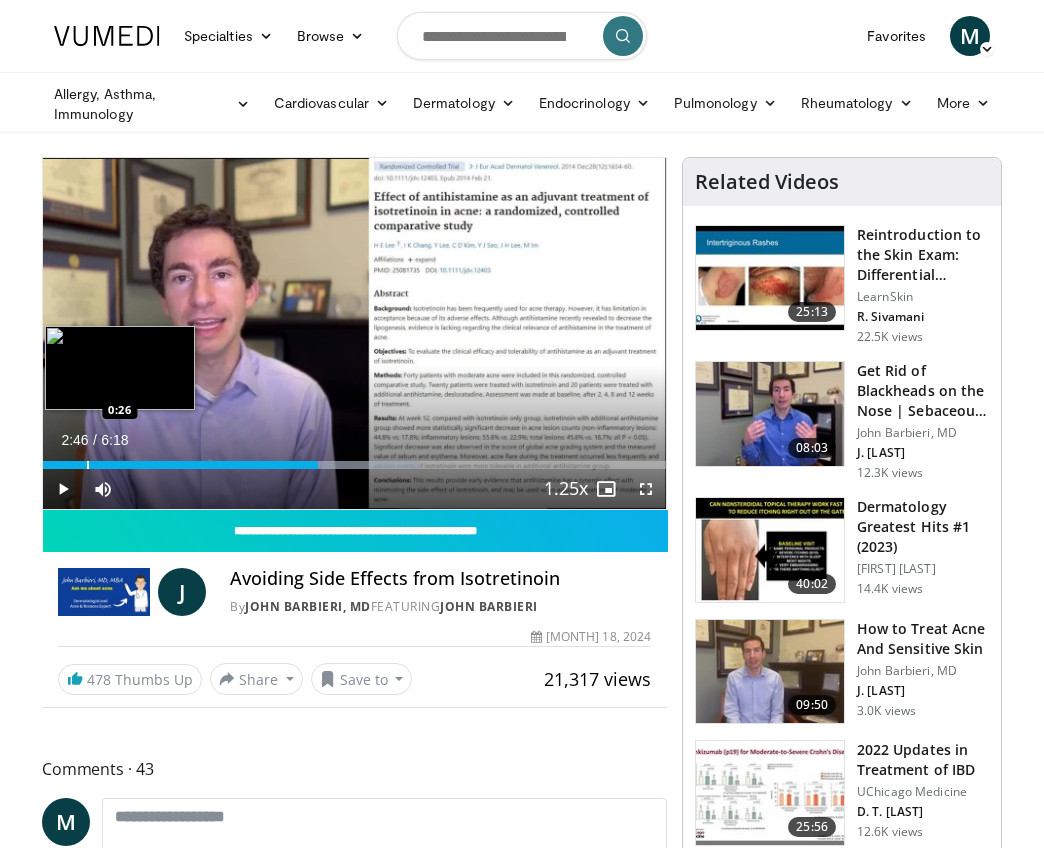 click on "Loaded :  60.74% 2:46 0:26" at bounding box center [354, 459] 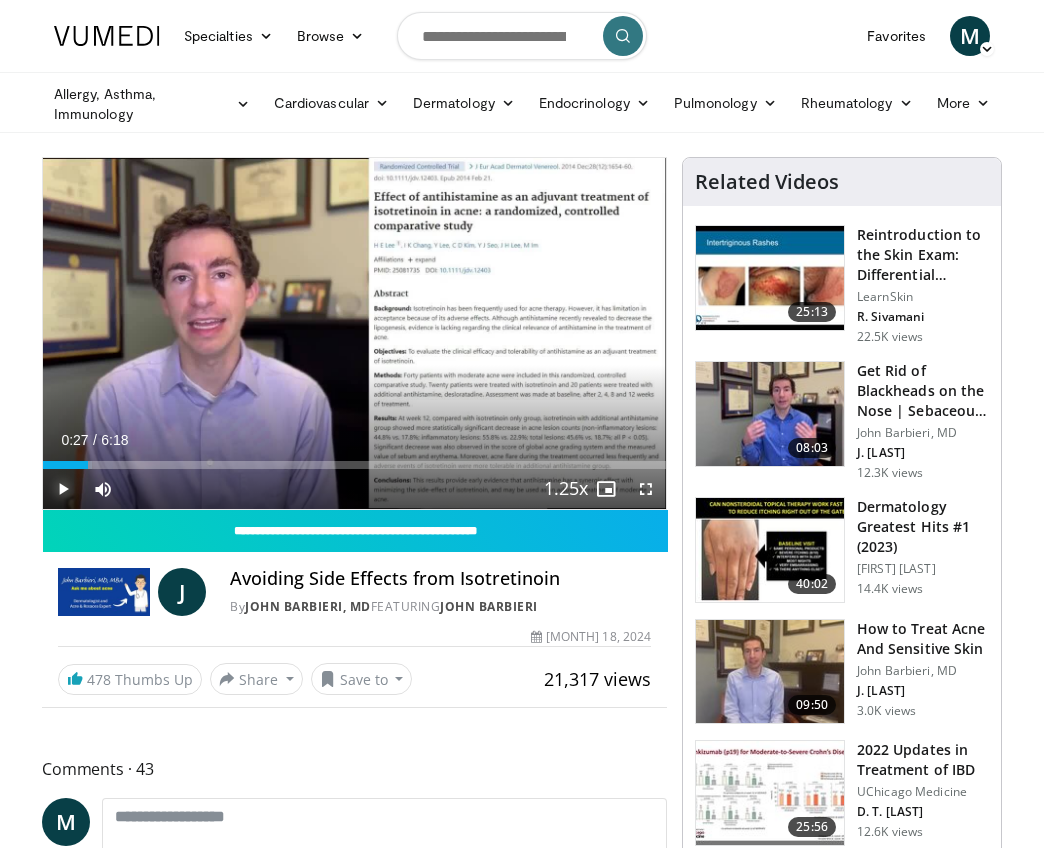 click at bounding box center [63, 489] 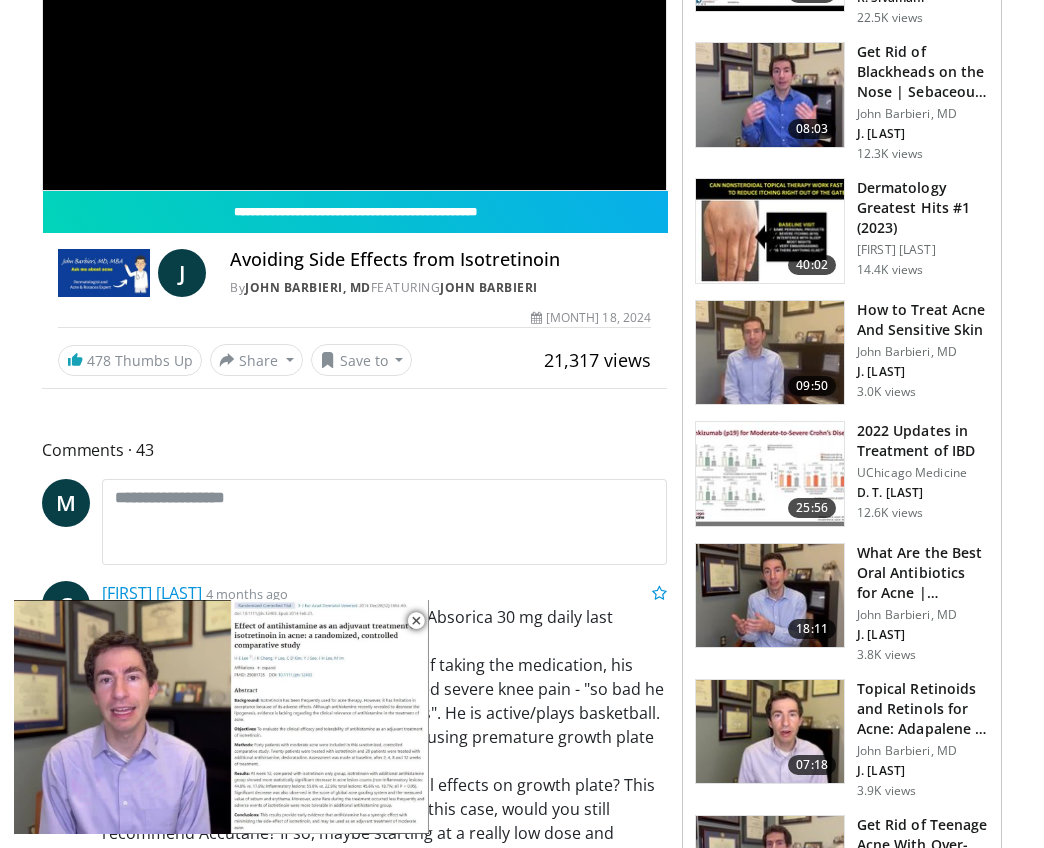 scroll, scrollTop: 0, scrollLeft: 0, axis: both 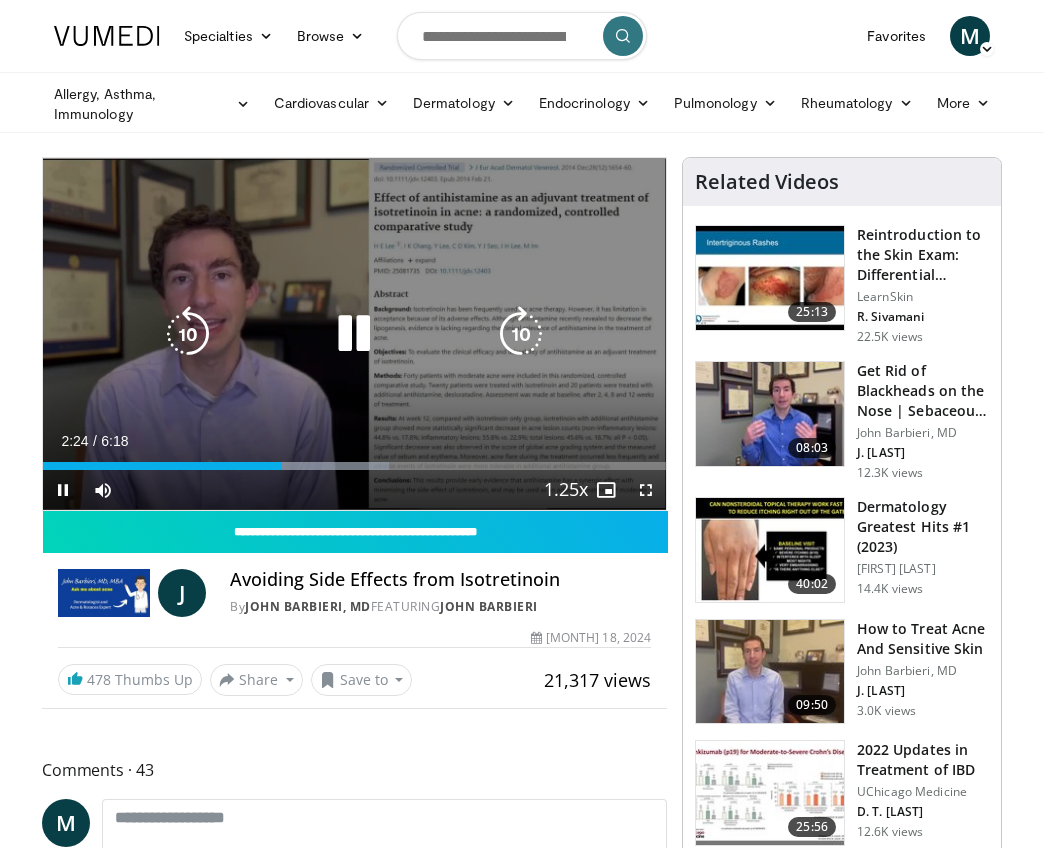 click at bounding box center (188, 334) 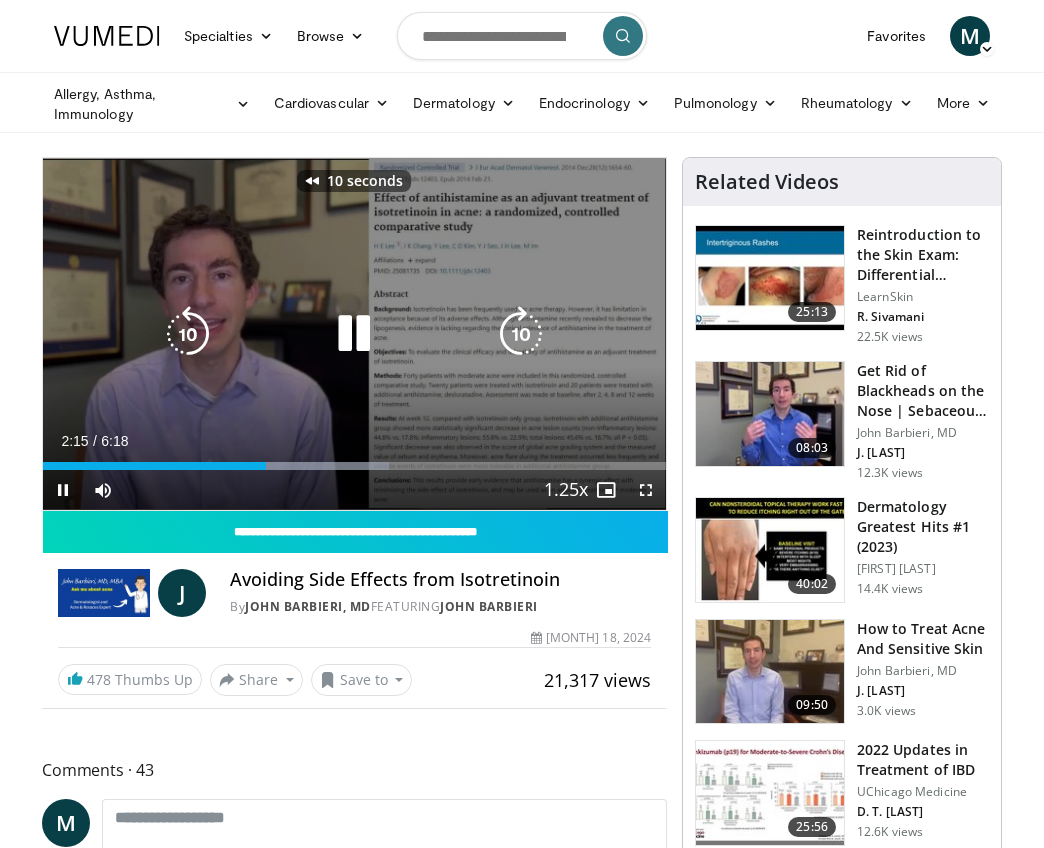 click at bounding box center (188, 334) 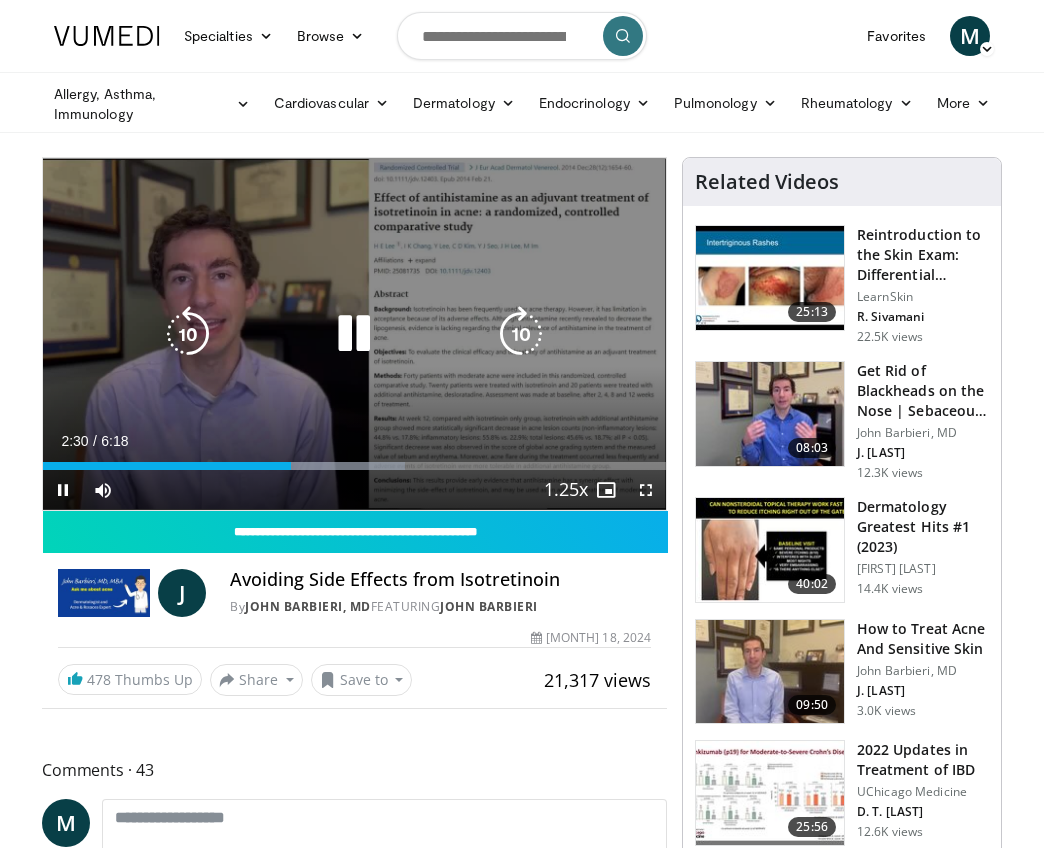 click at bounding box center [188, 334] 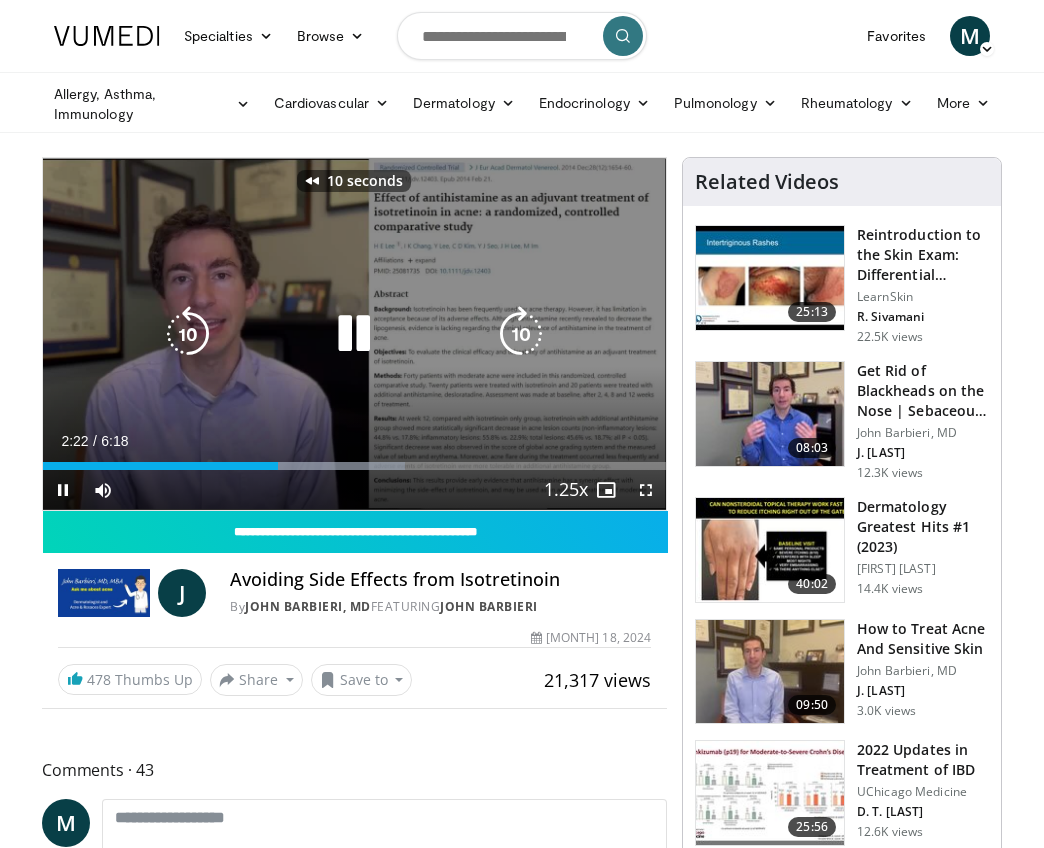 click at bounding box center (188, 334) 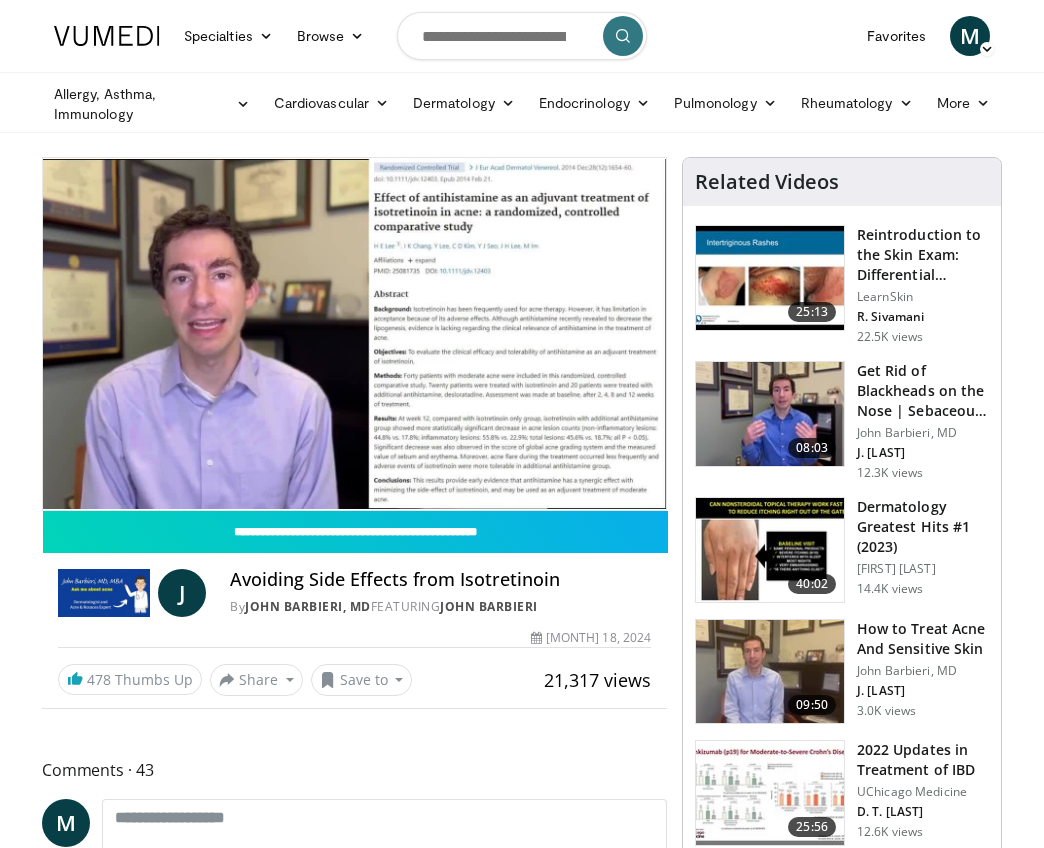 type 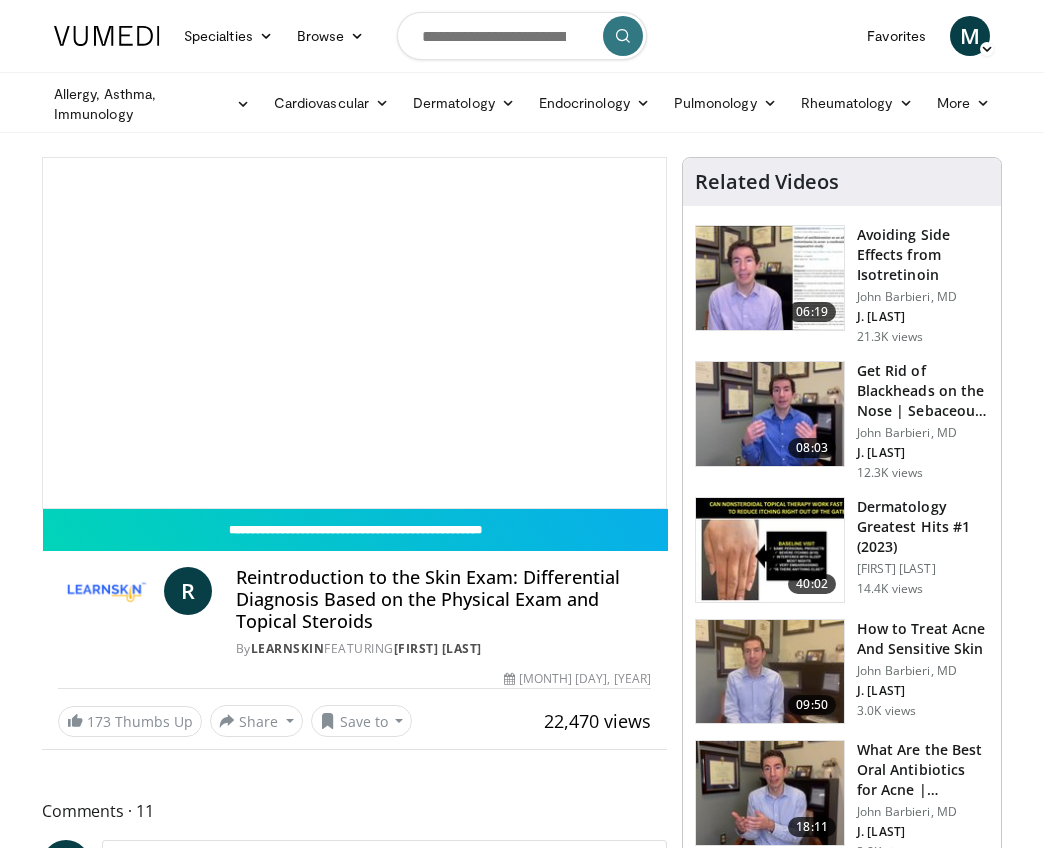 scroll, scrollTop: 0, scrollLeft: 0, axis: both 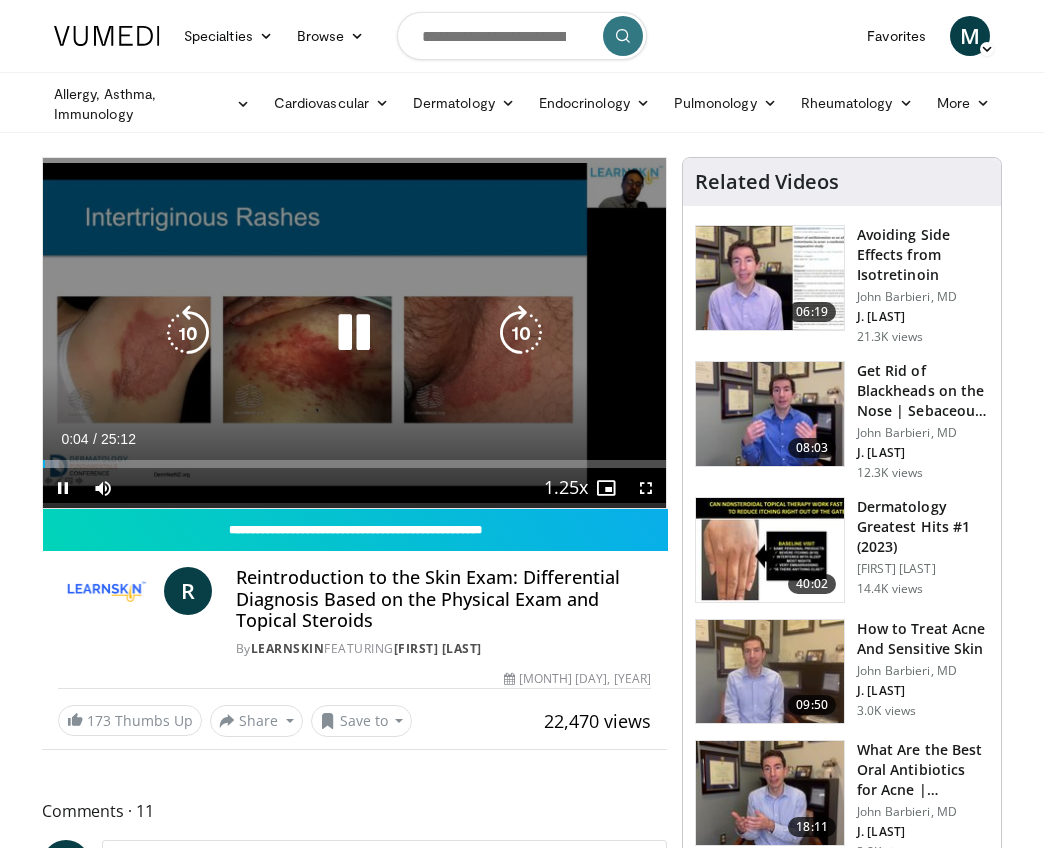 click on "10 seconds
Tap to unmute" at bounding box center (354, 333) 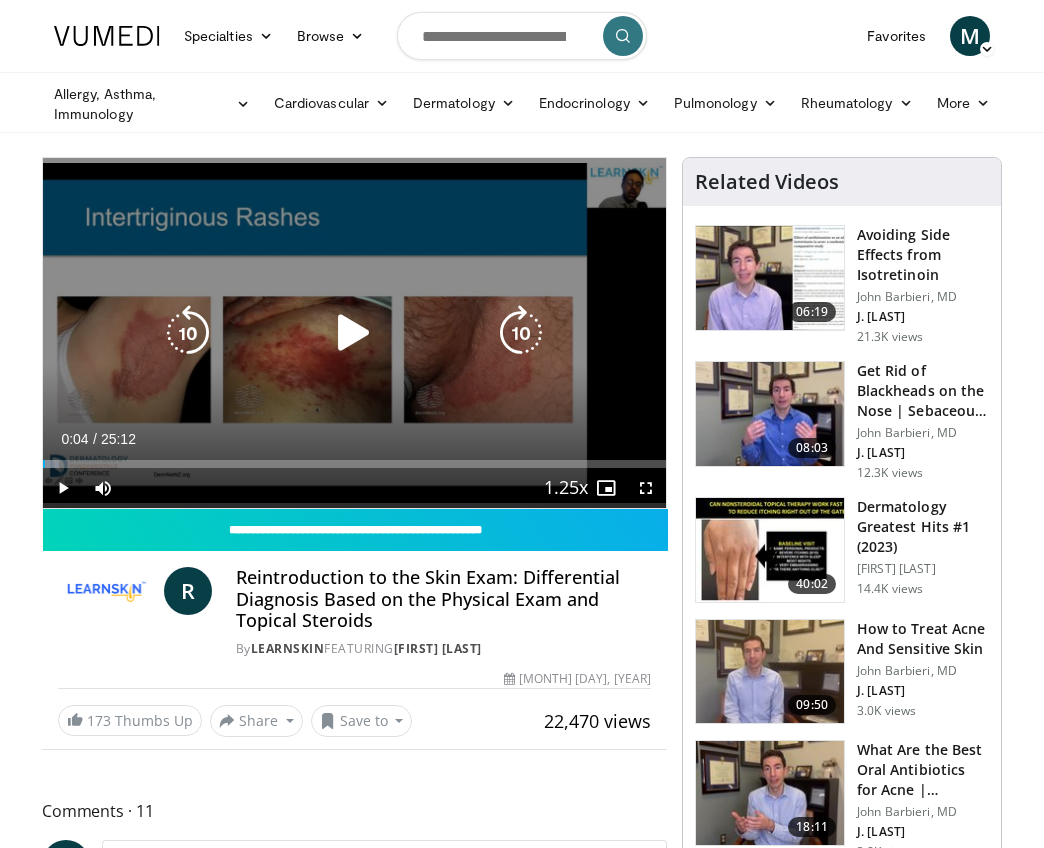 click on "10 seconds
Tap to unmute" at bounding box center [354, 333] 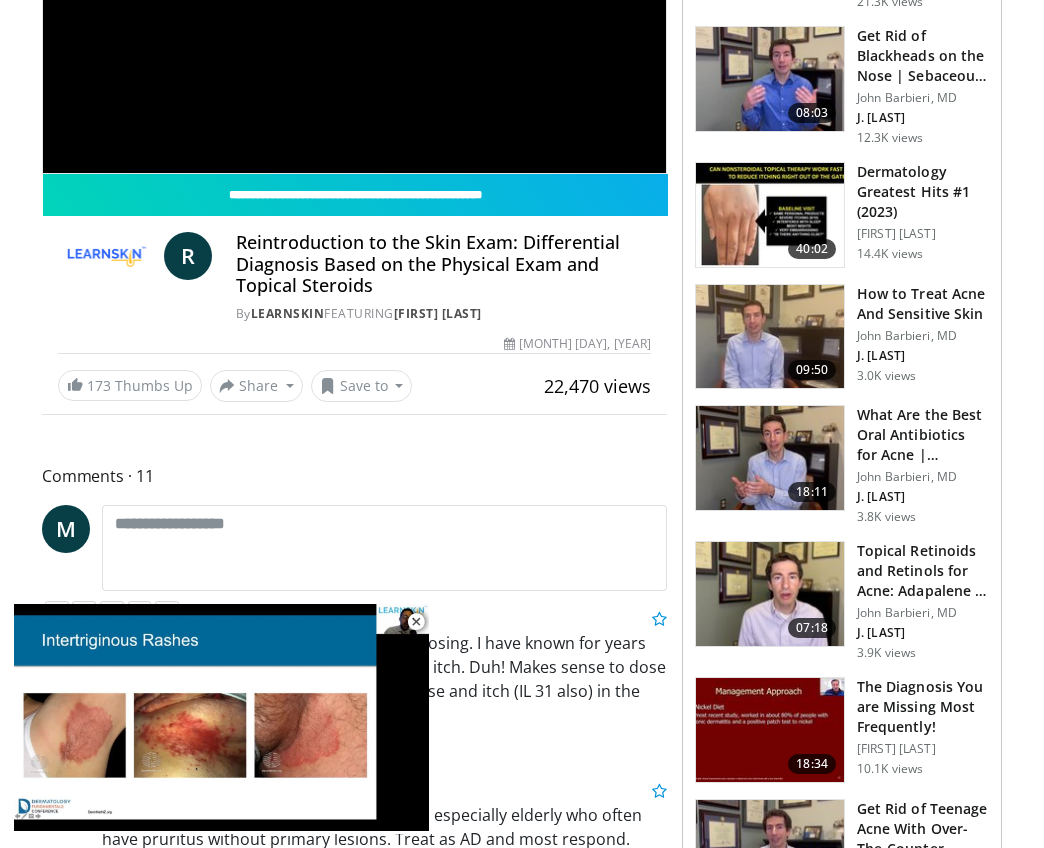 scroll, scrollTop: 0, scrollLeft: 0, axis: both 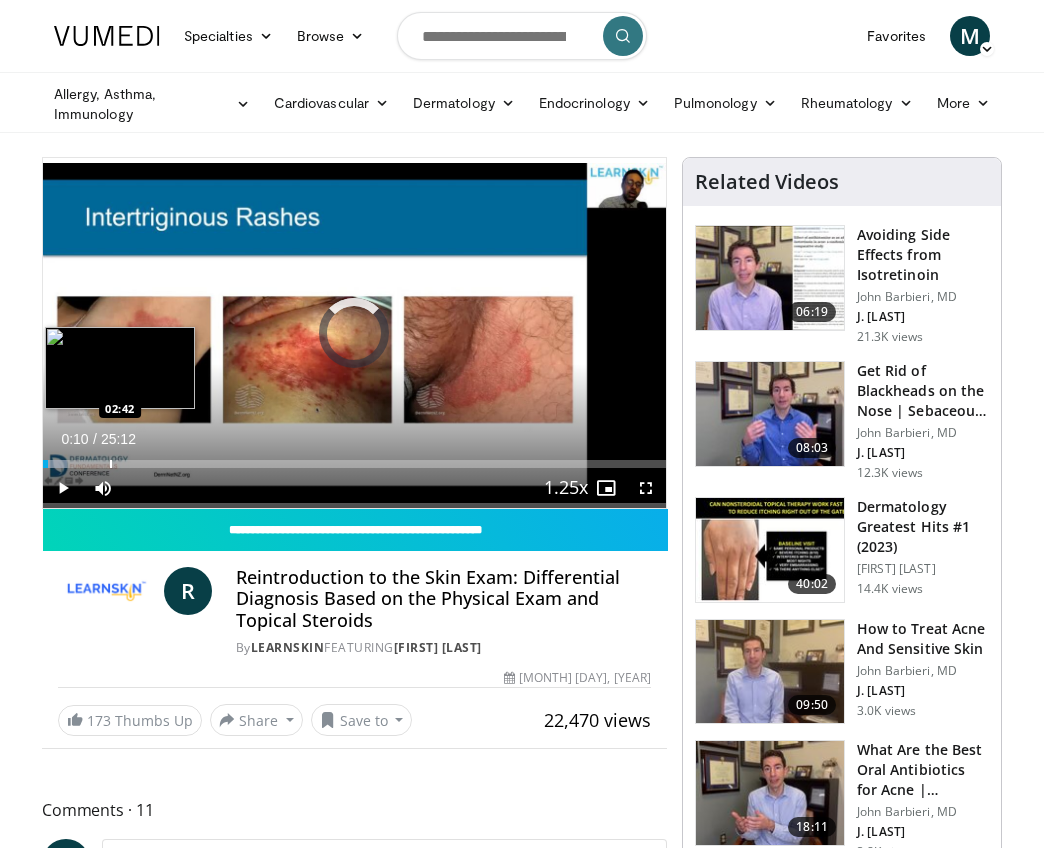click on "Loaded :  3.93% 00:11 02:42" at bounding box center [354, 458] 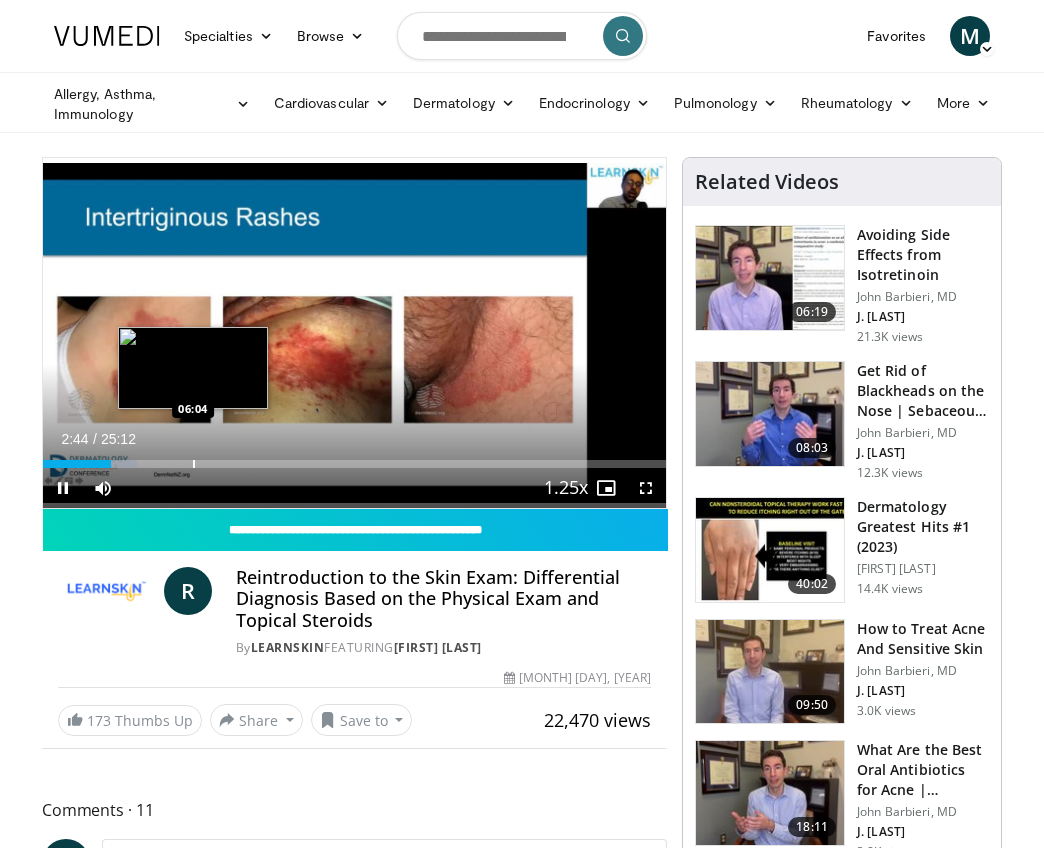 click at bounding box center (194, 464) 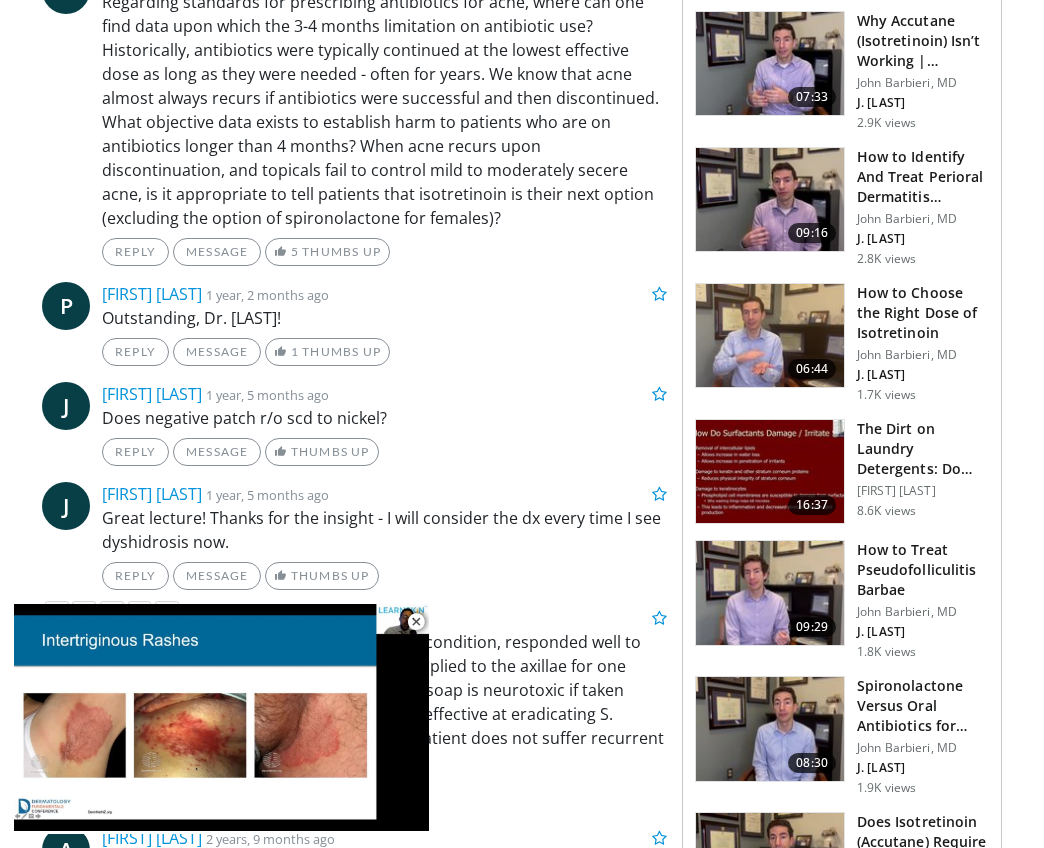 scroll, scrollTop: 2370, scrollLeft: 0, axis: vertical 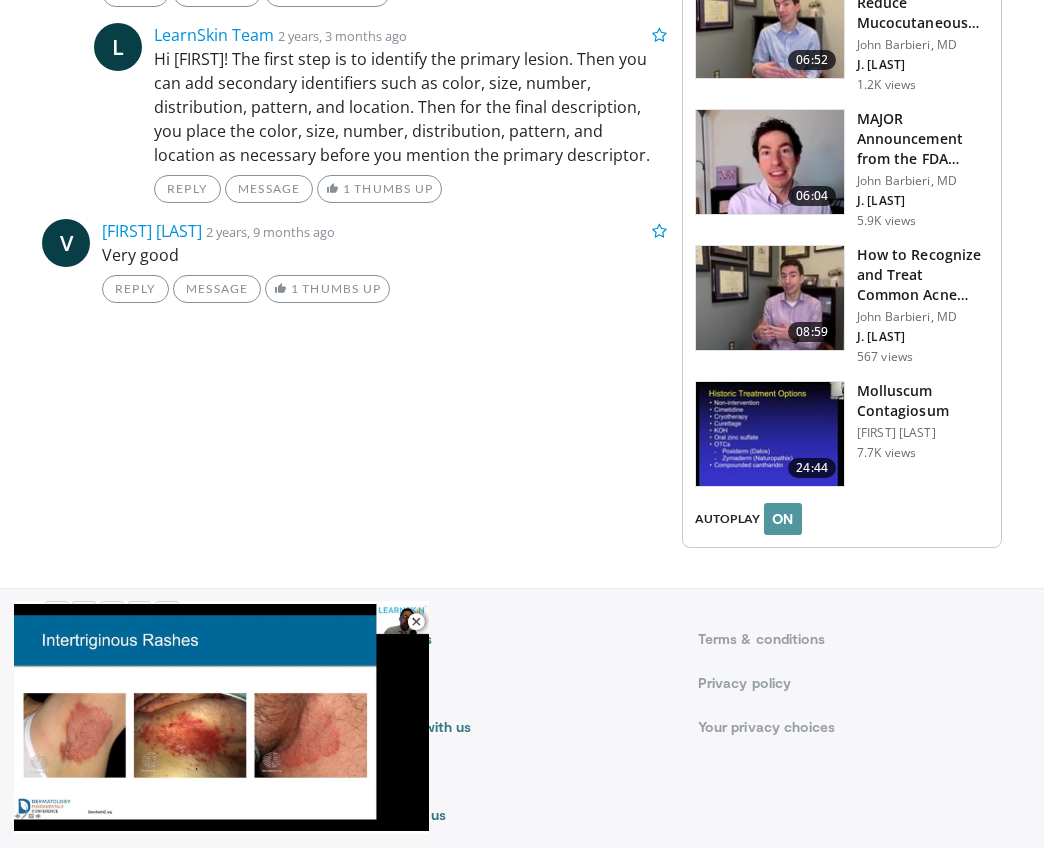 click on "ON" at bounding box center [783, 519] 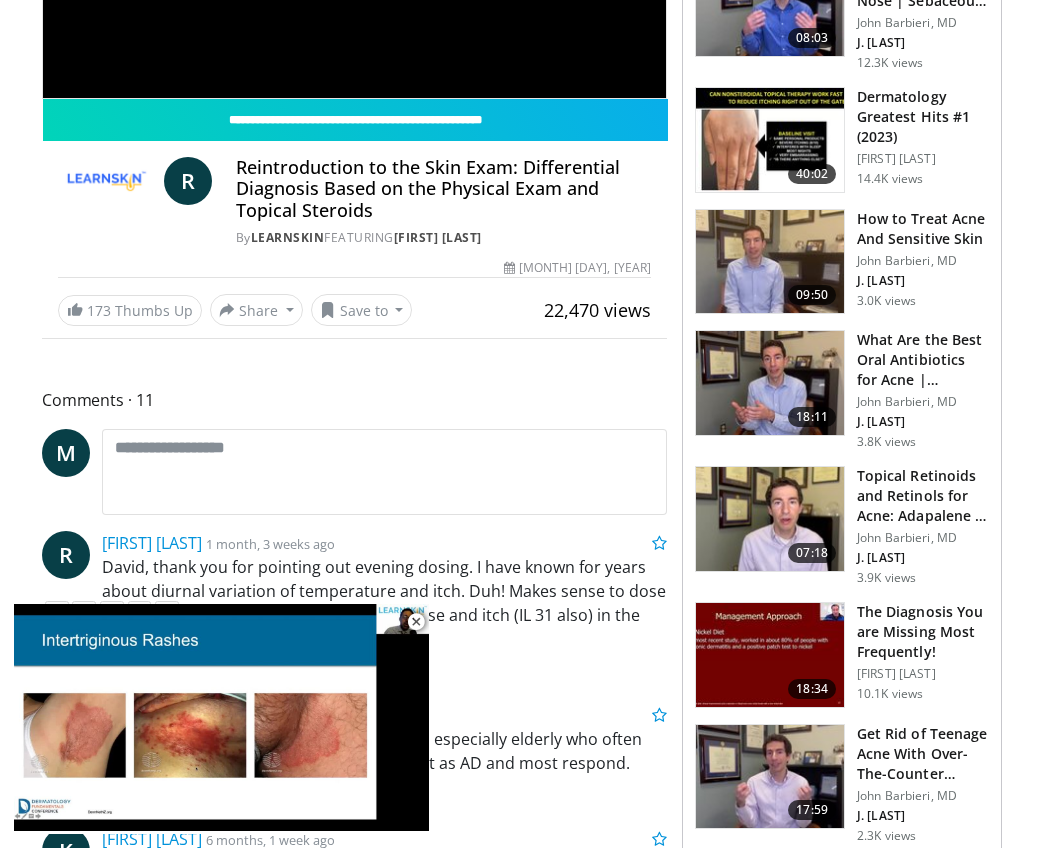 scroll, scrollTop: 60, scrollLeft: 0, axis: vertical 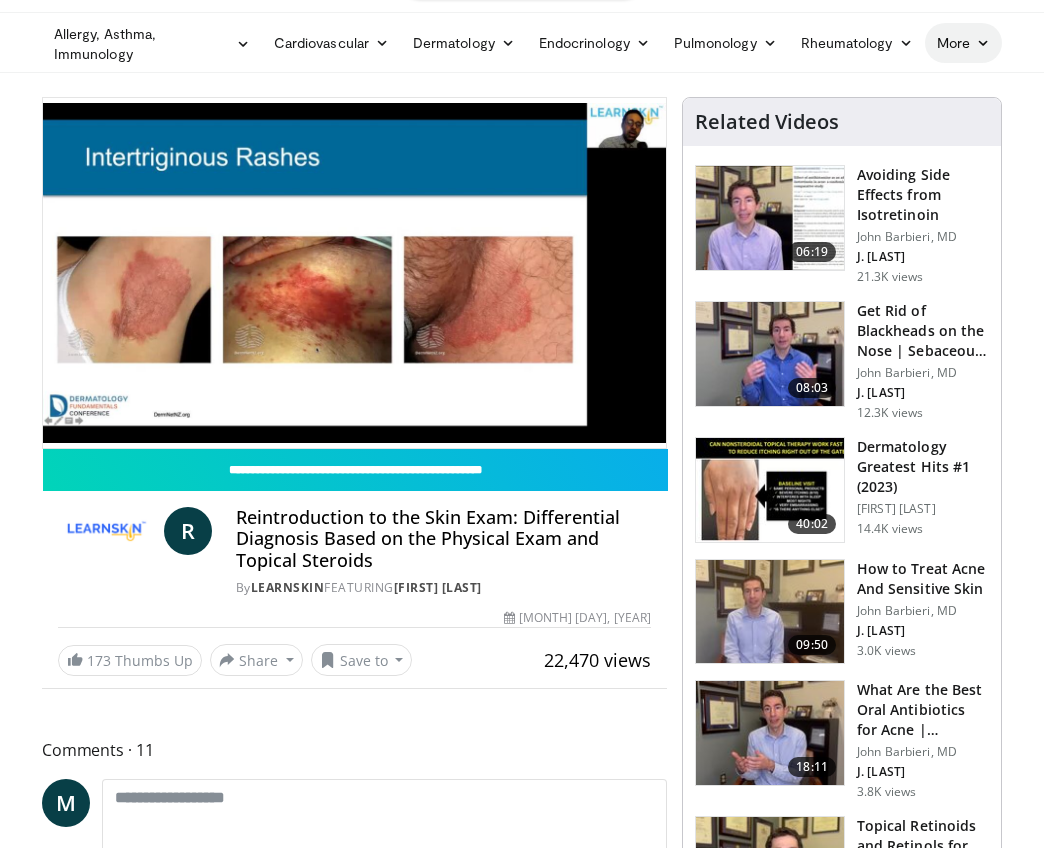 click at bounding box center [983, 43] 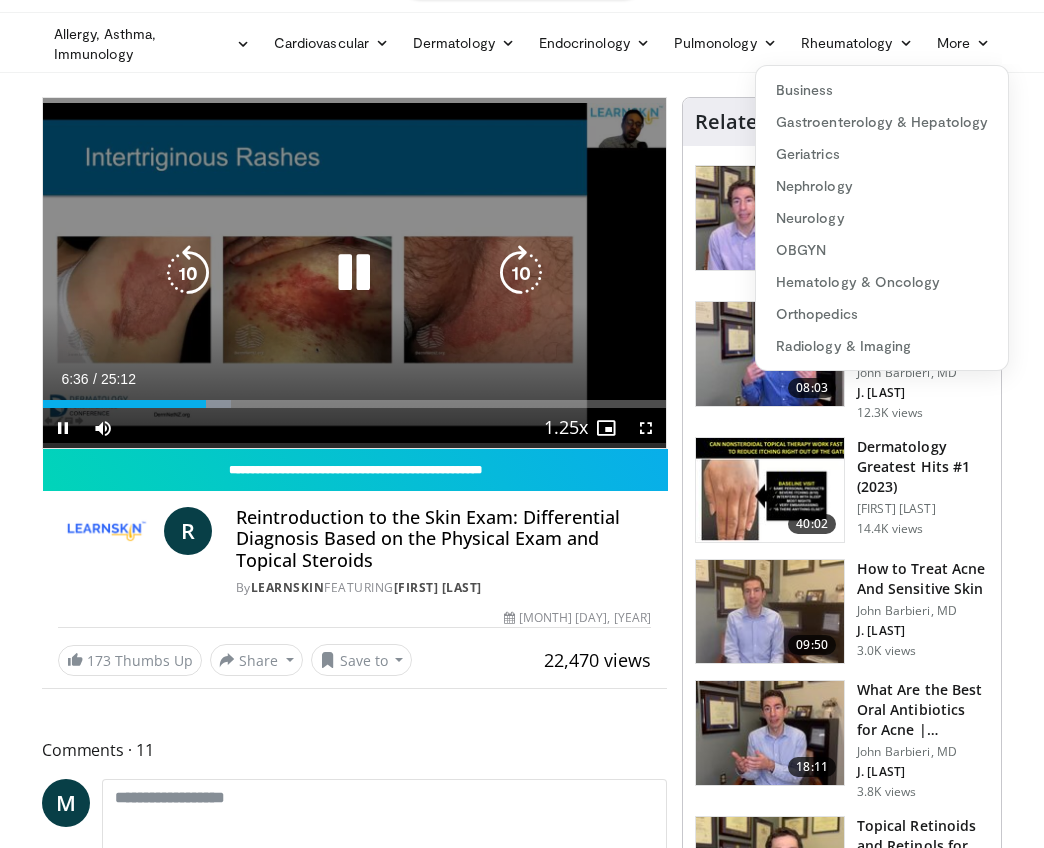 click at bounding box center (354, 273) 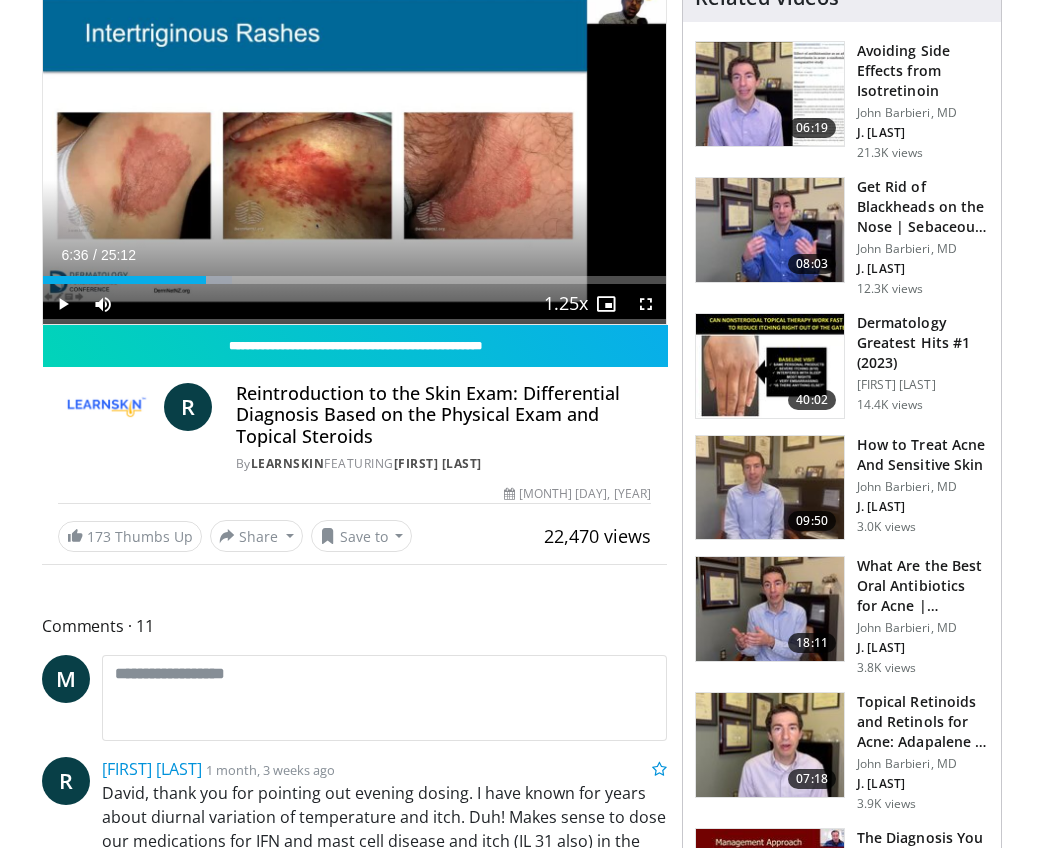 scroll, scrollTop: 188, scrollLeft: 0, axis: vertical 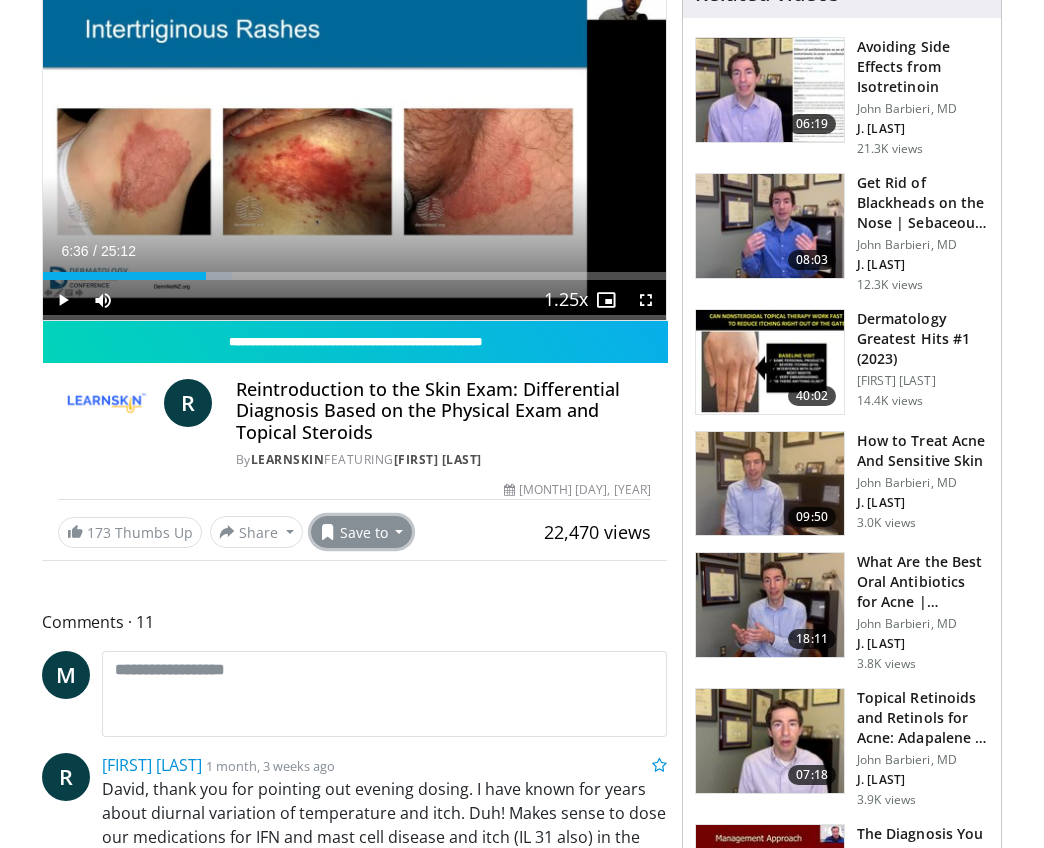 click on "Save to" at bounding box center [362, 532] 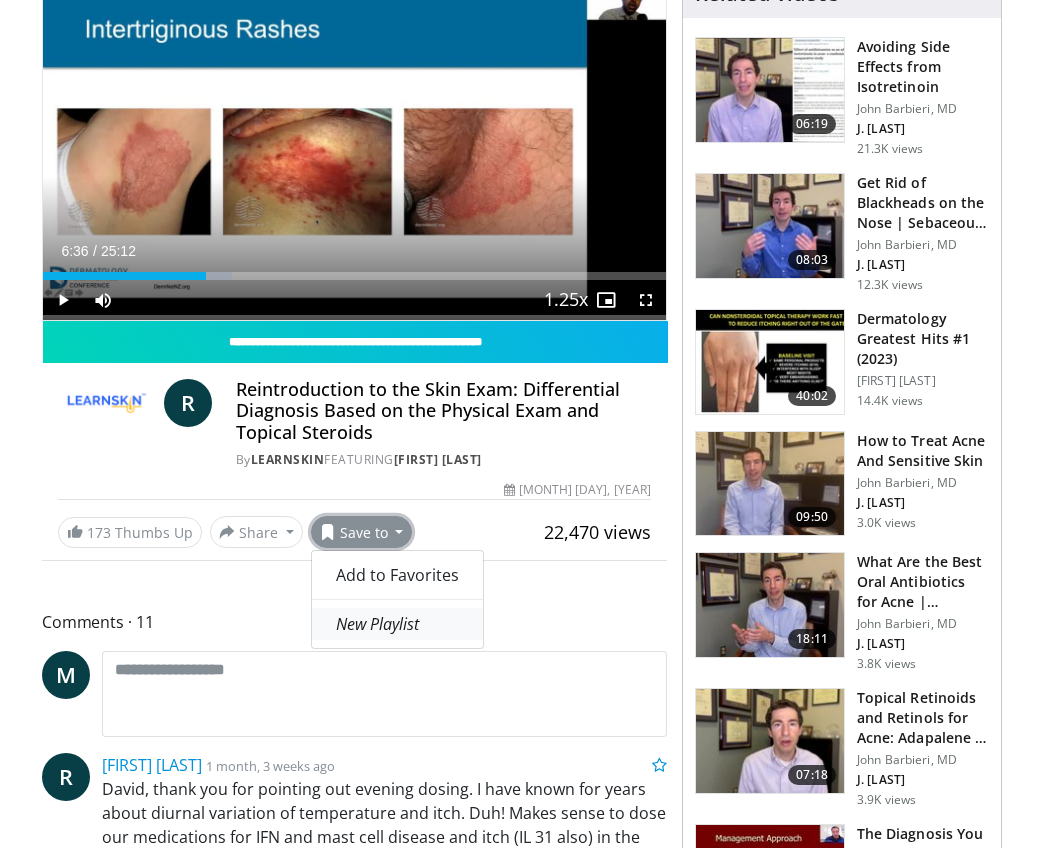 click on "New Playlist" at bounding box center (377, 624) 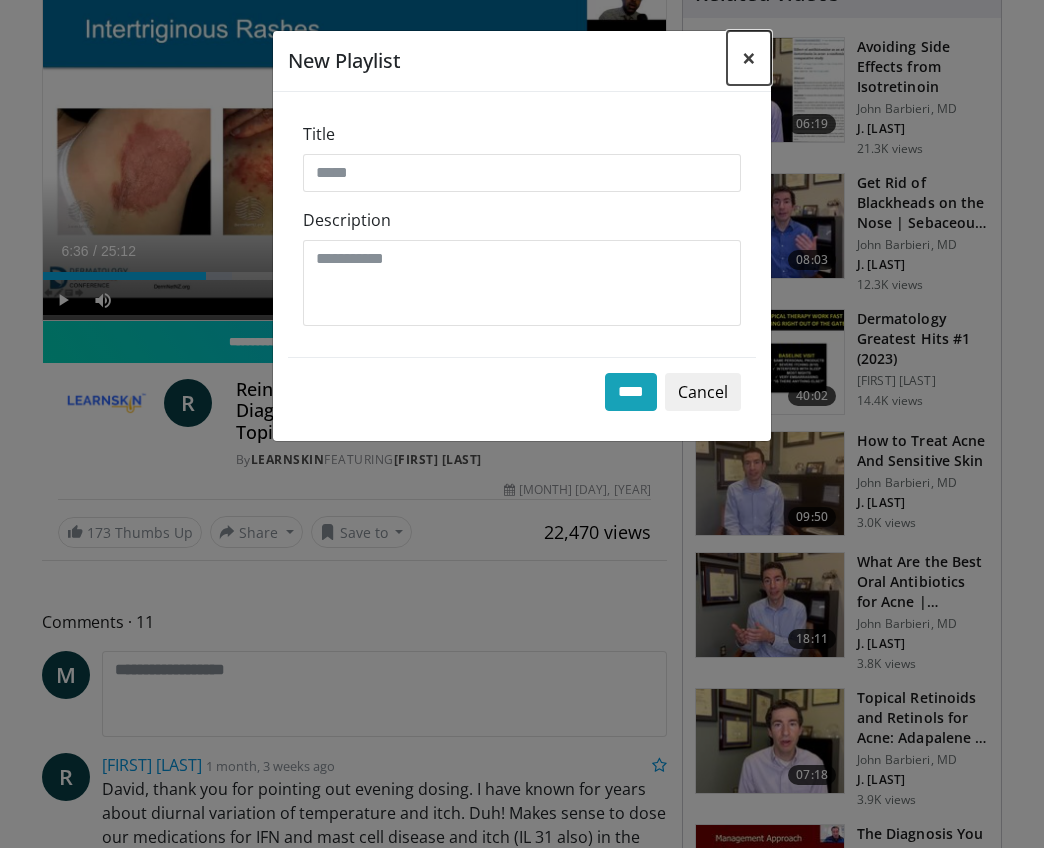 click on "×" at bounding box center [749, 57] 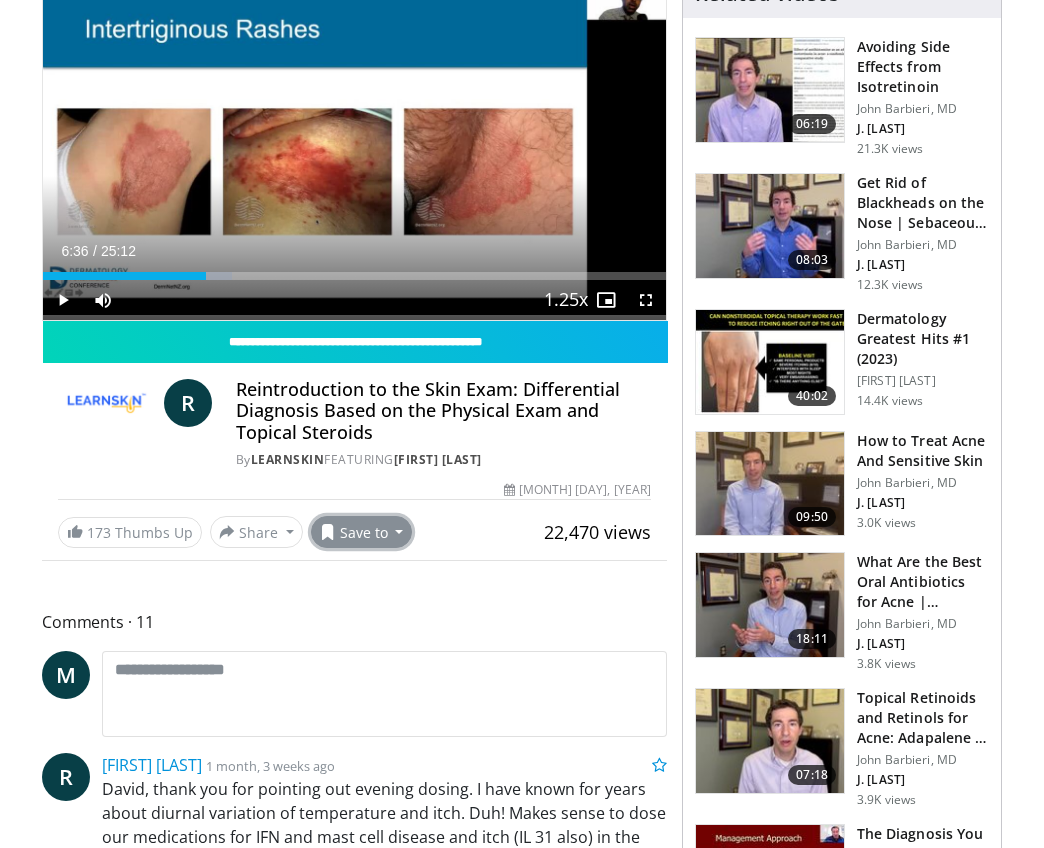 click on "Save to" at bounding box center [362, 532] 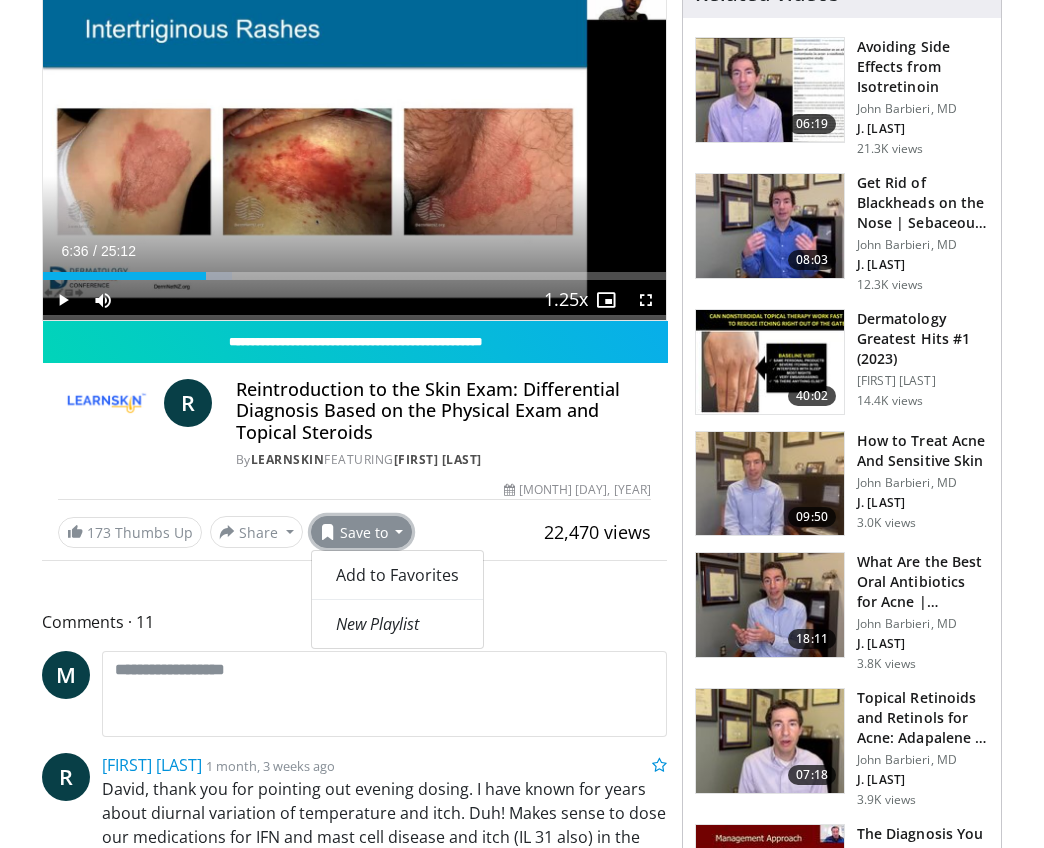 click on "Comments   11" at bounding box center (354, 622) 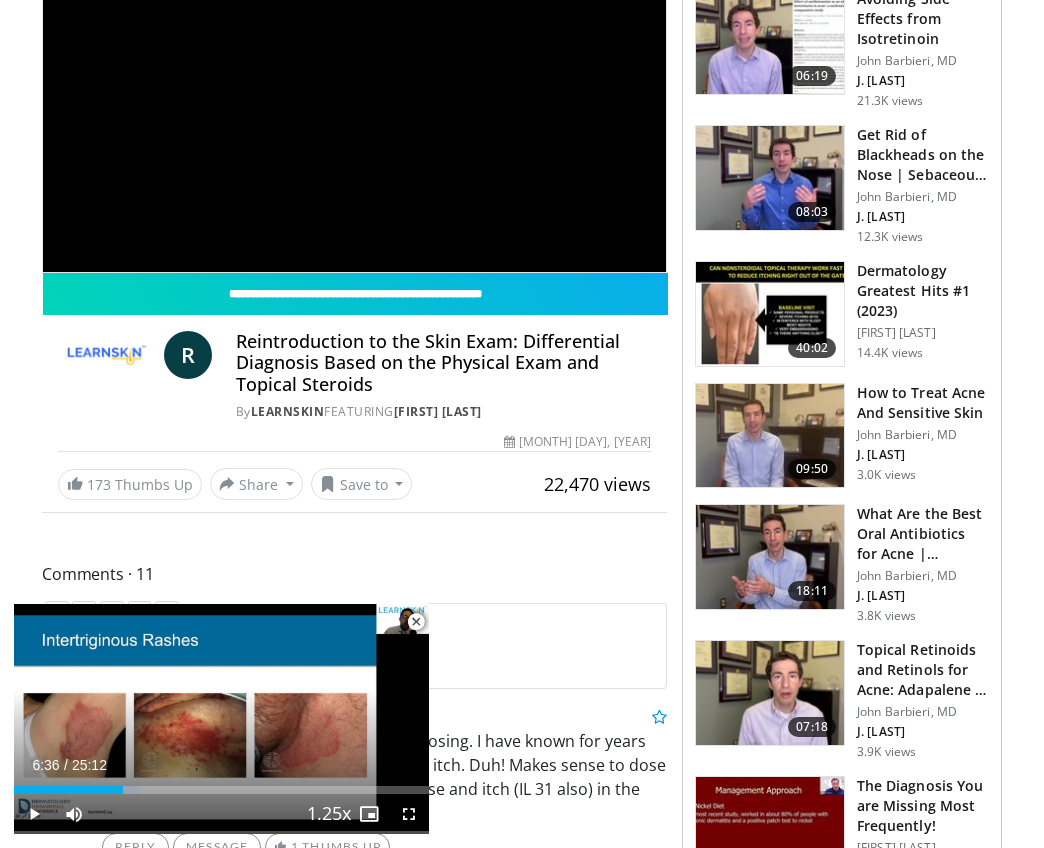 scroll, scrollTop: 0, scrollLeft: 0, axis: both 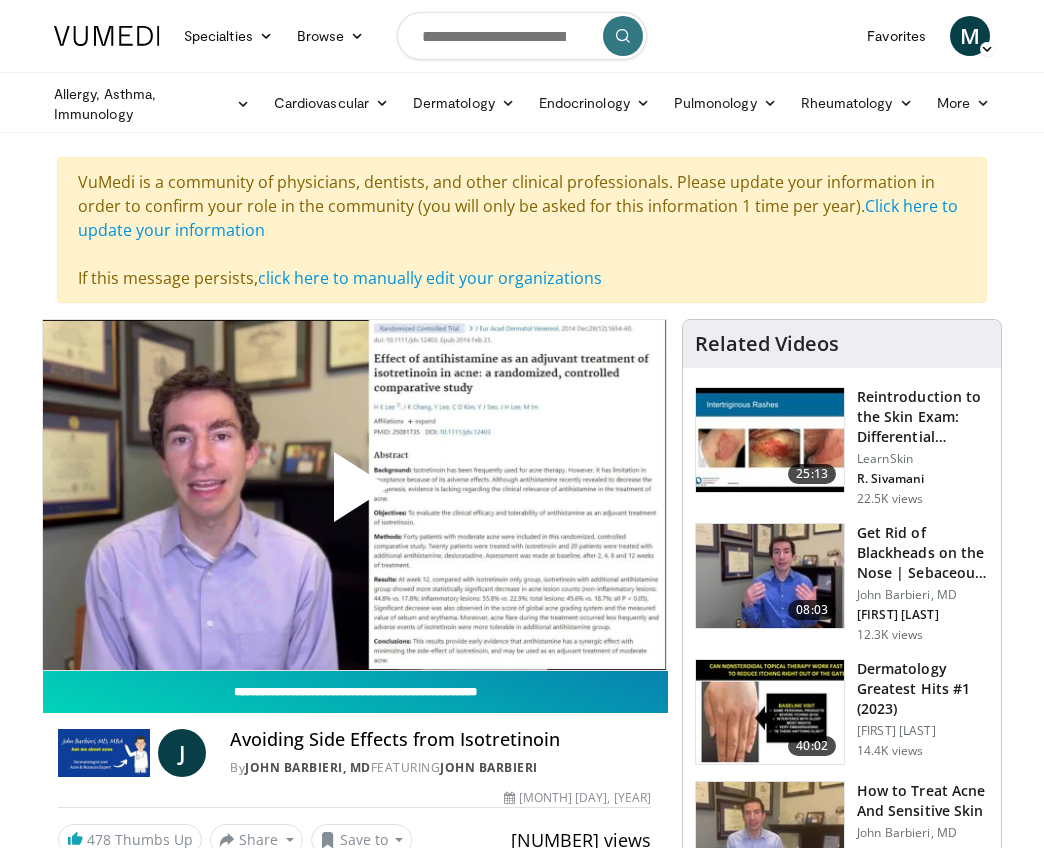 click on "**********" at bounding box center (355, 692) 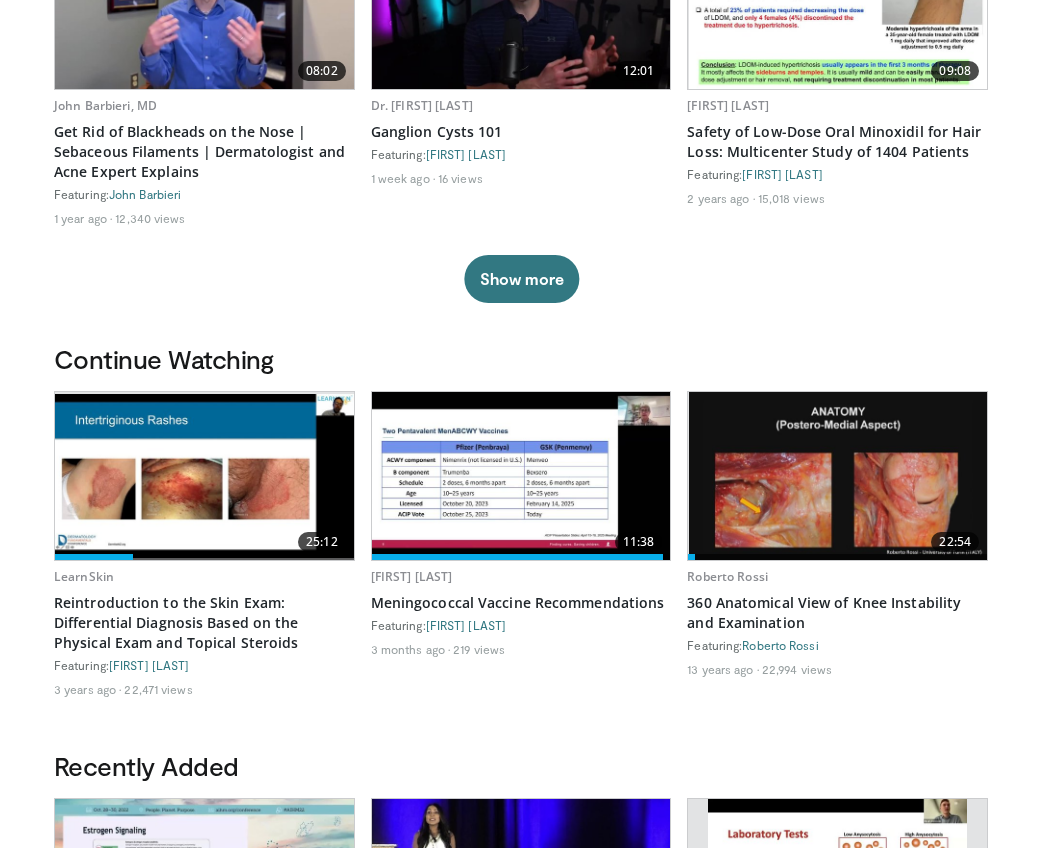 scroll, scrollTop: 0, scrollLeft: 0, axis: both 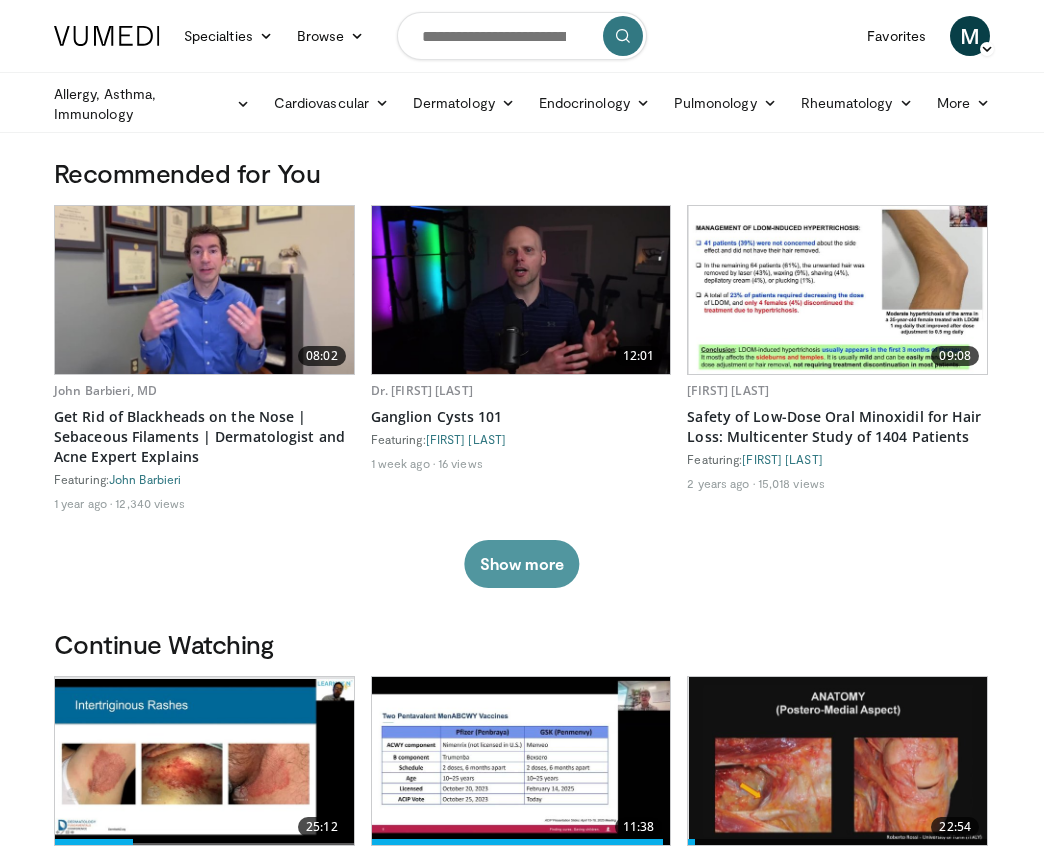 click on "Show more" at bounding box center (521, 564) 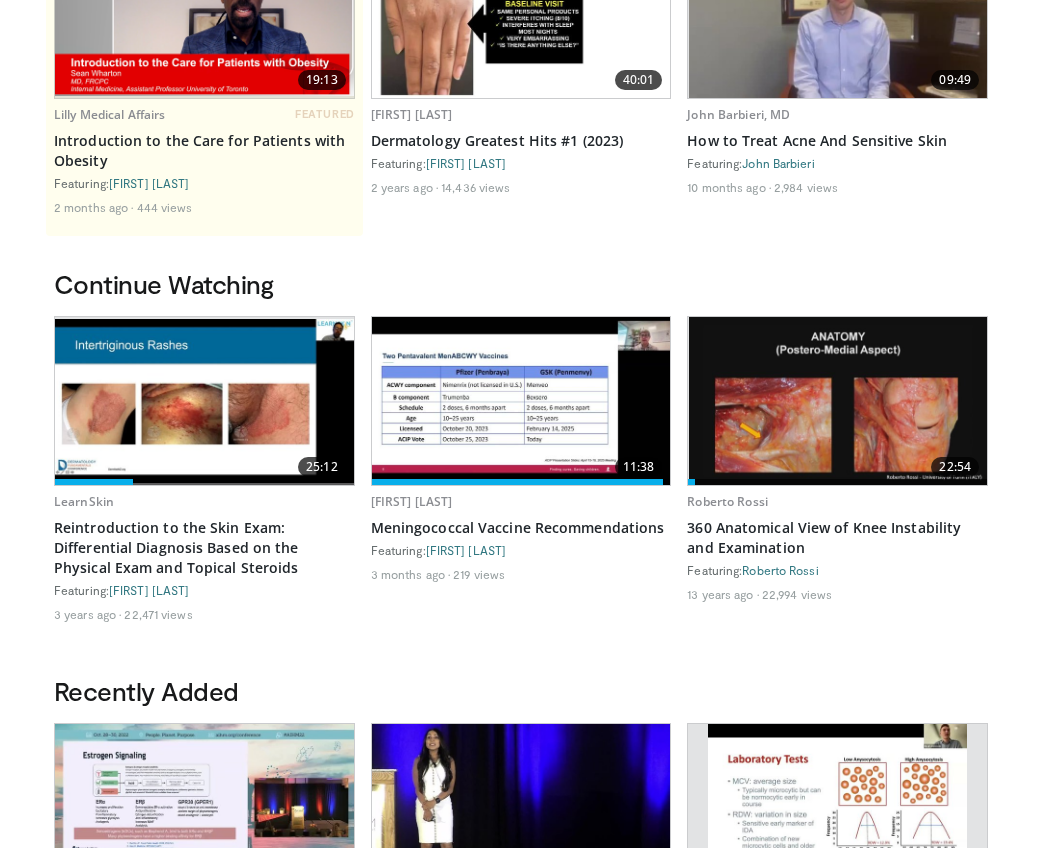 scroll, scrollTop: 0, scrollLeft: 0, axis: both 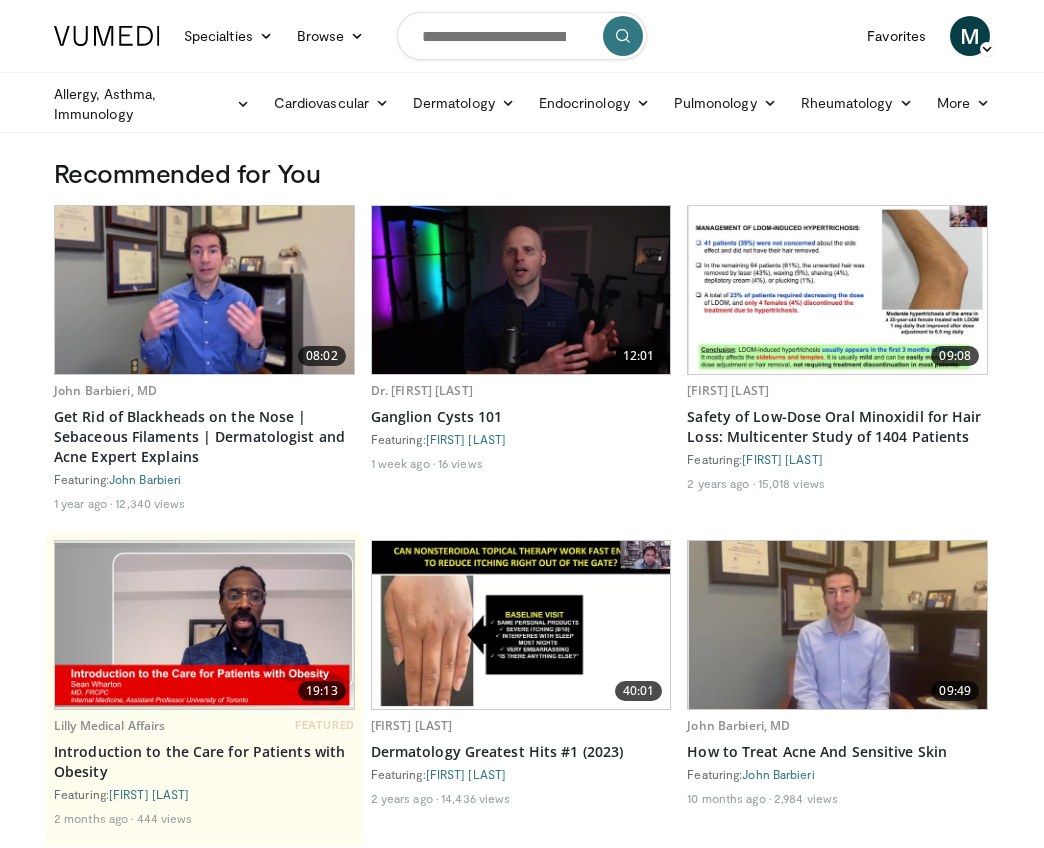 click at bounding box center [107, 36] 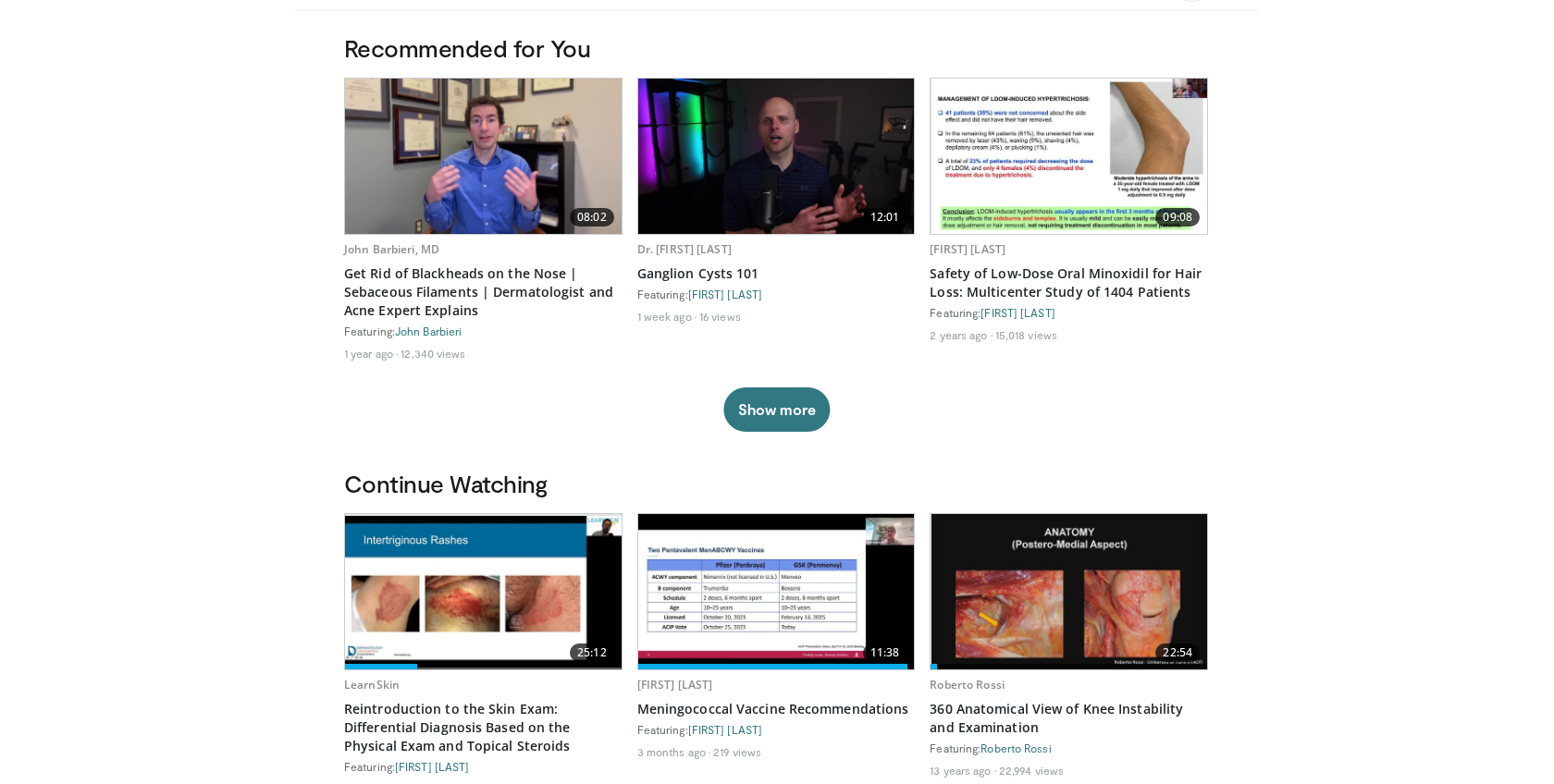 scroll, scrollTop: 0, scrollLeft: 0, axis: both 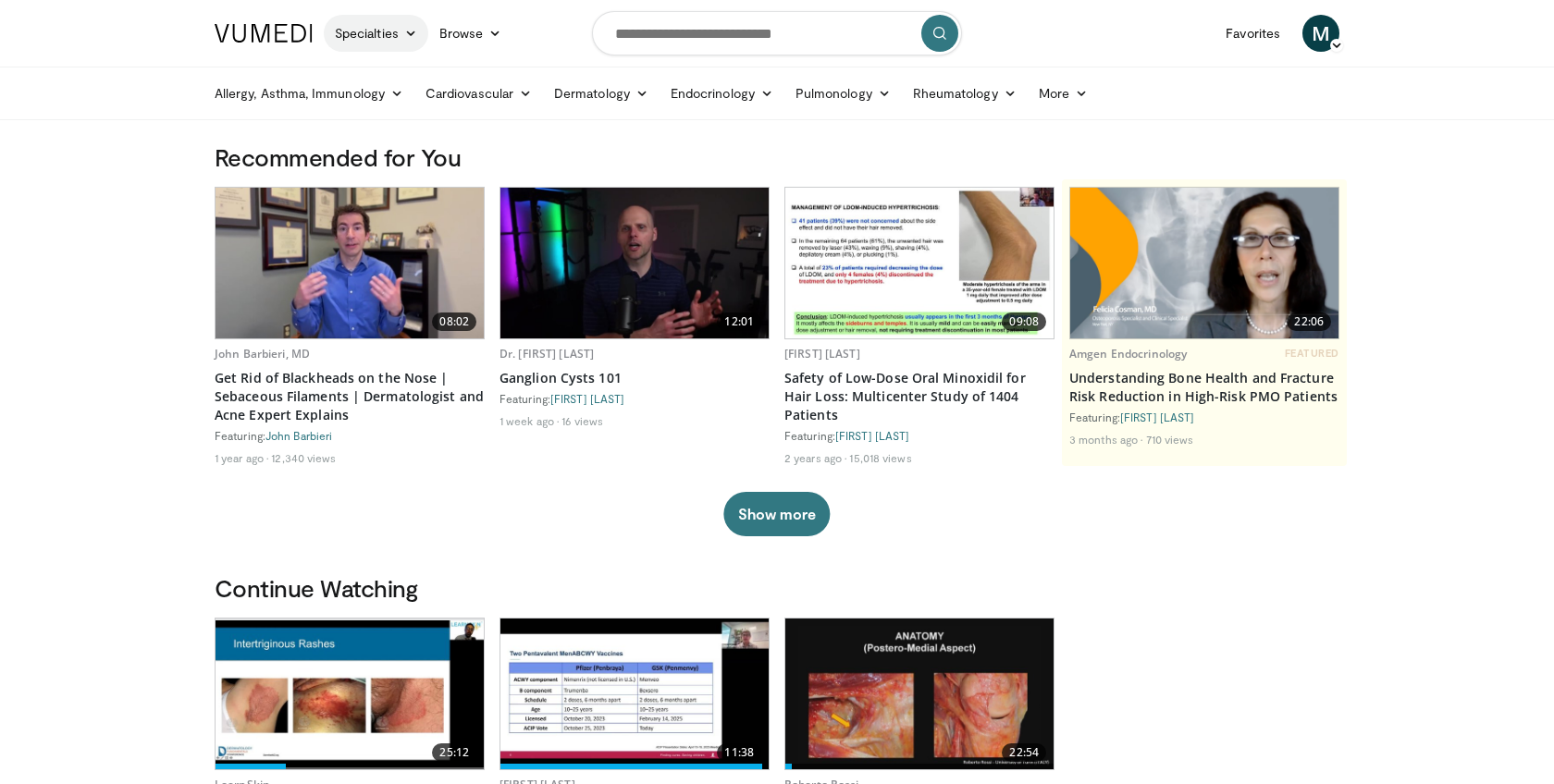 click at bounding box center (411, 33) 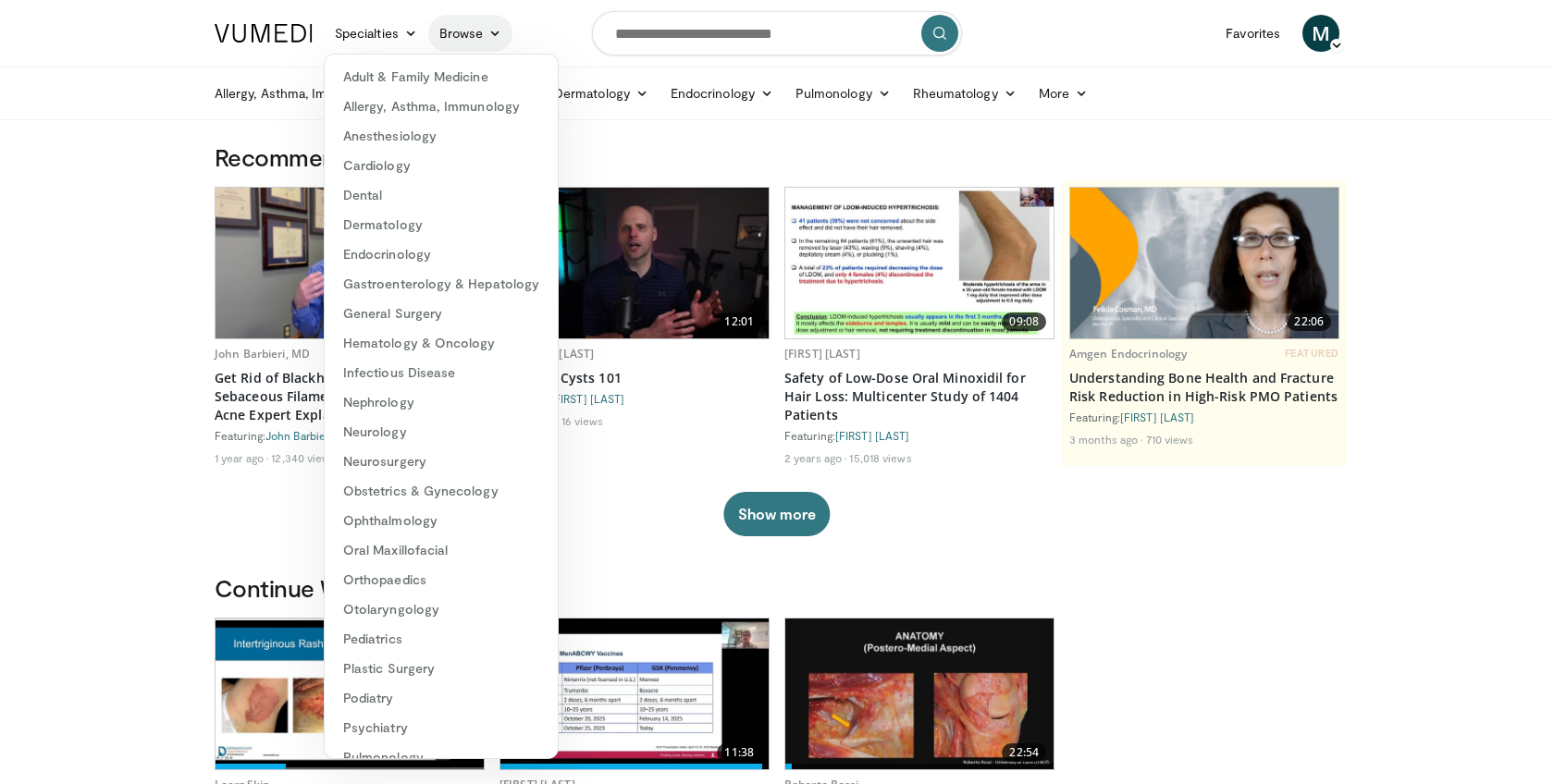 click at bounding box center (495, 33) 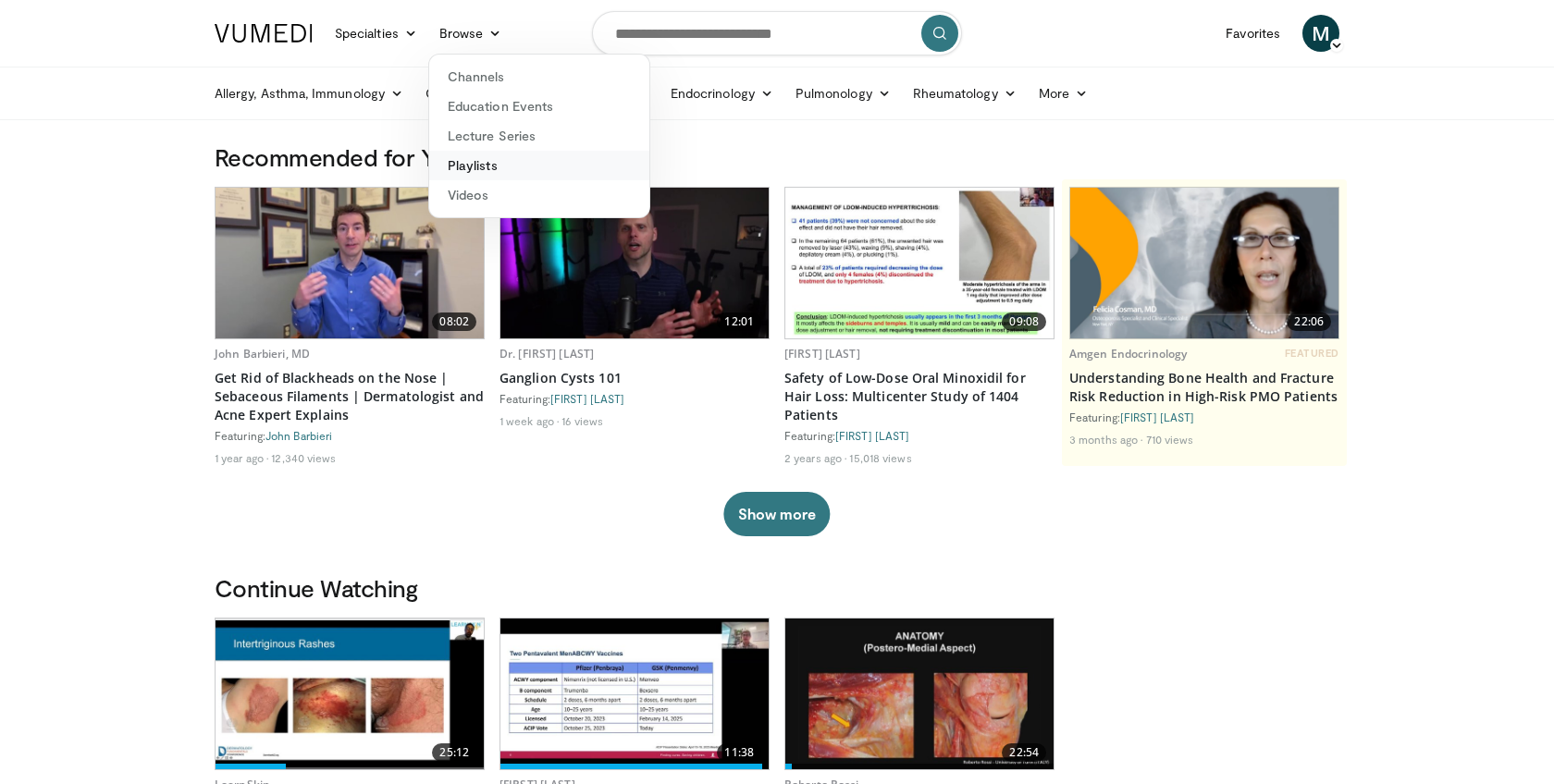 click on "Playlists" at bounding box center [539, 165] 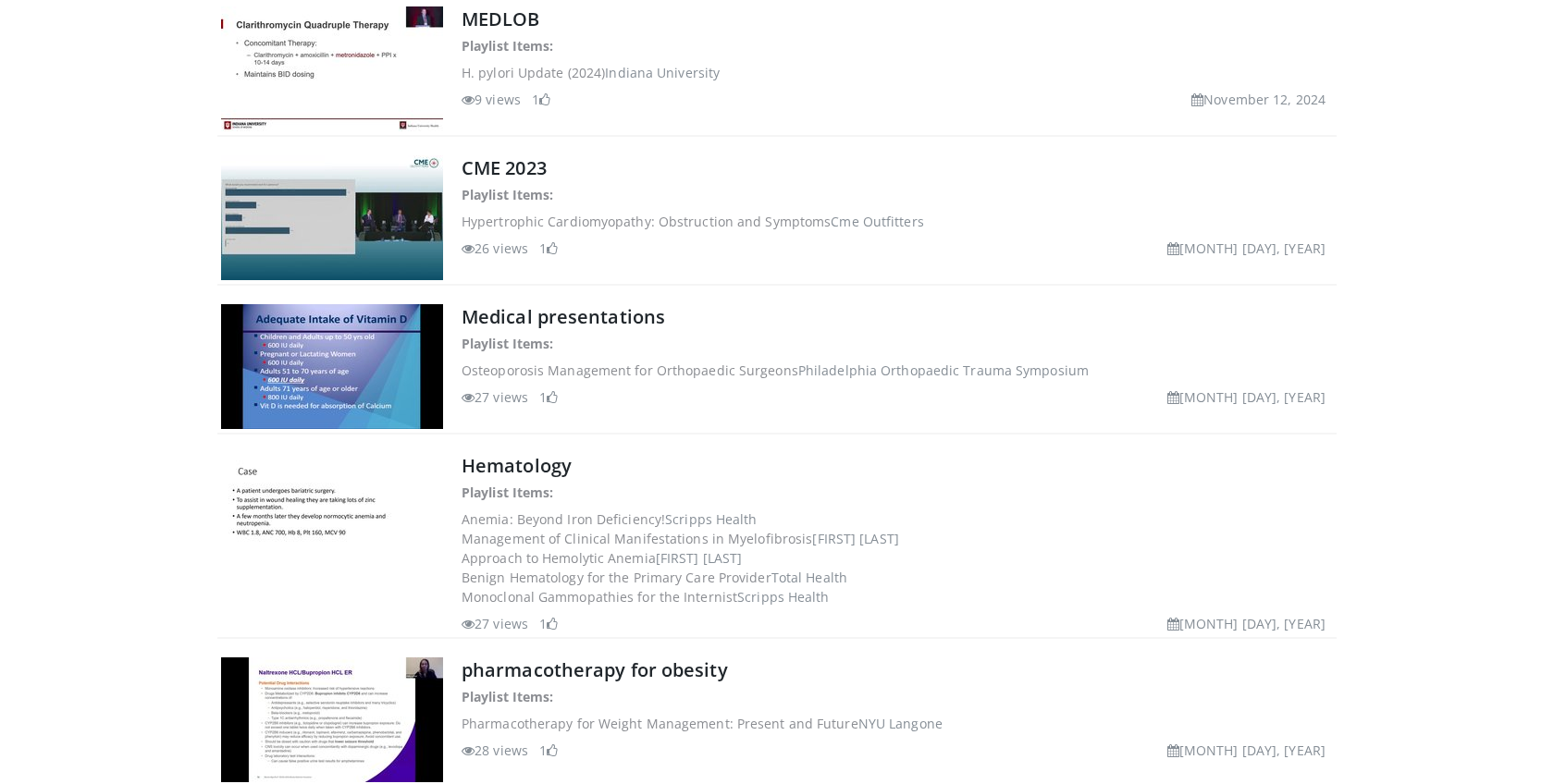scroll, scrollTop: 0, scrollLeft: 0, axis: both 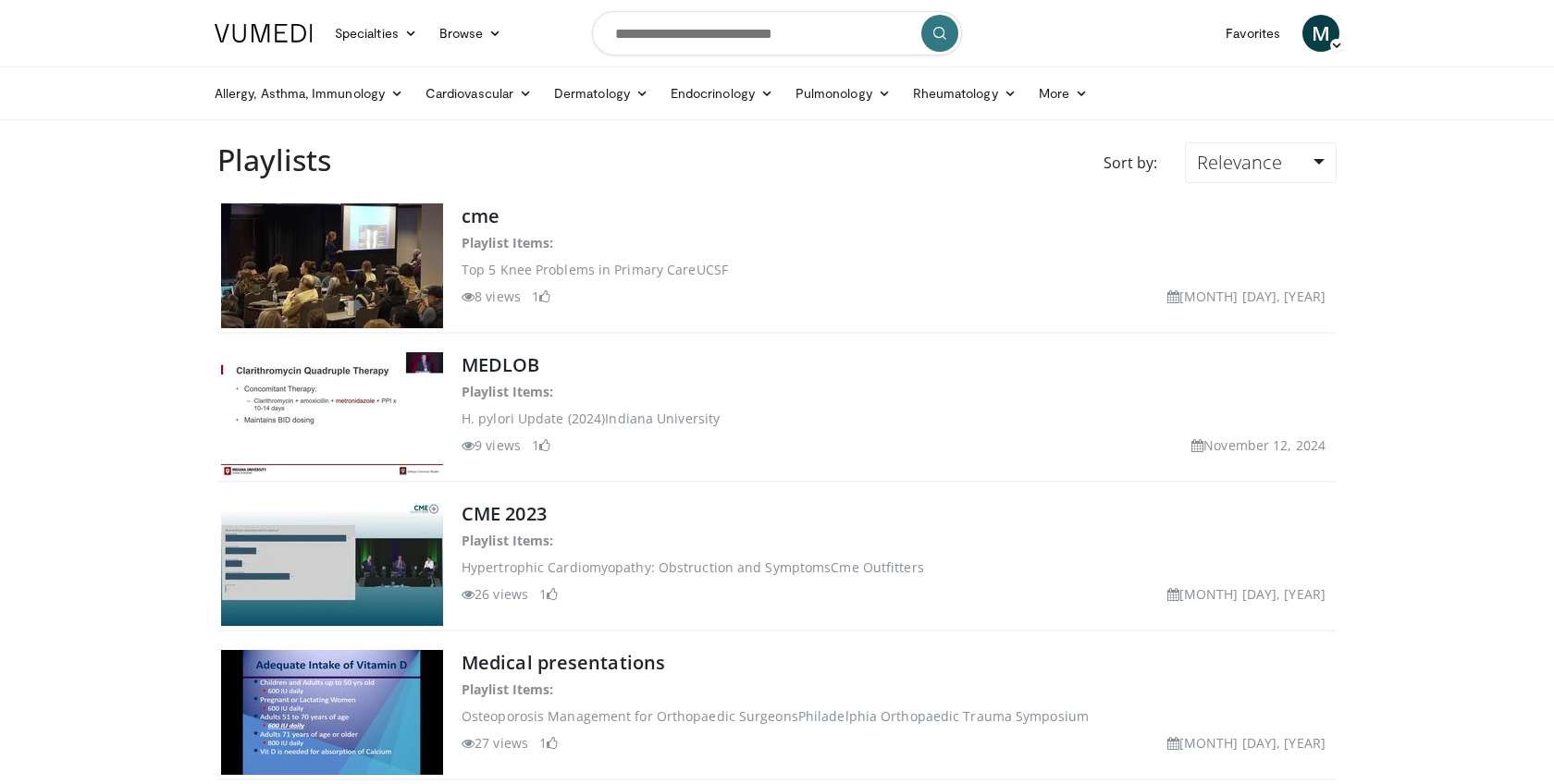 click at bounding box center (777, 33) 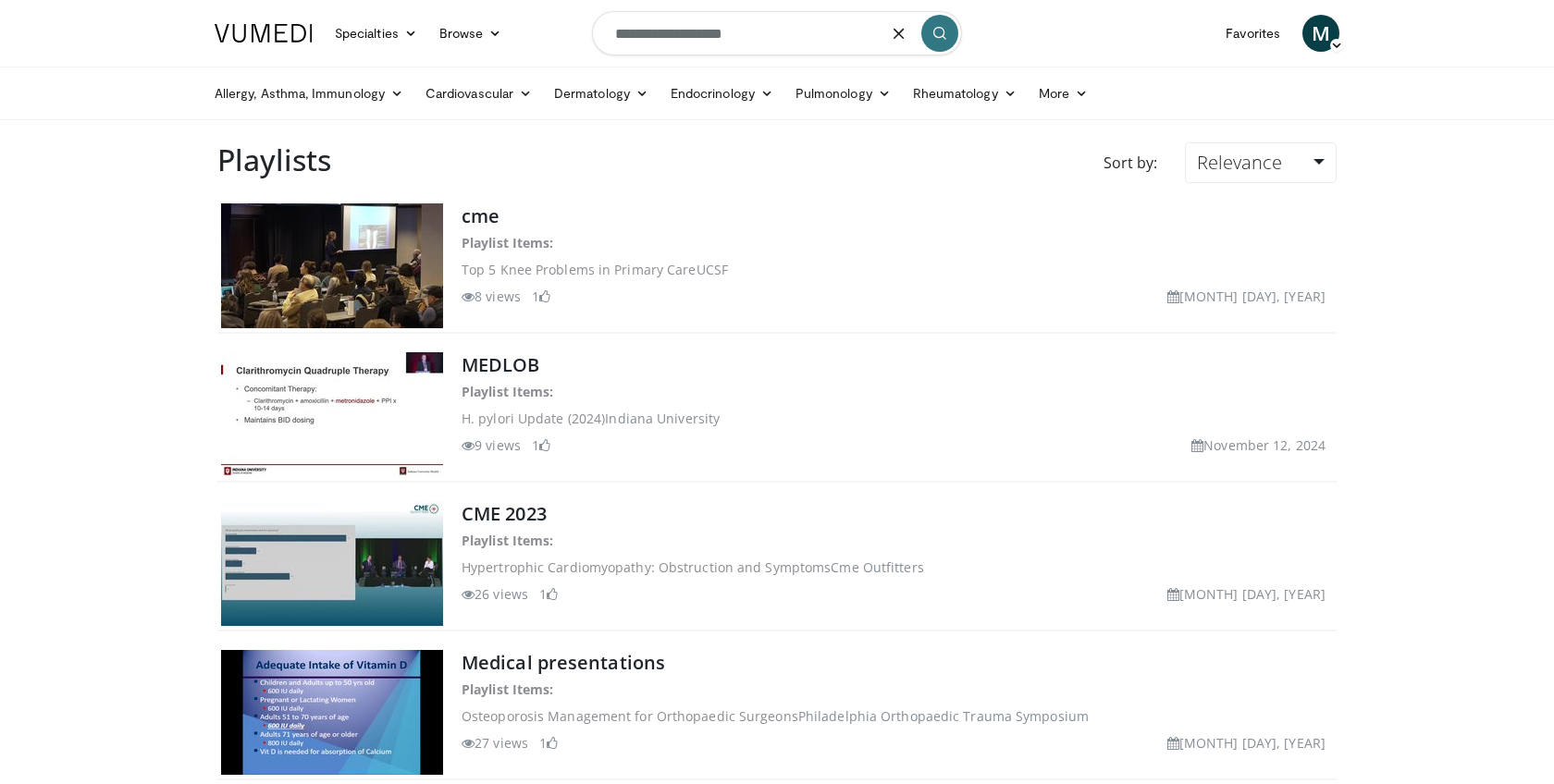 type on "**********" 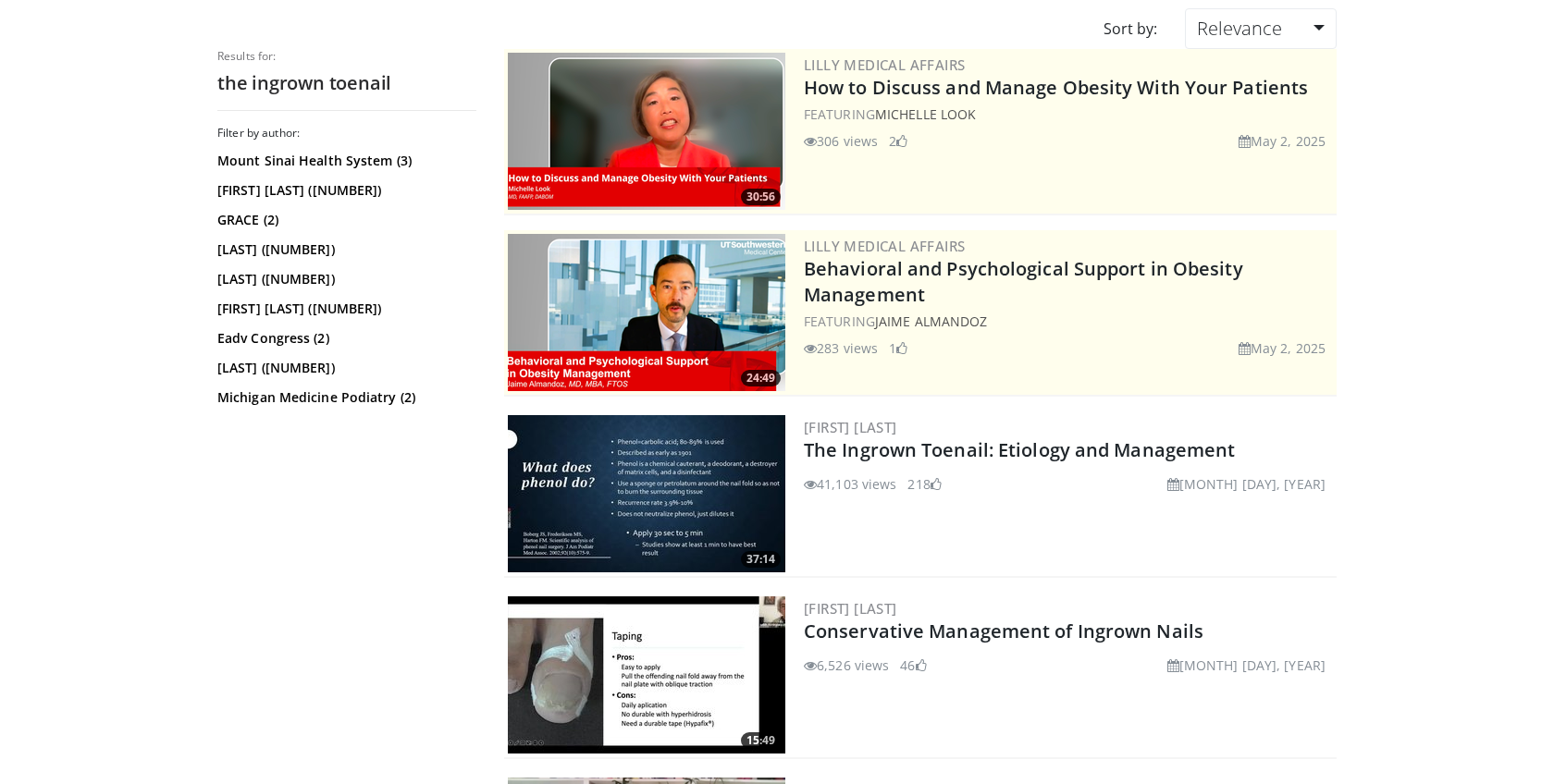 scroll, scrollTop: 159, scrollLeft: 0, axis: vertical 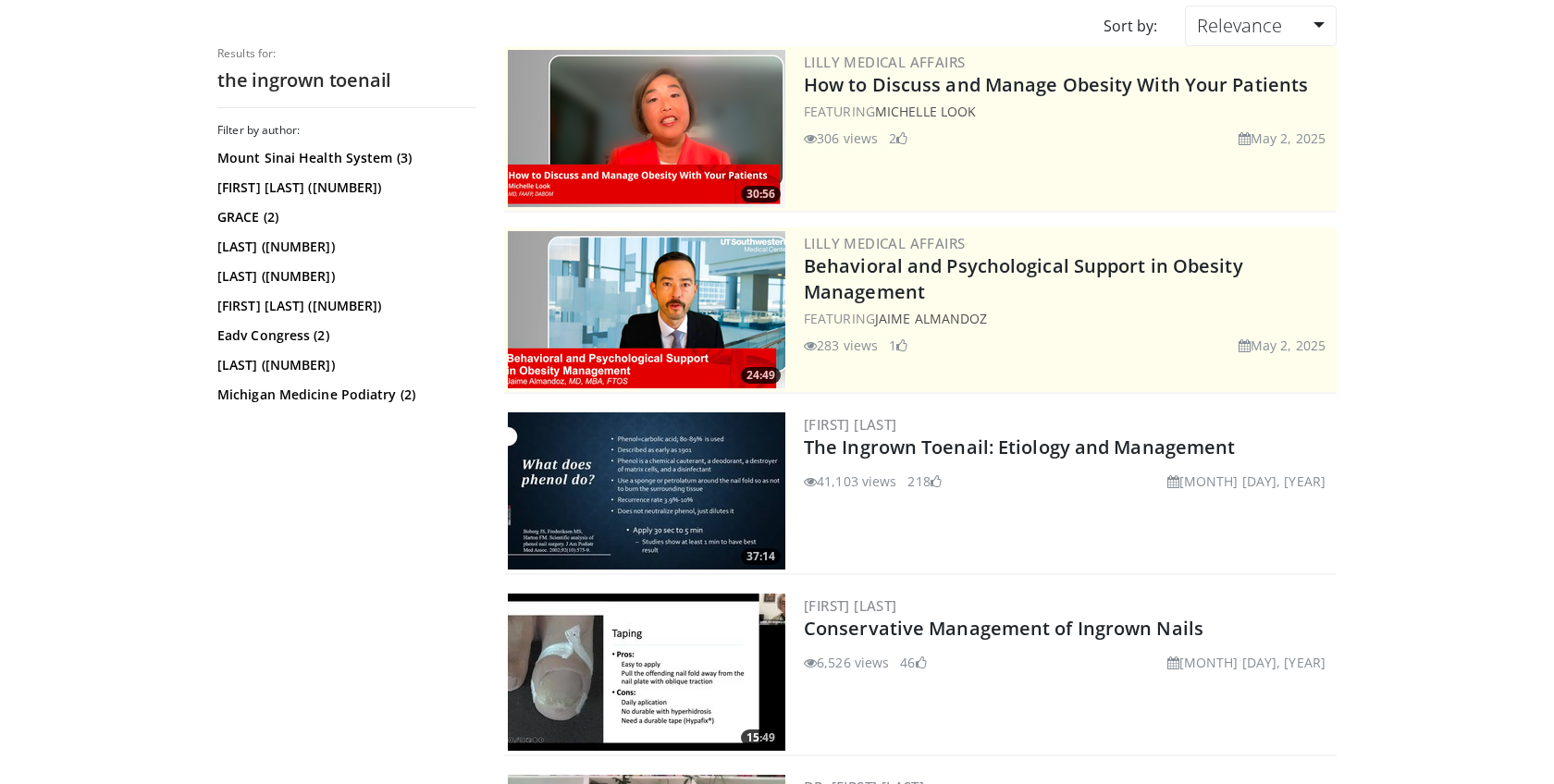 click at bounding box center (647, 491) 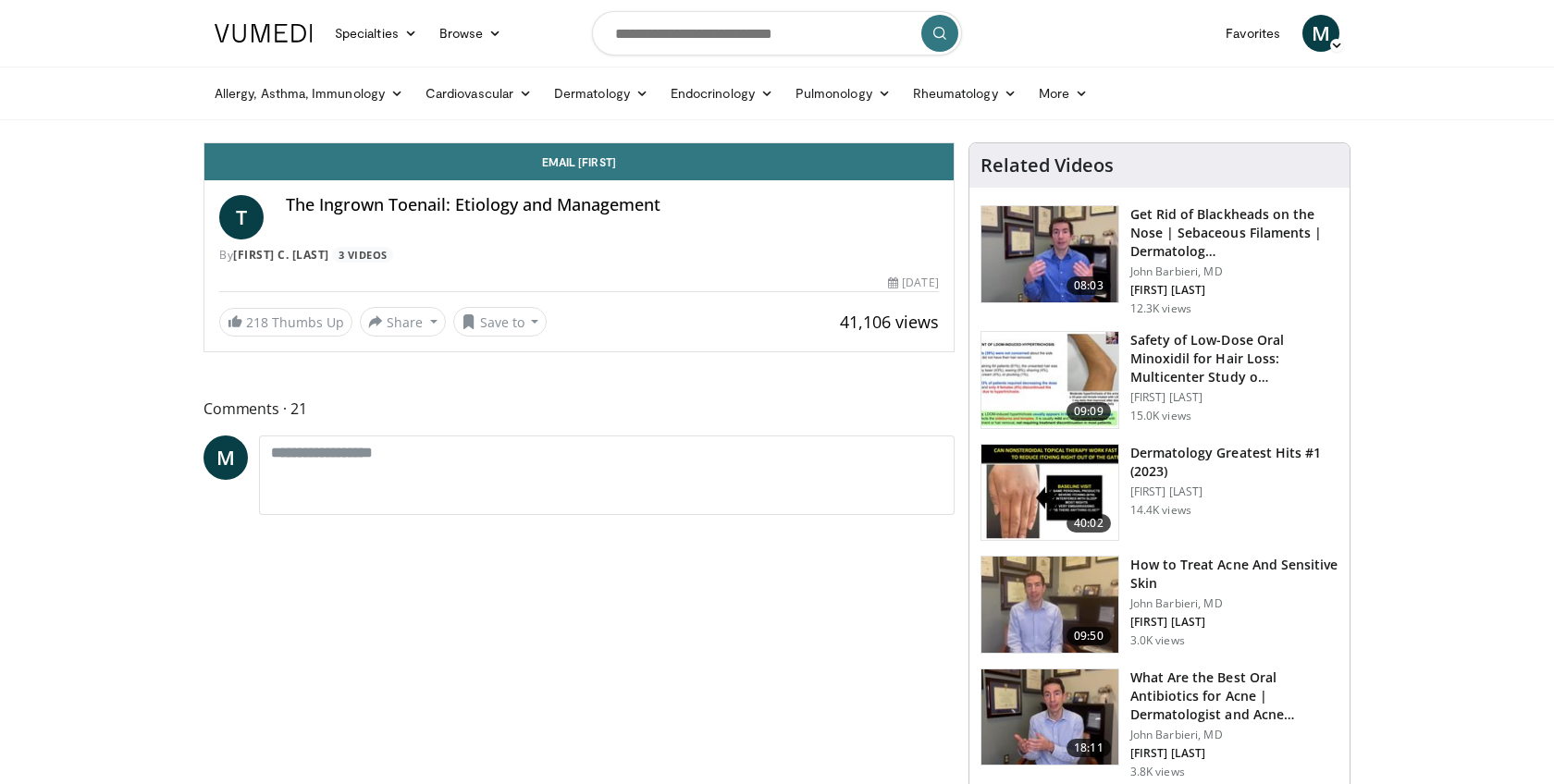 scroll, scrollTop: 0, scrollLeft: 0, axis: both 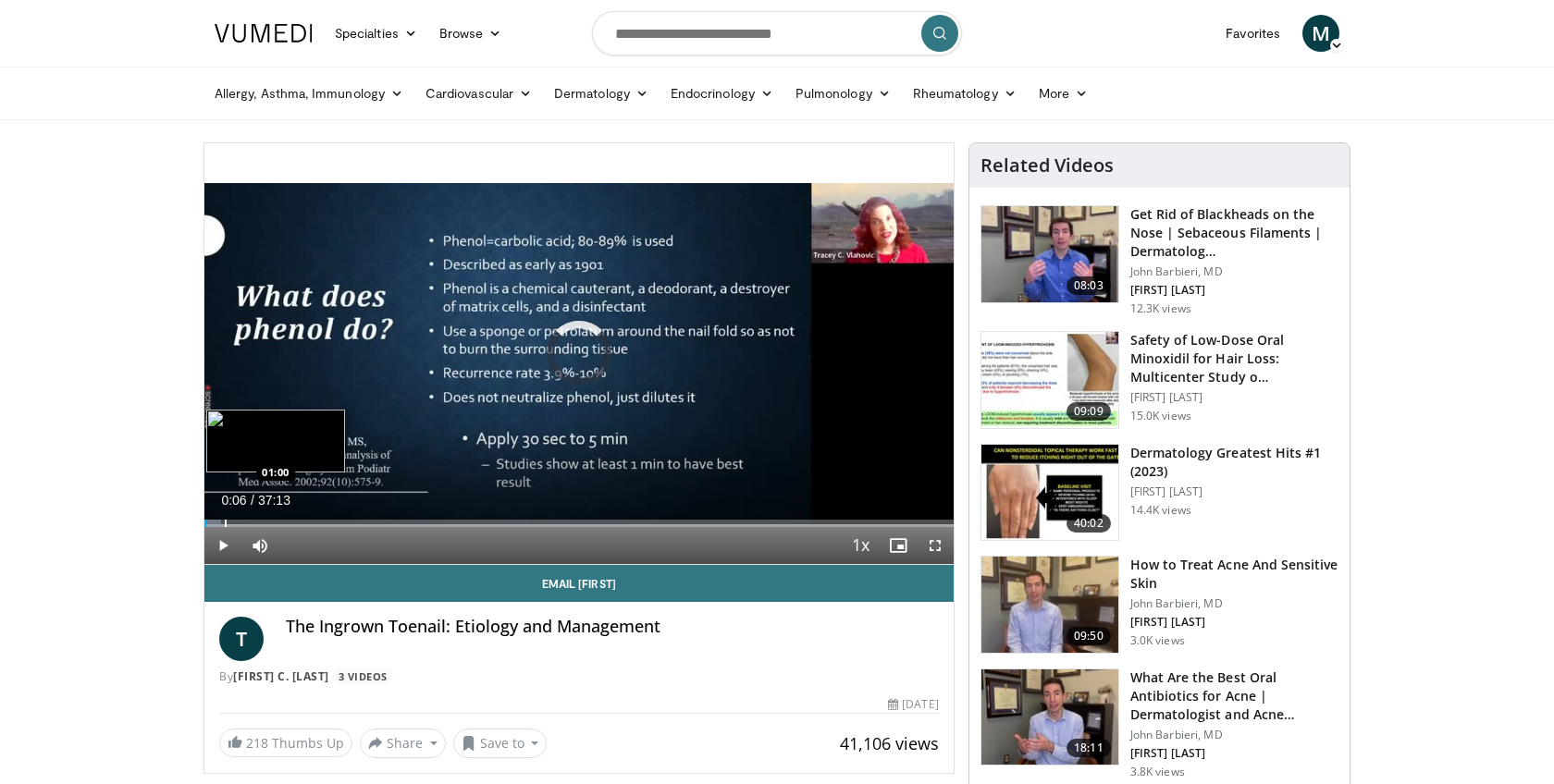 click at bounding box center (226, 523) 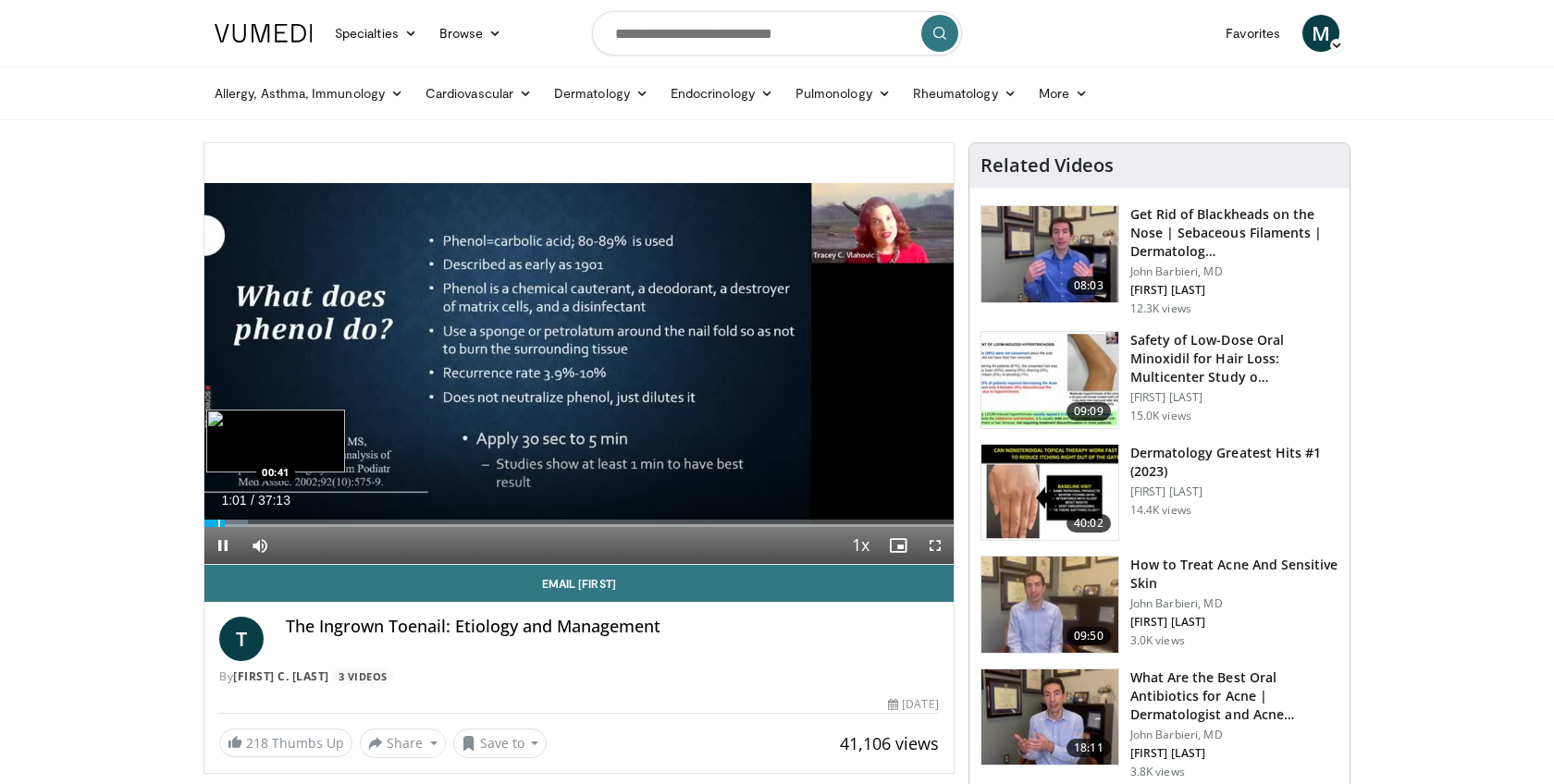 click at bounding box center (219, 523) 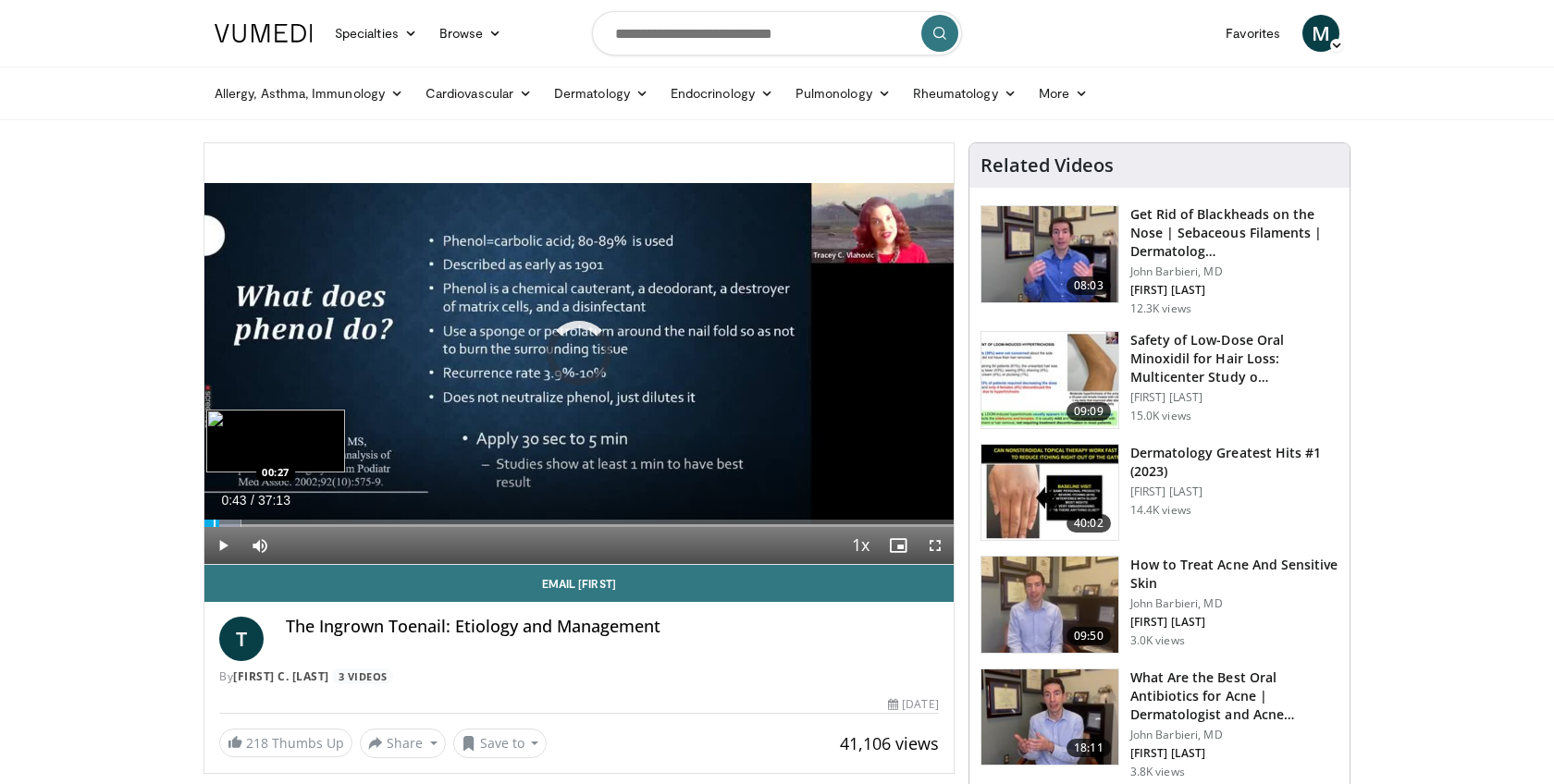 click at bounding box center [215, 523] 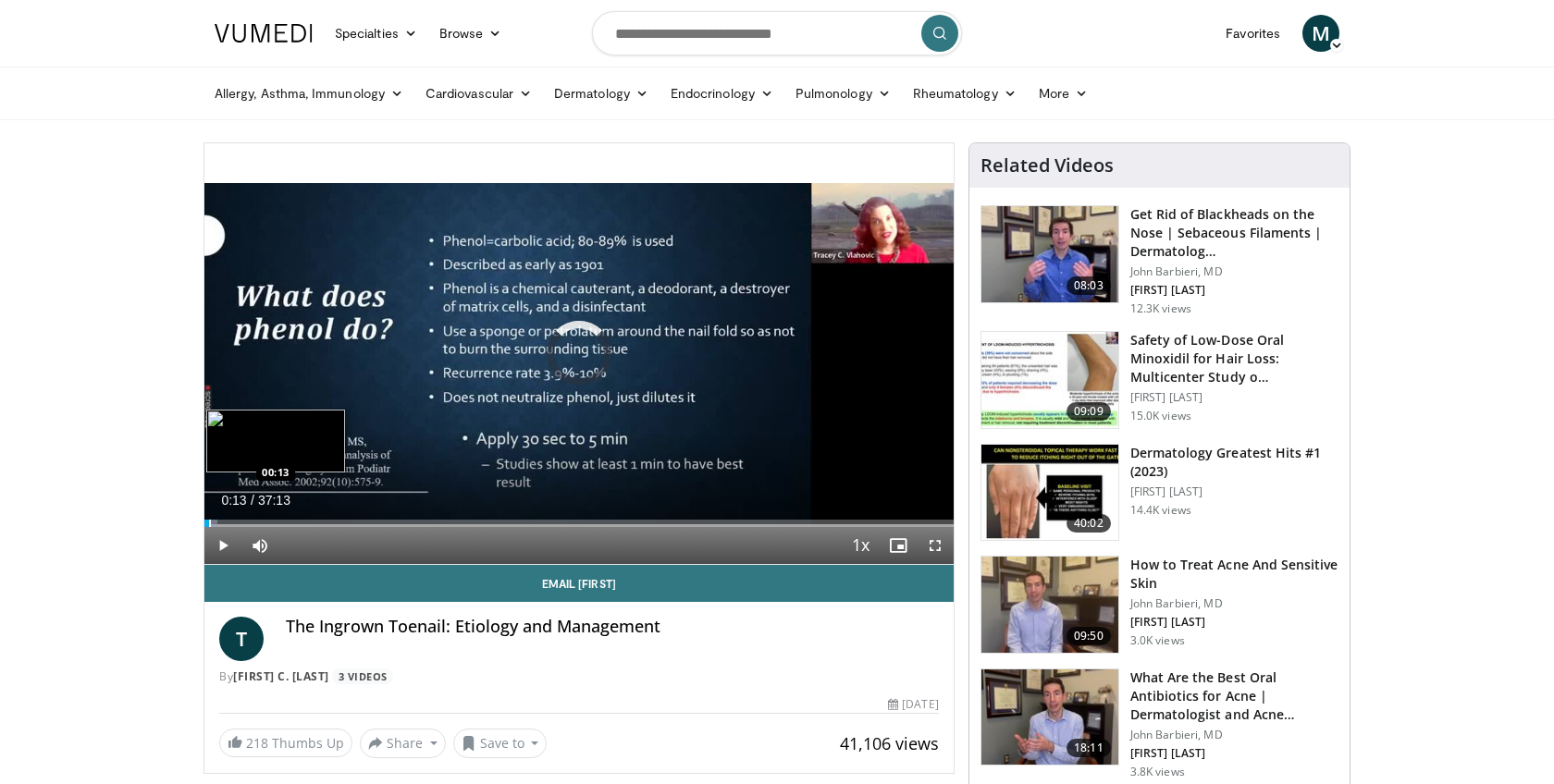 click at bounding box center [210, 523] 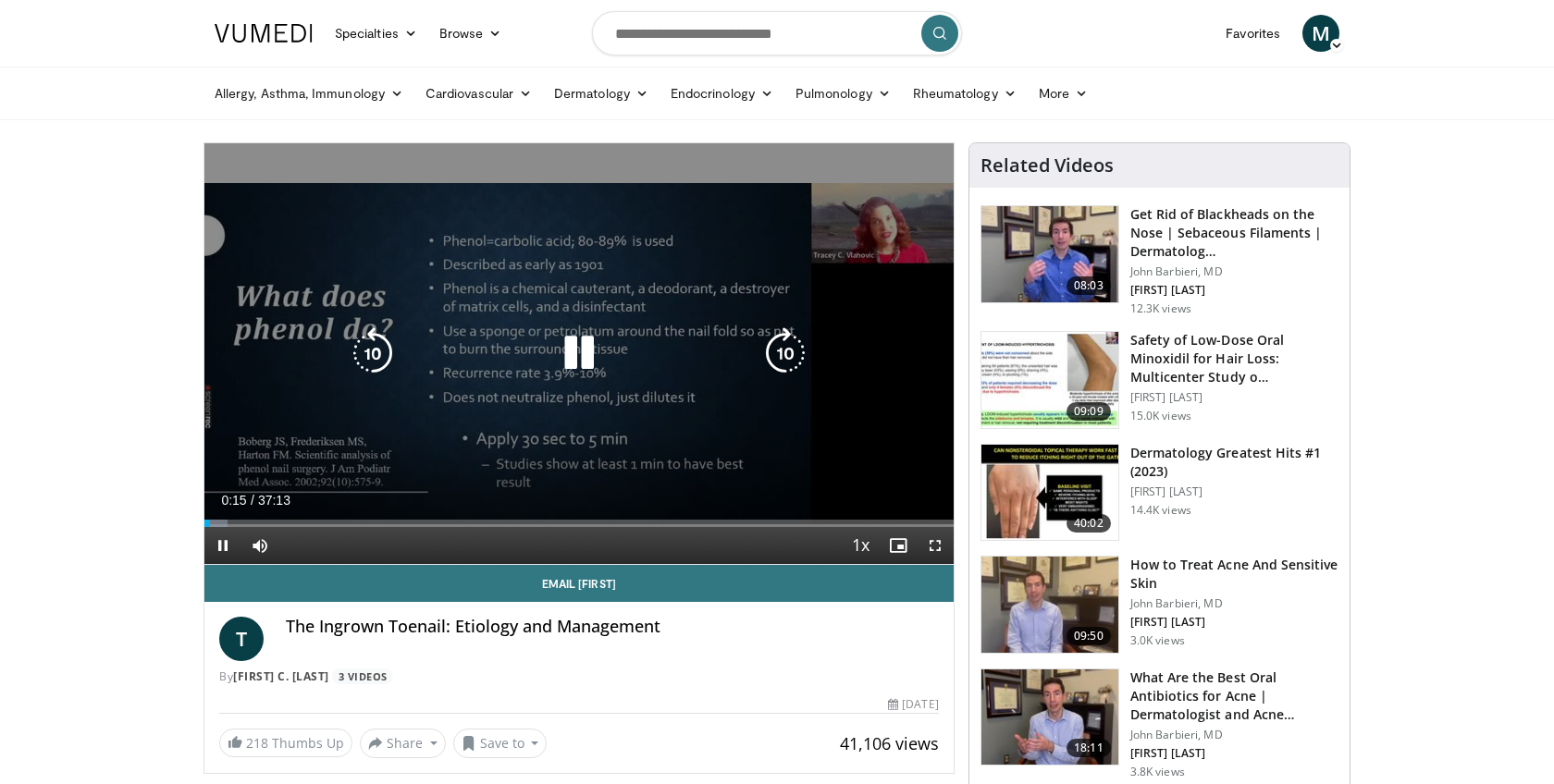 click on "10 seconds
Tap to unmute" at bounding box center (579, 353) 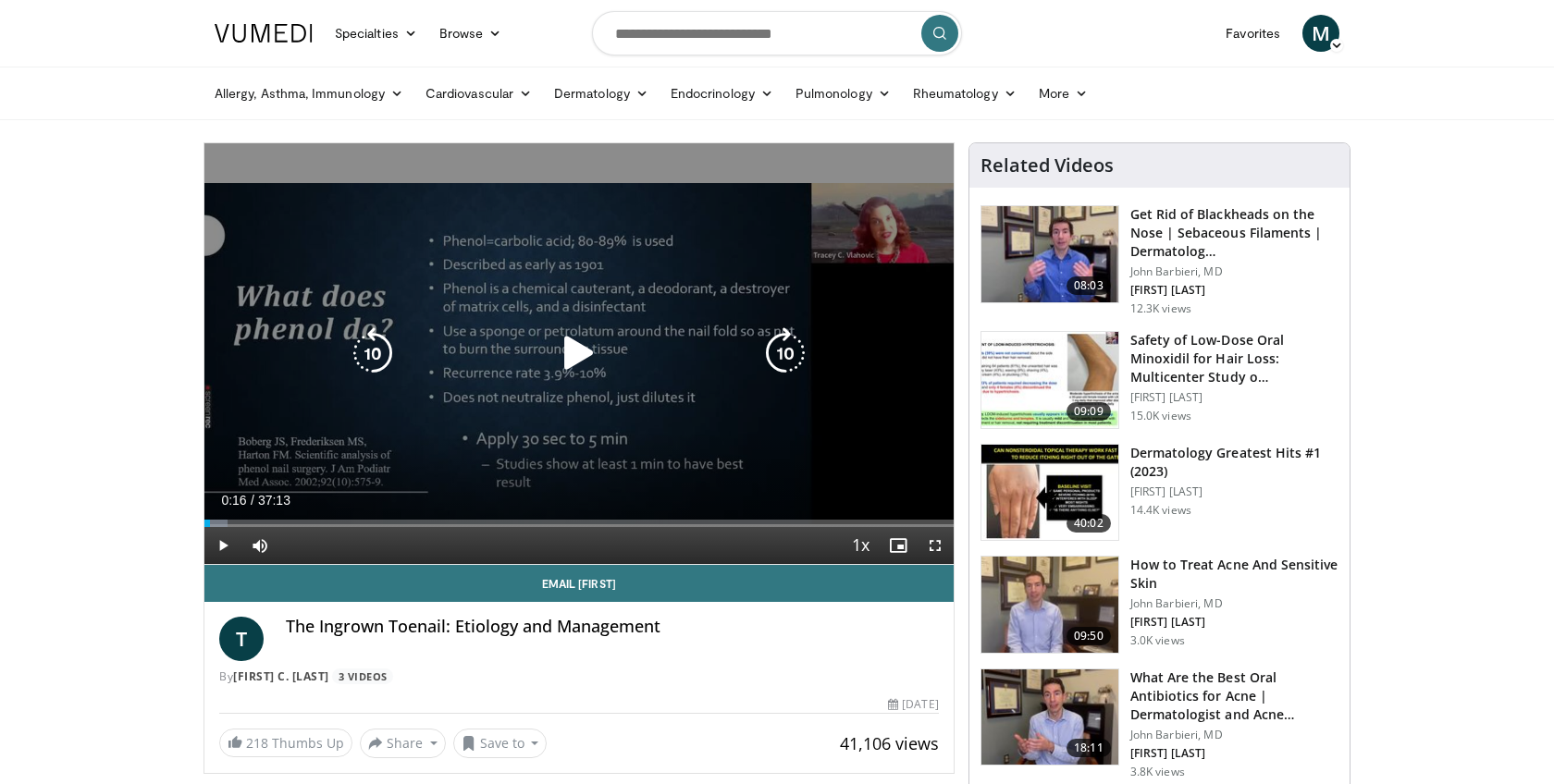 click on "10 seconds
Tap to unmute" at bounding box center (579, 353) 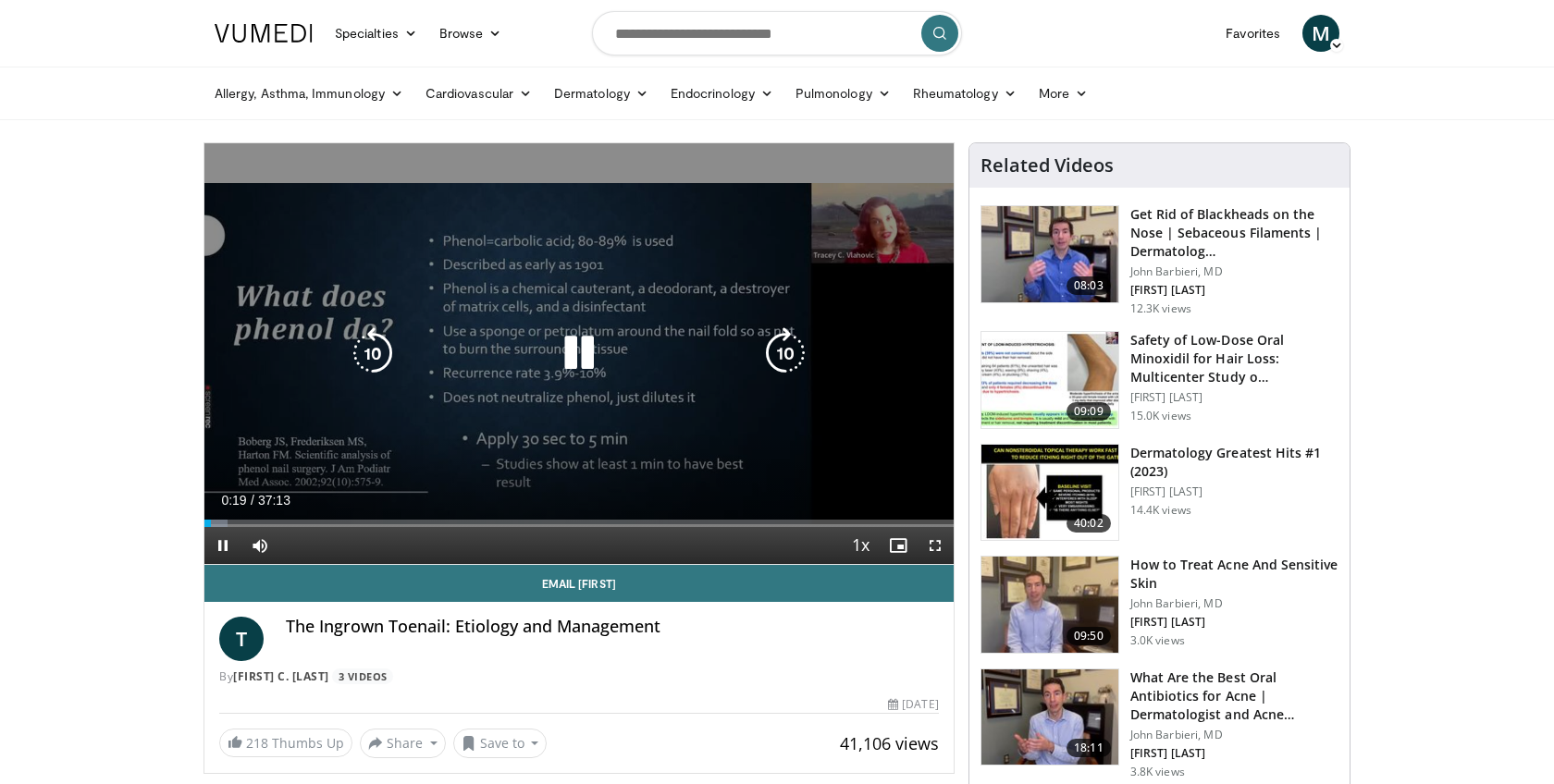 click at bounding box center (579, 353) 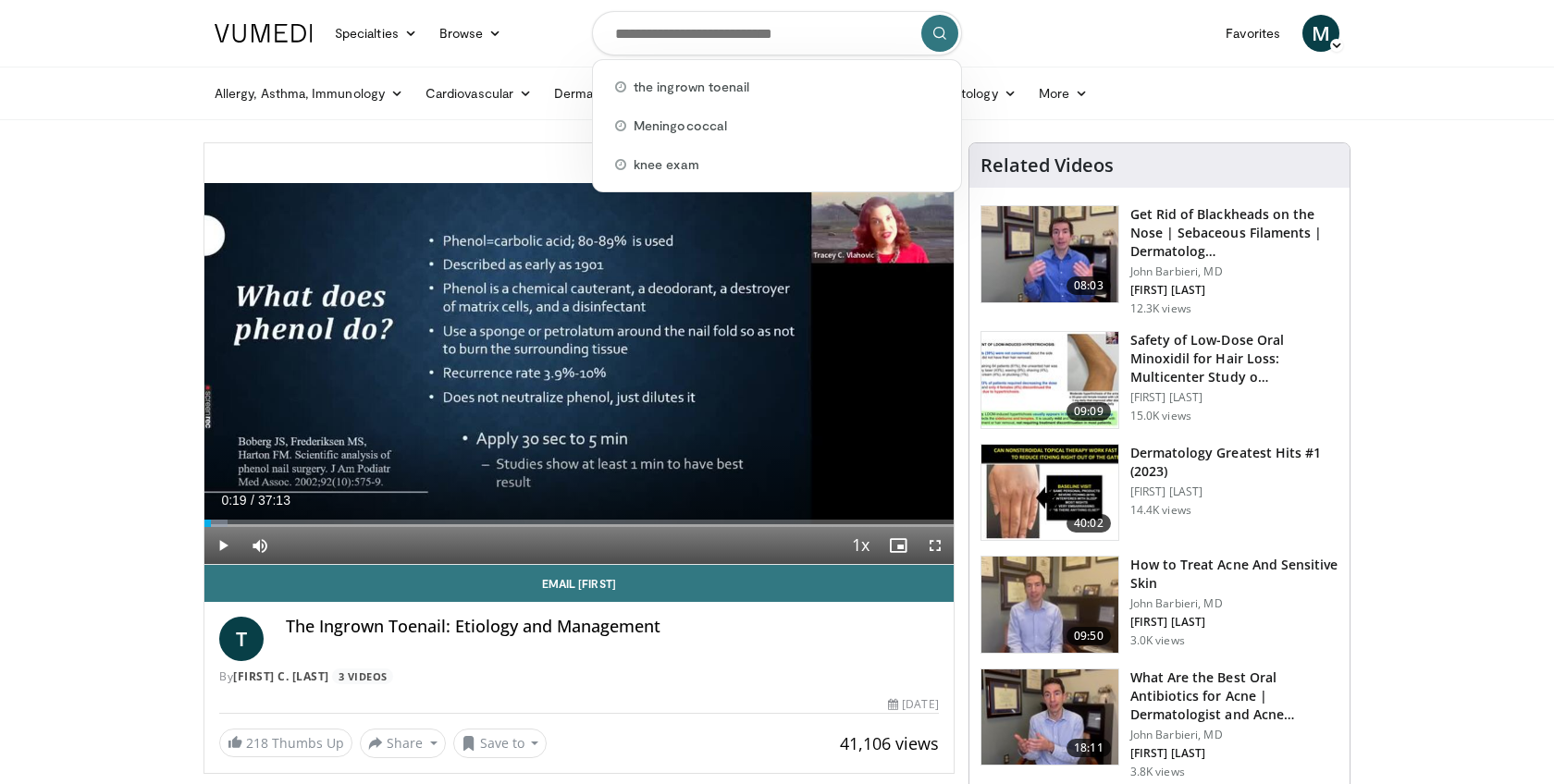 click at bounding box center [777, 33] 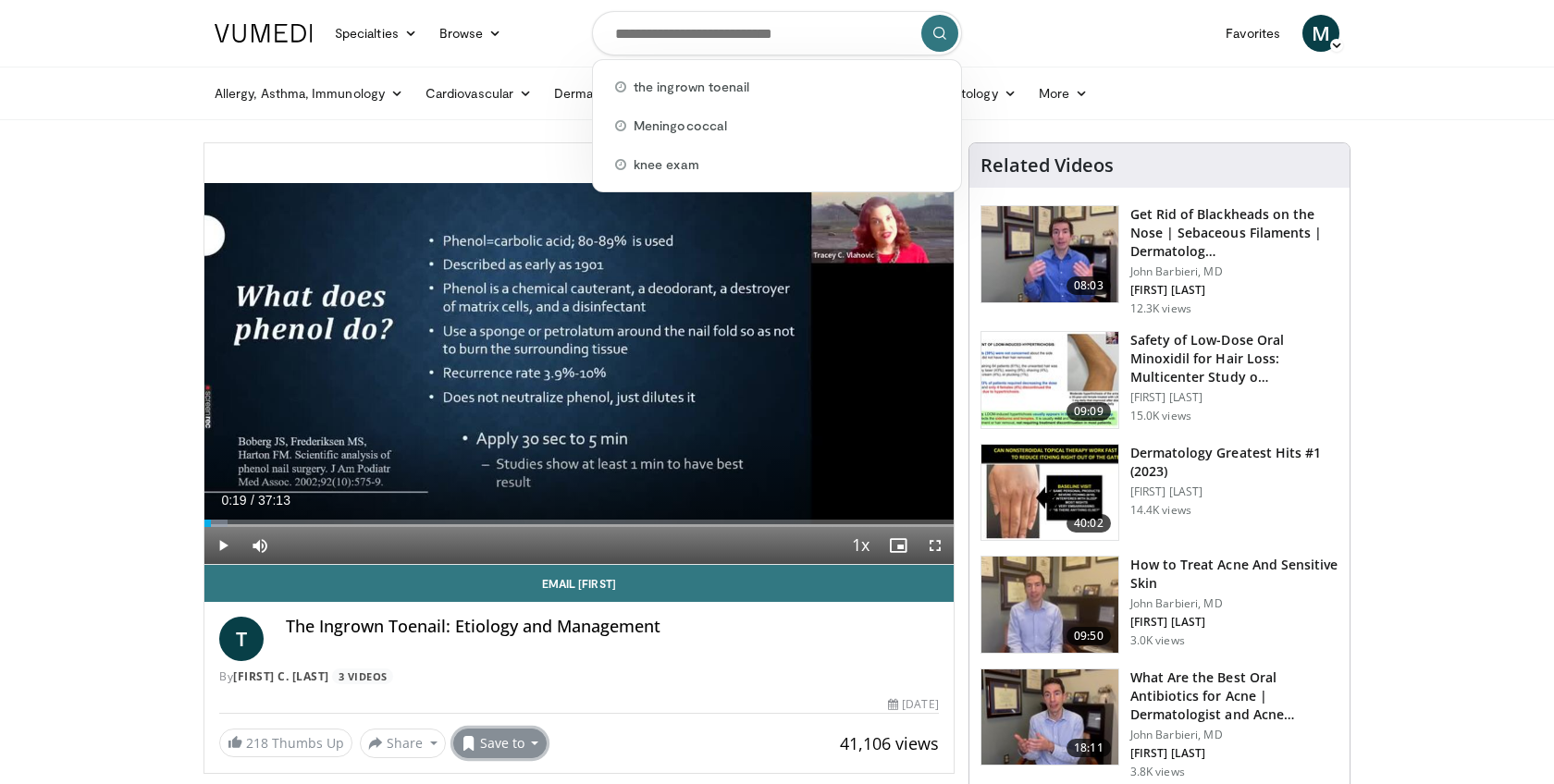 click on "Save to" at bounding box center (500, 743) 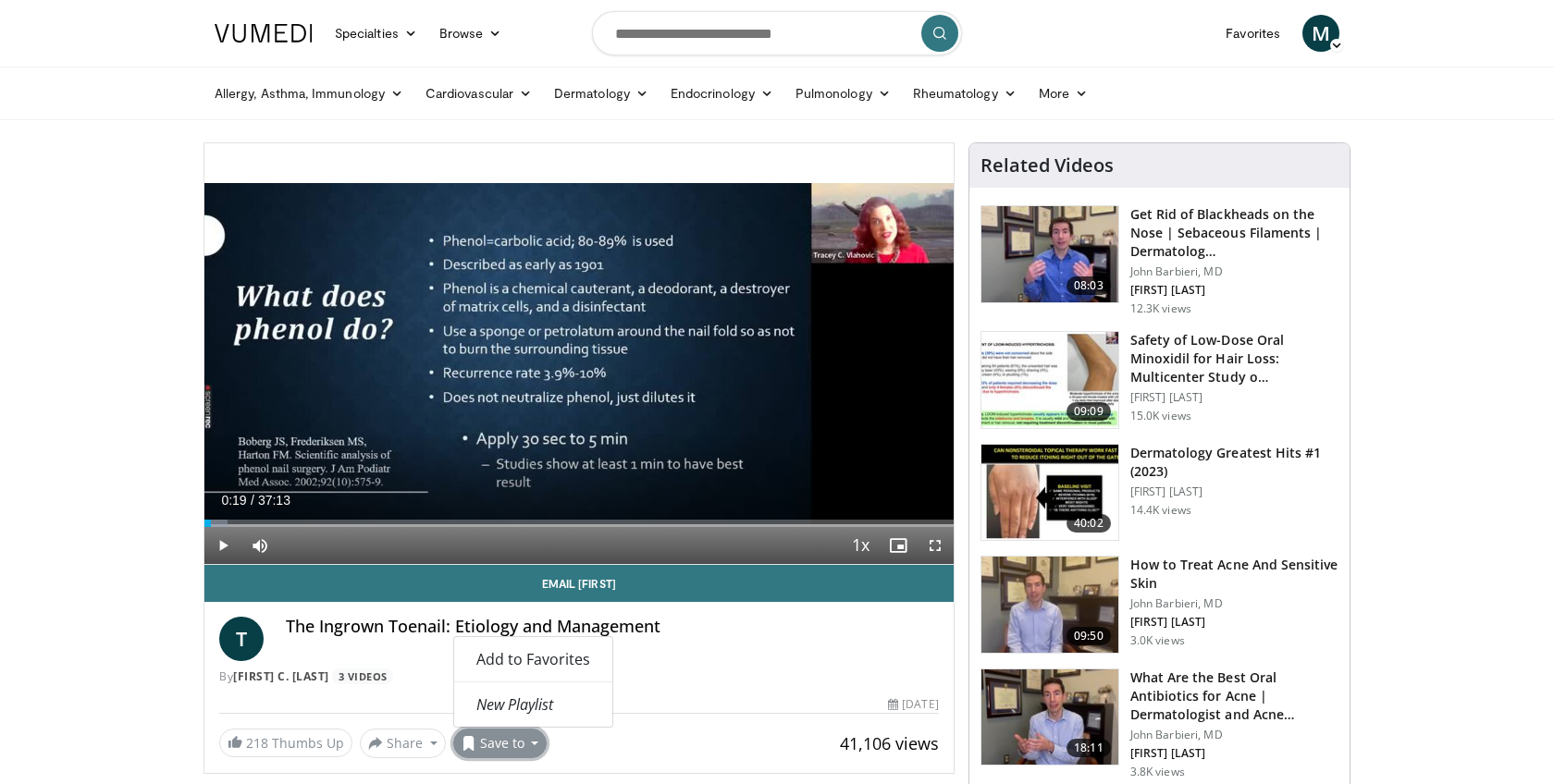 click on "By
Tracey C. Vlahovic
3 Videos" at bounding box center (579, 677) 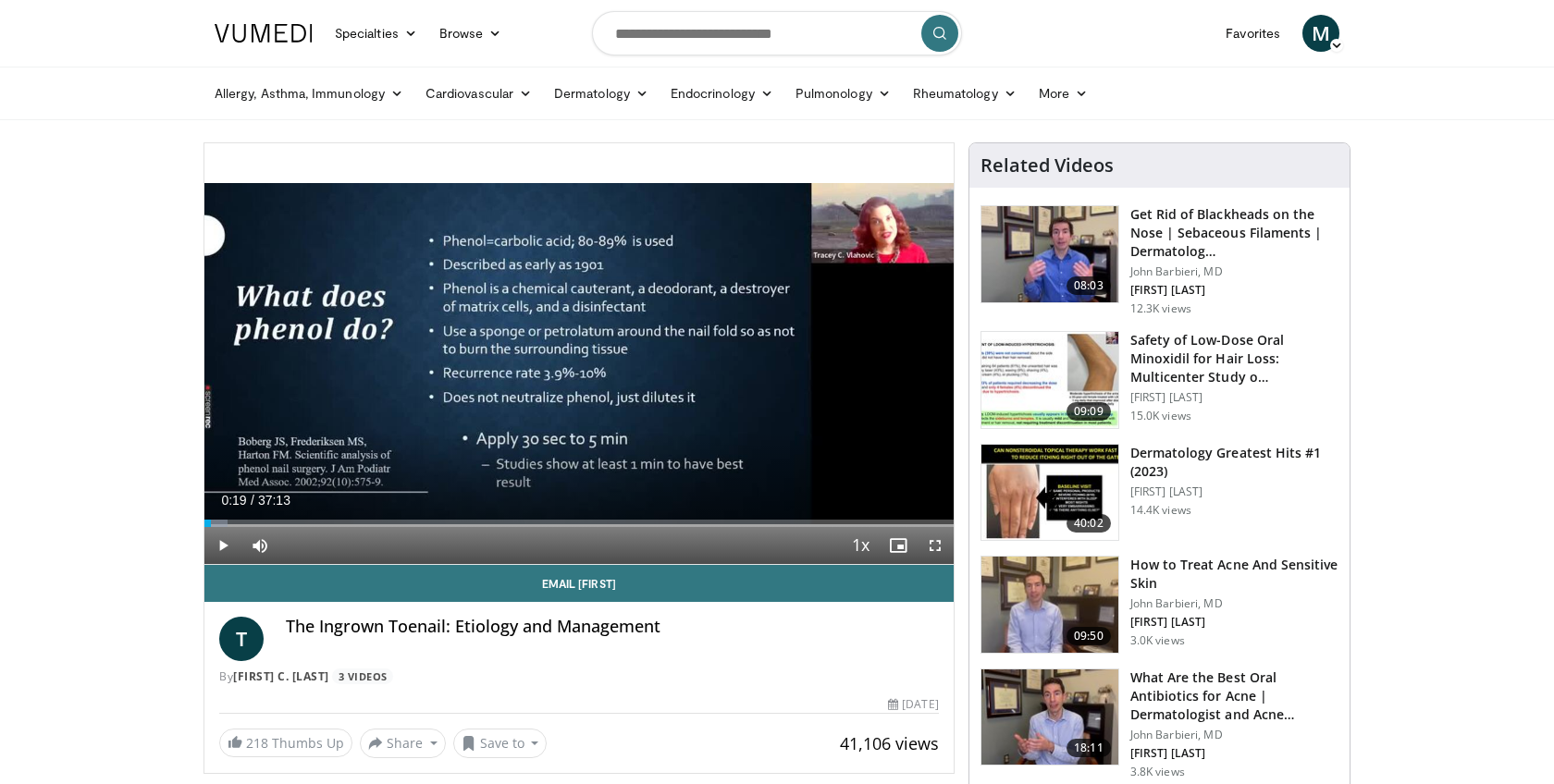 click at bounding box center [777, 33] 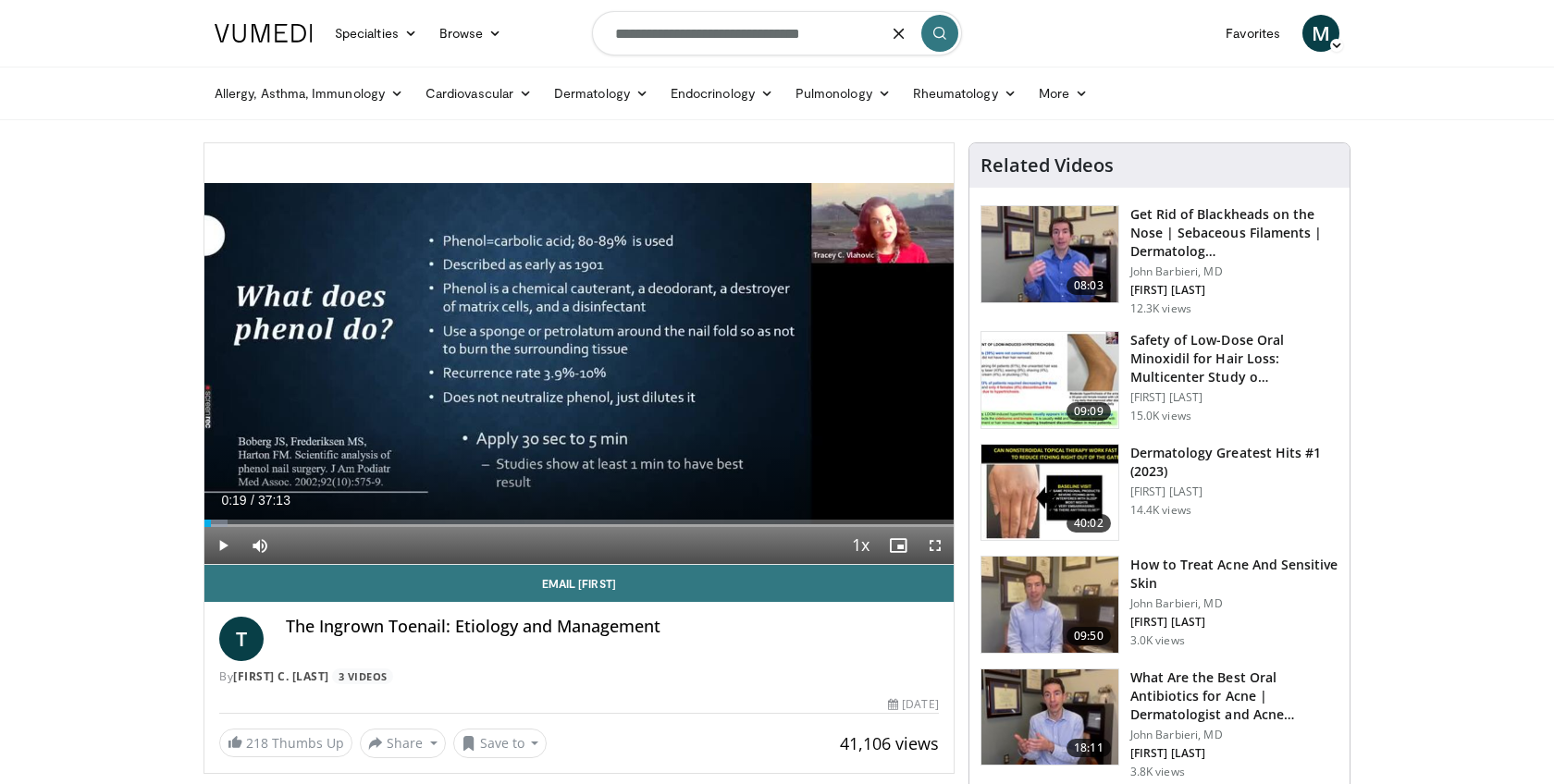type on "**********" 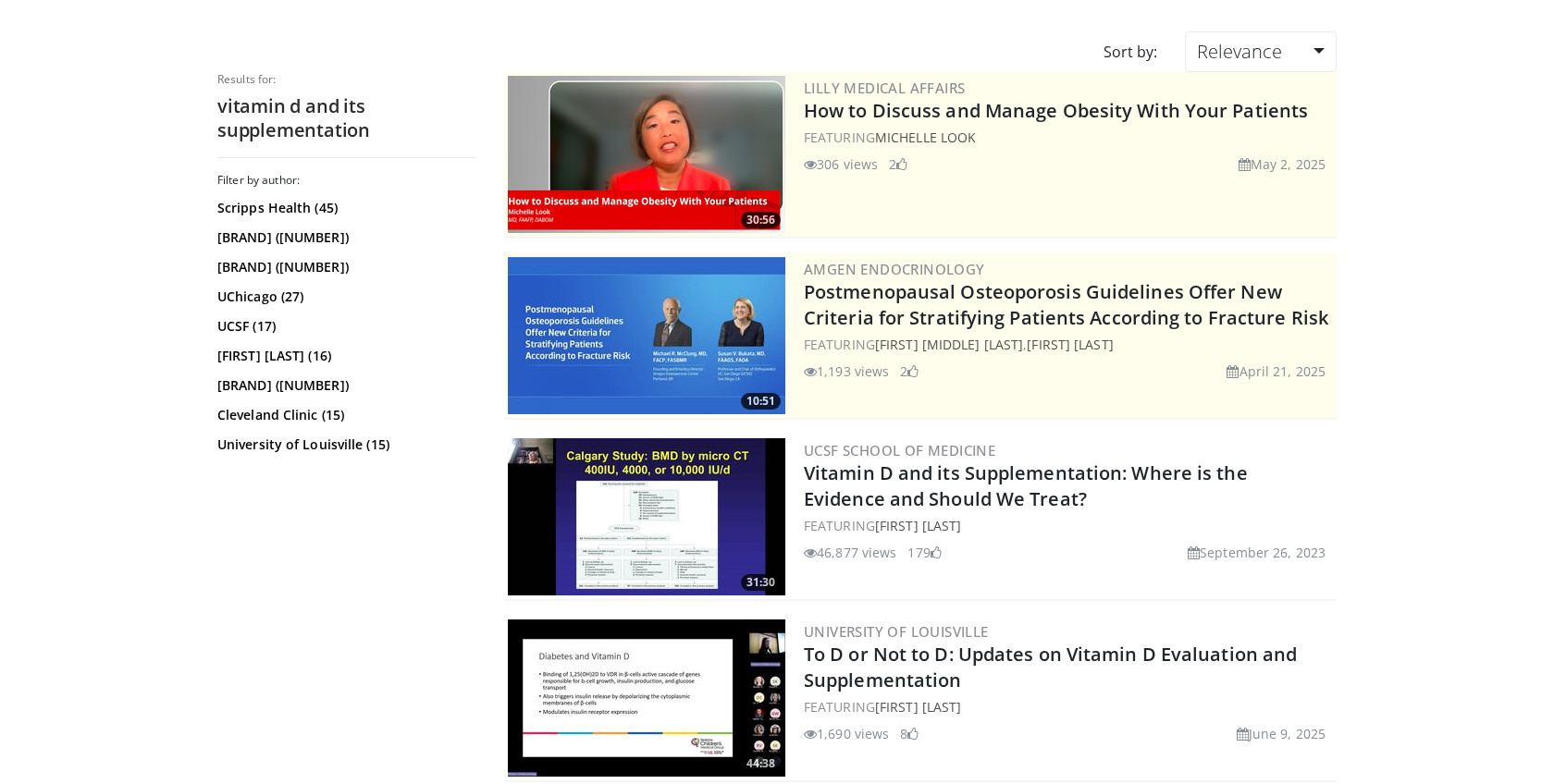 scroll, scrollTop: 191, scrollLeft: 0, axis: vertical 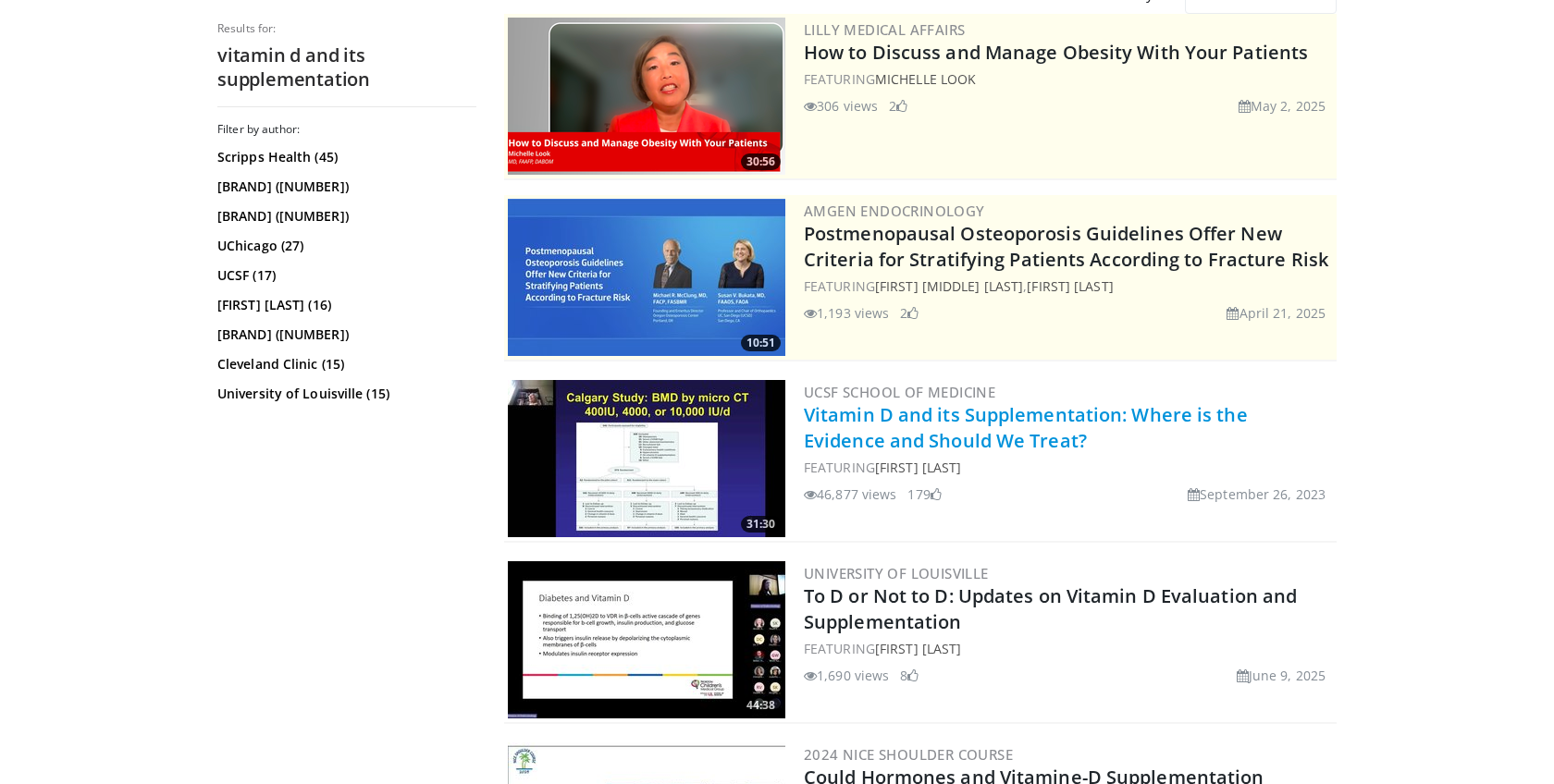 click on "Vitamin D and its Supplementation: Where is the Evidence and Should We Treat?" at bounding box center (1026, 427) 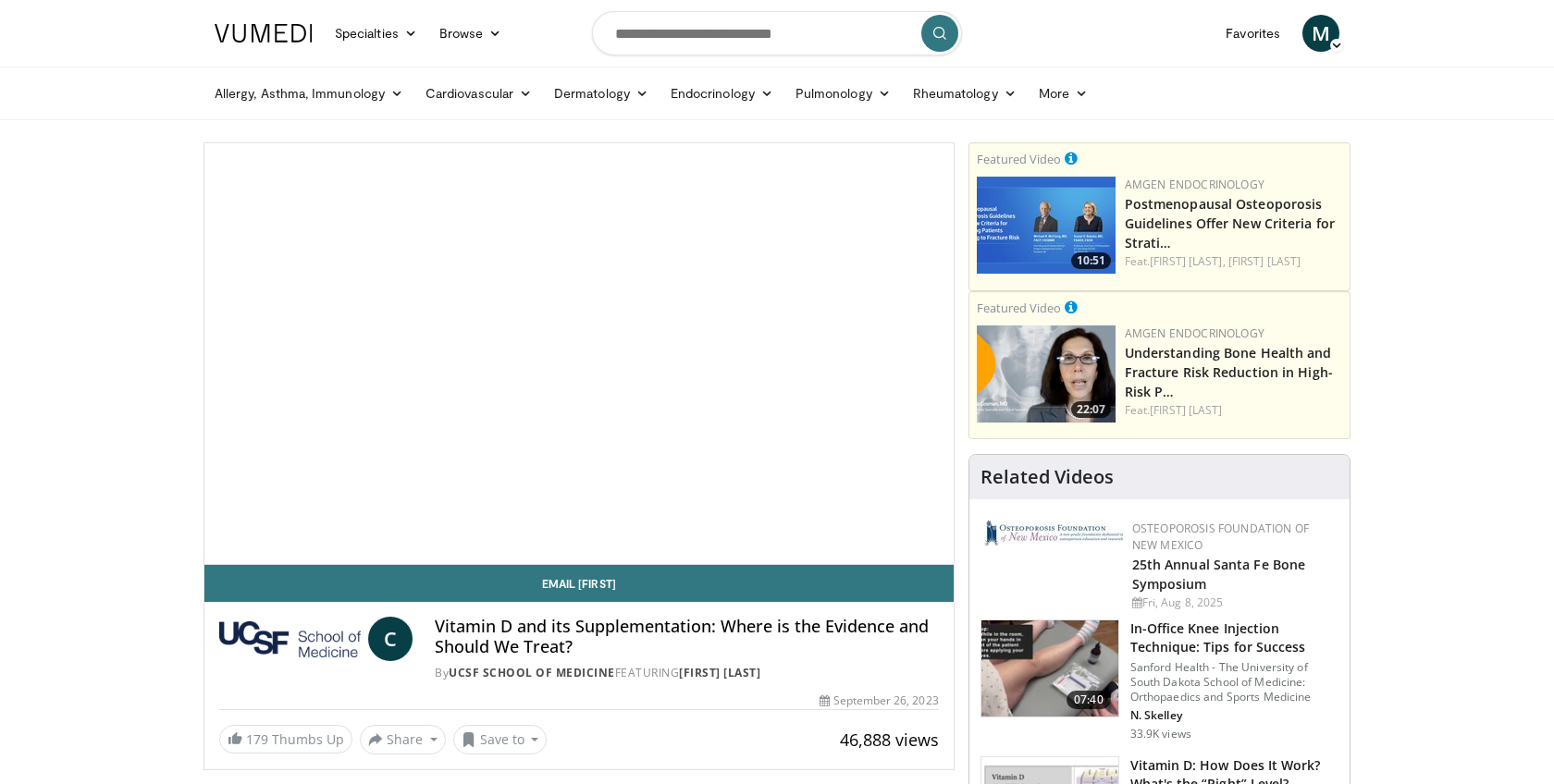 scroll, scrollTop: 0, scrollLeft: 0, axis: both 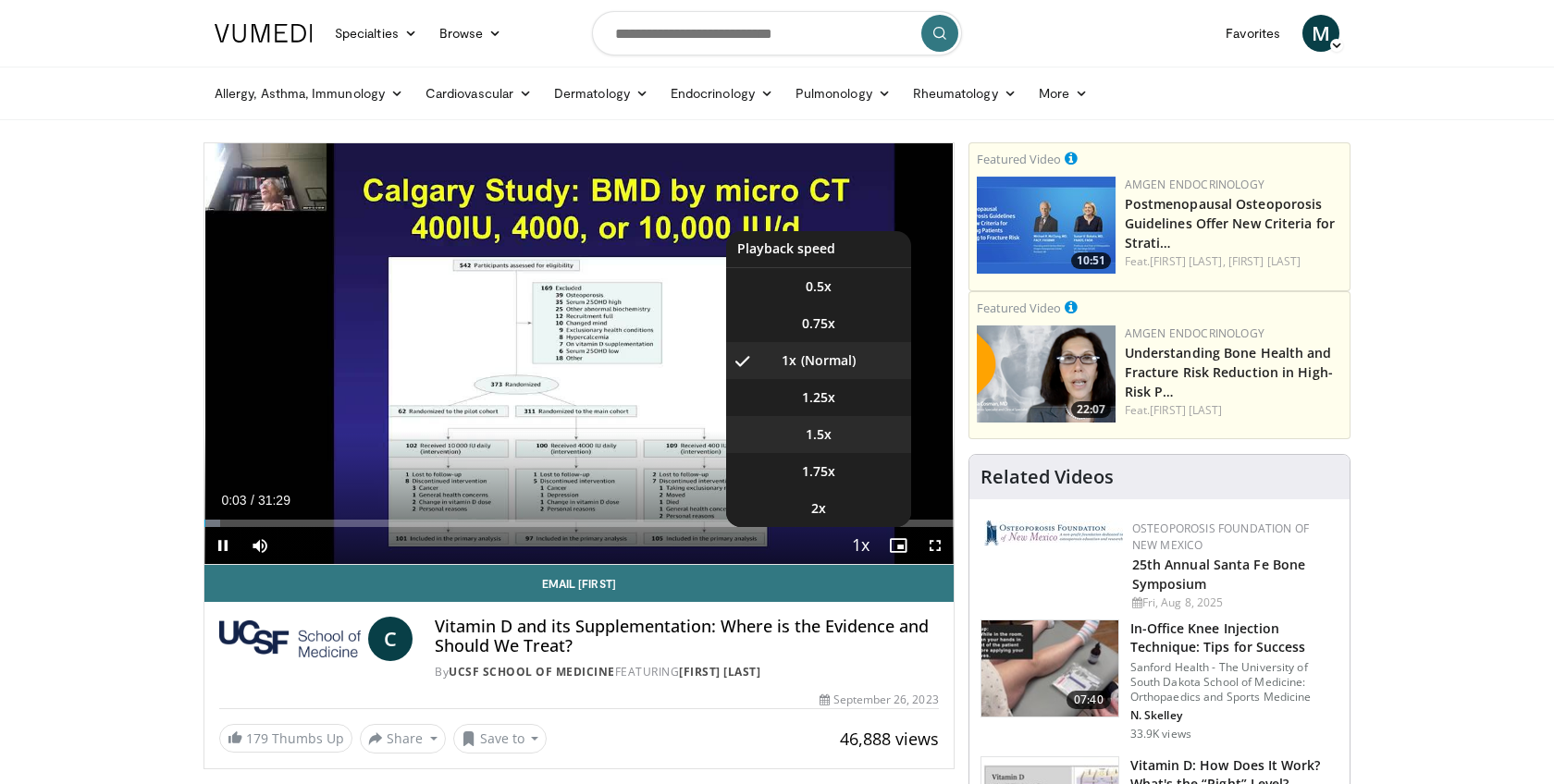 click on "1.5x" at bounding box center [819, 435] 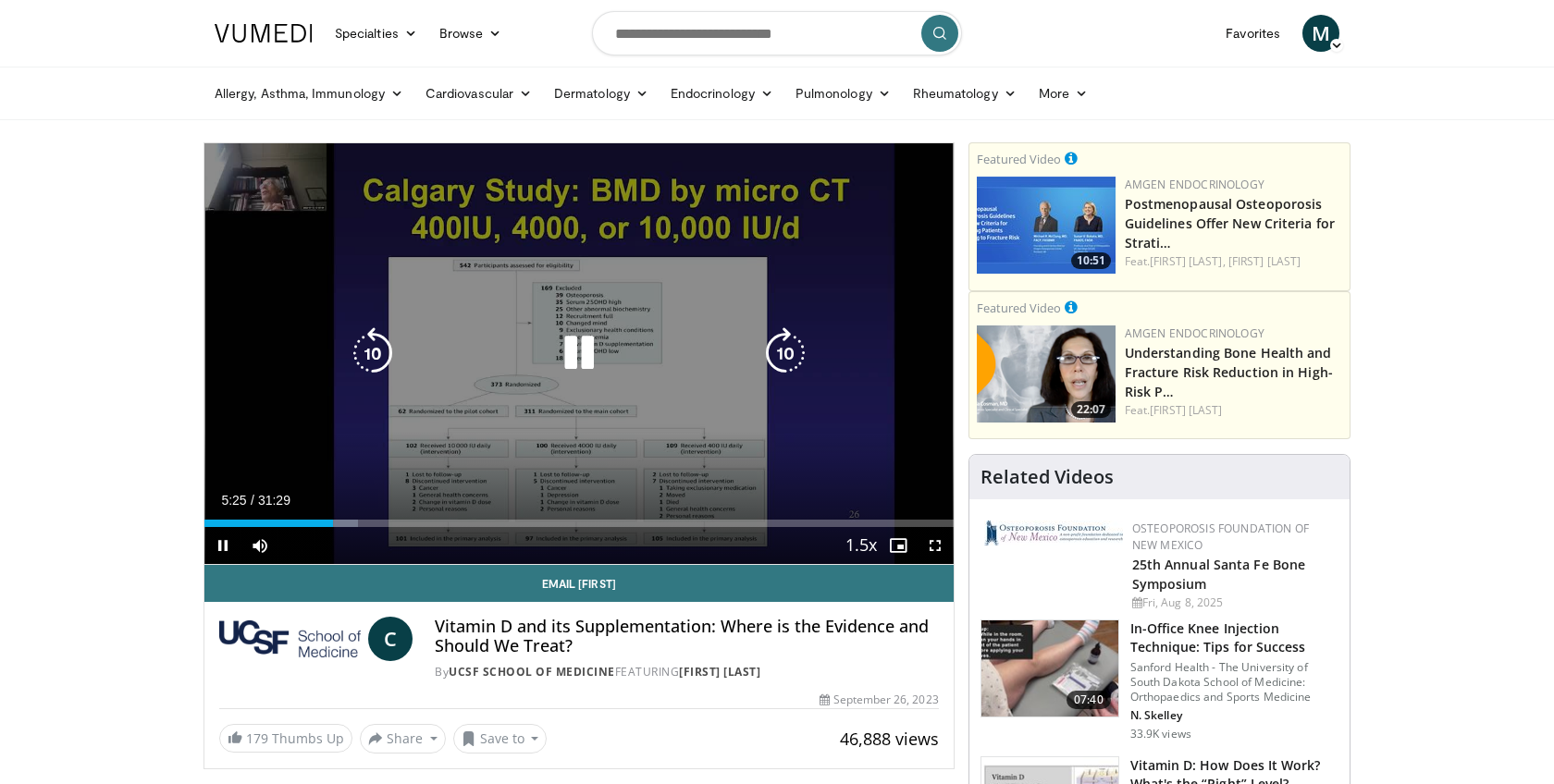 type 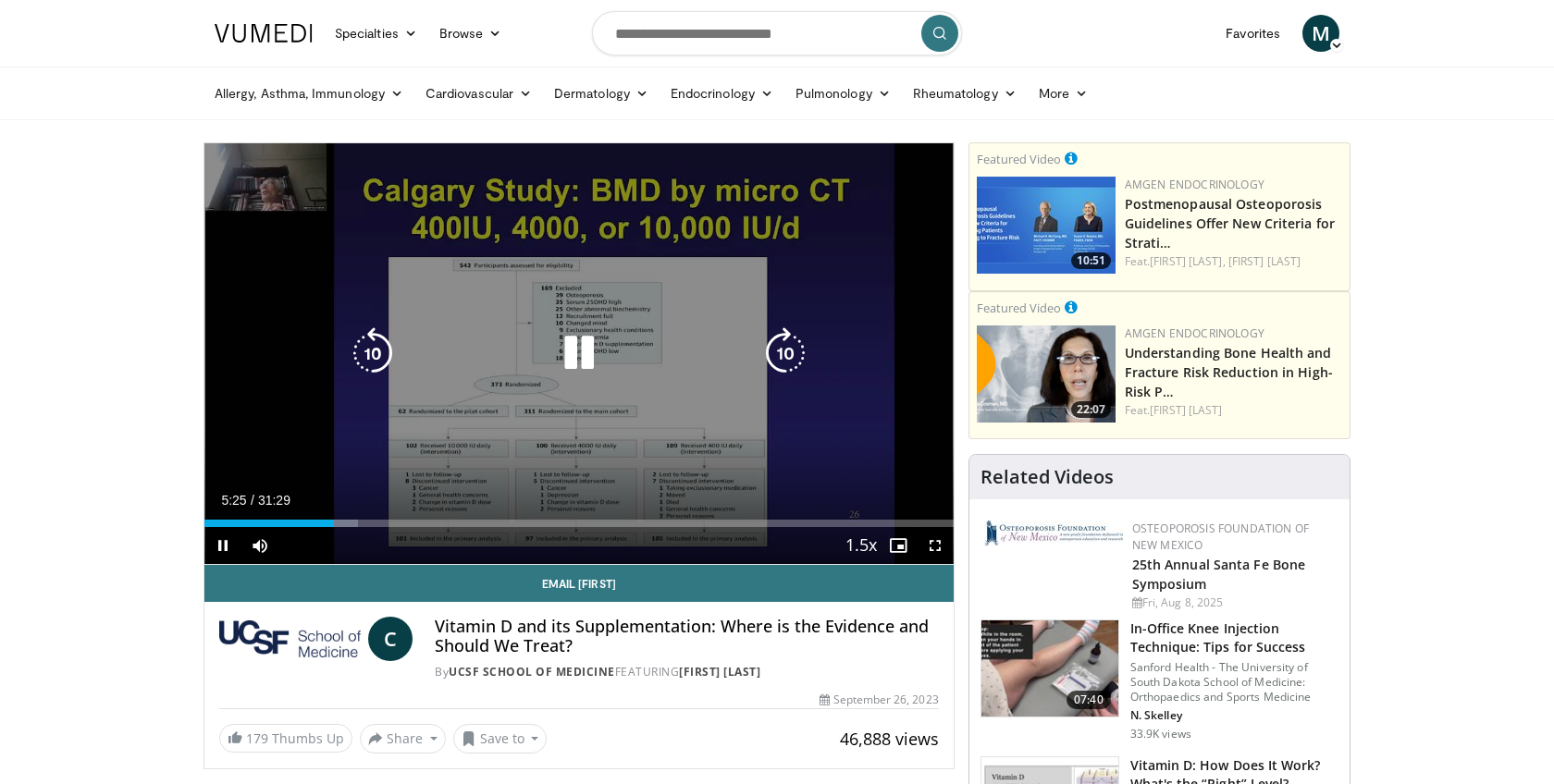 scroll, scrollTop: 37, scrollLeft: 0, axis: vertical 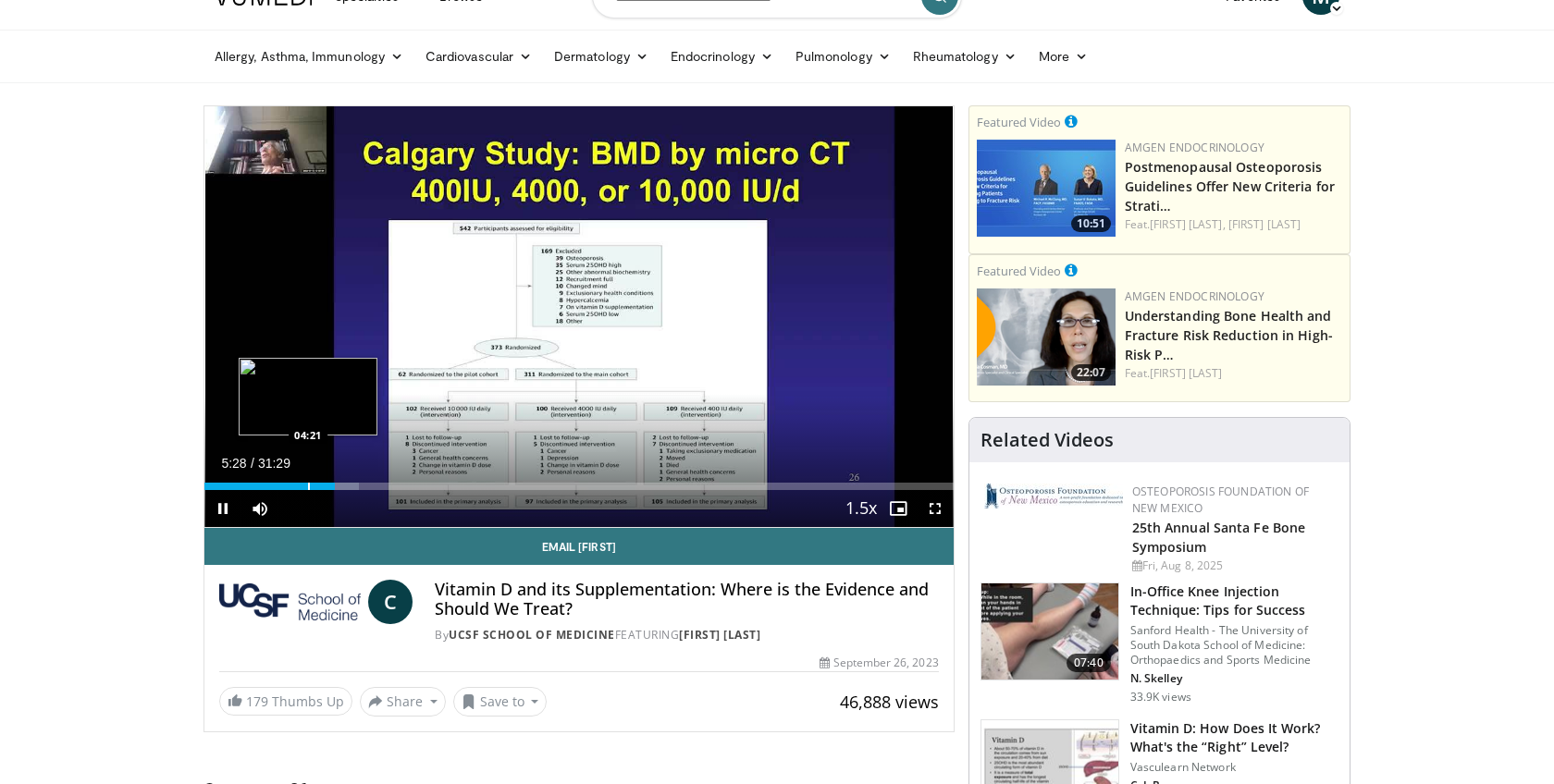 click at bounding box center [309, 486] 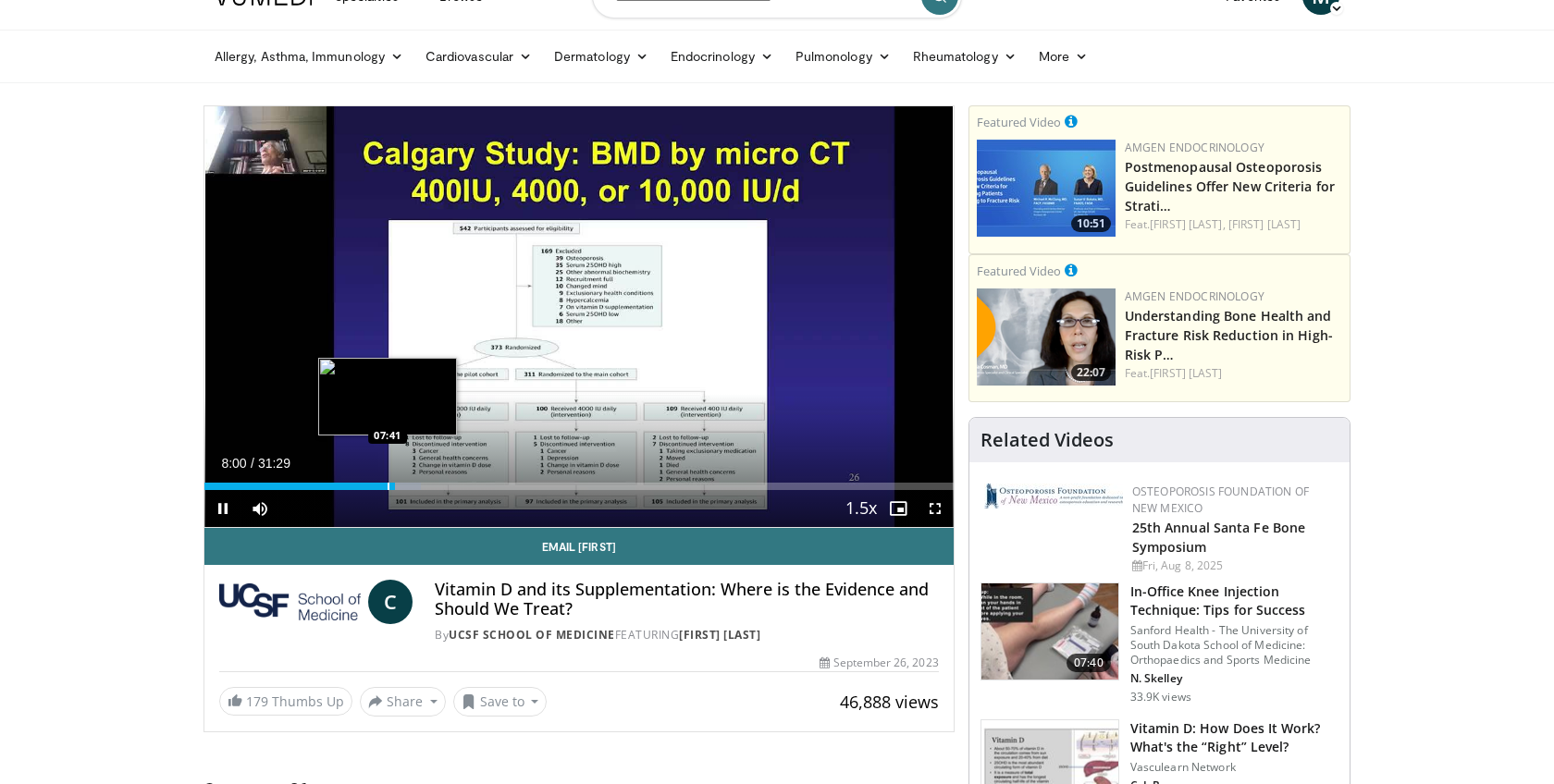 click at bounding box center (388, 486) 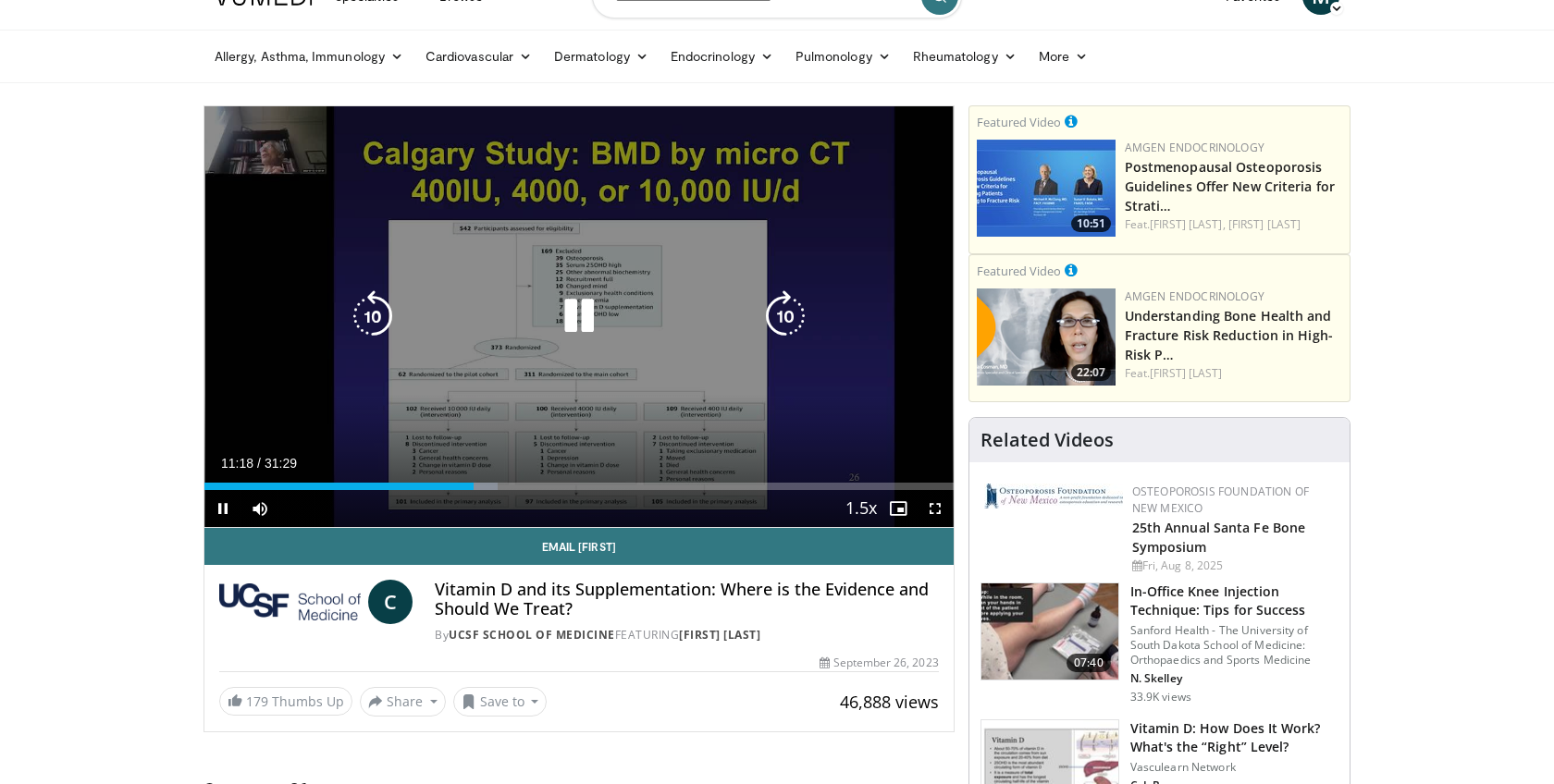click at bounding box center (373, 316) 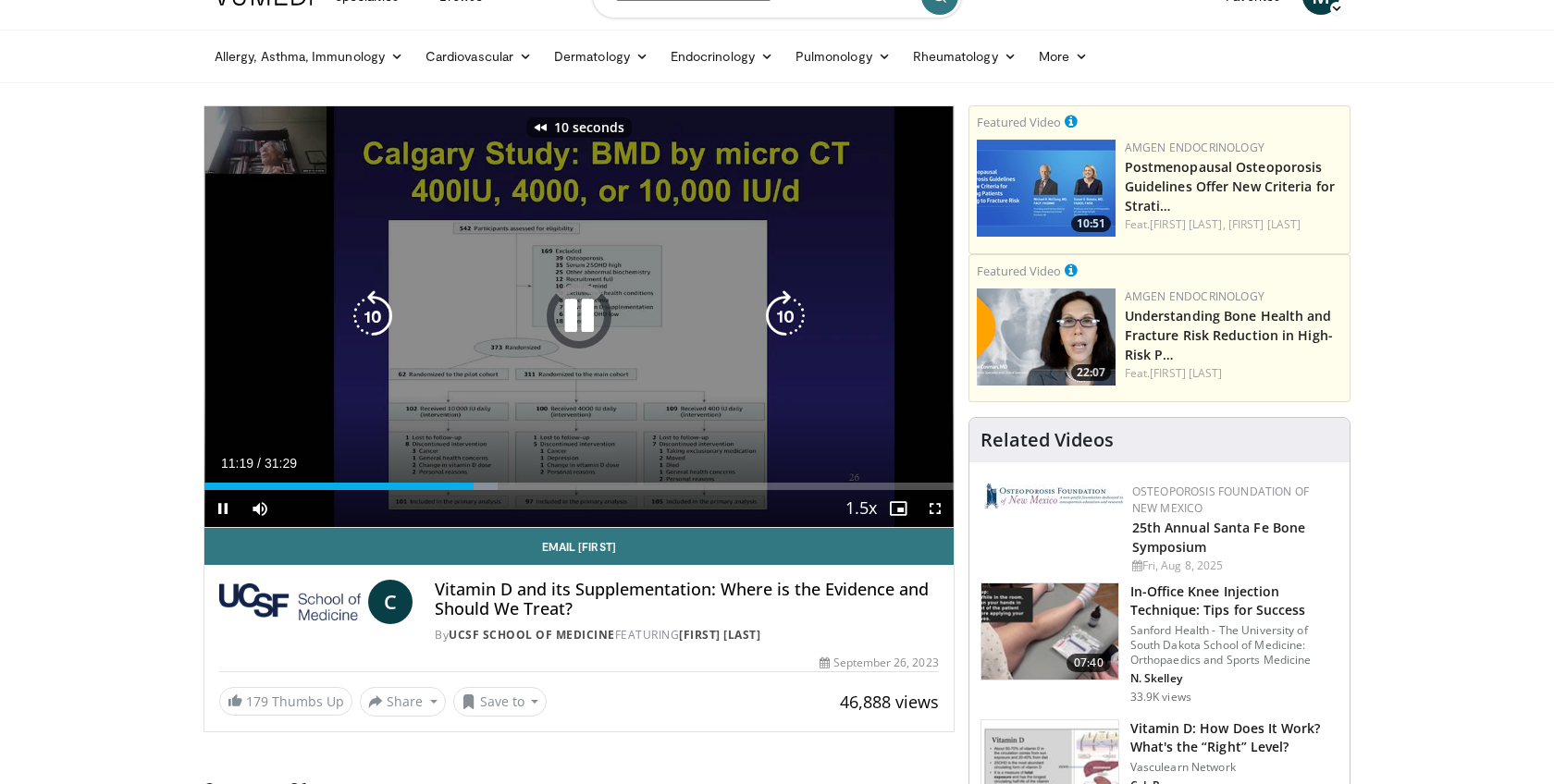 click at bounding box center (373, 316) 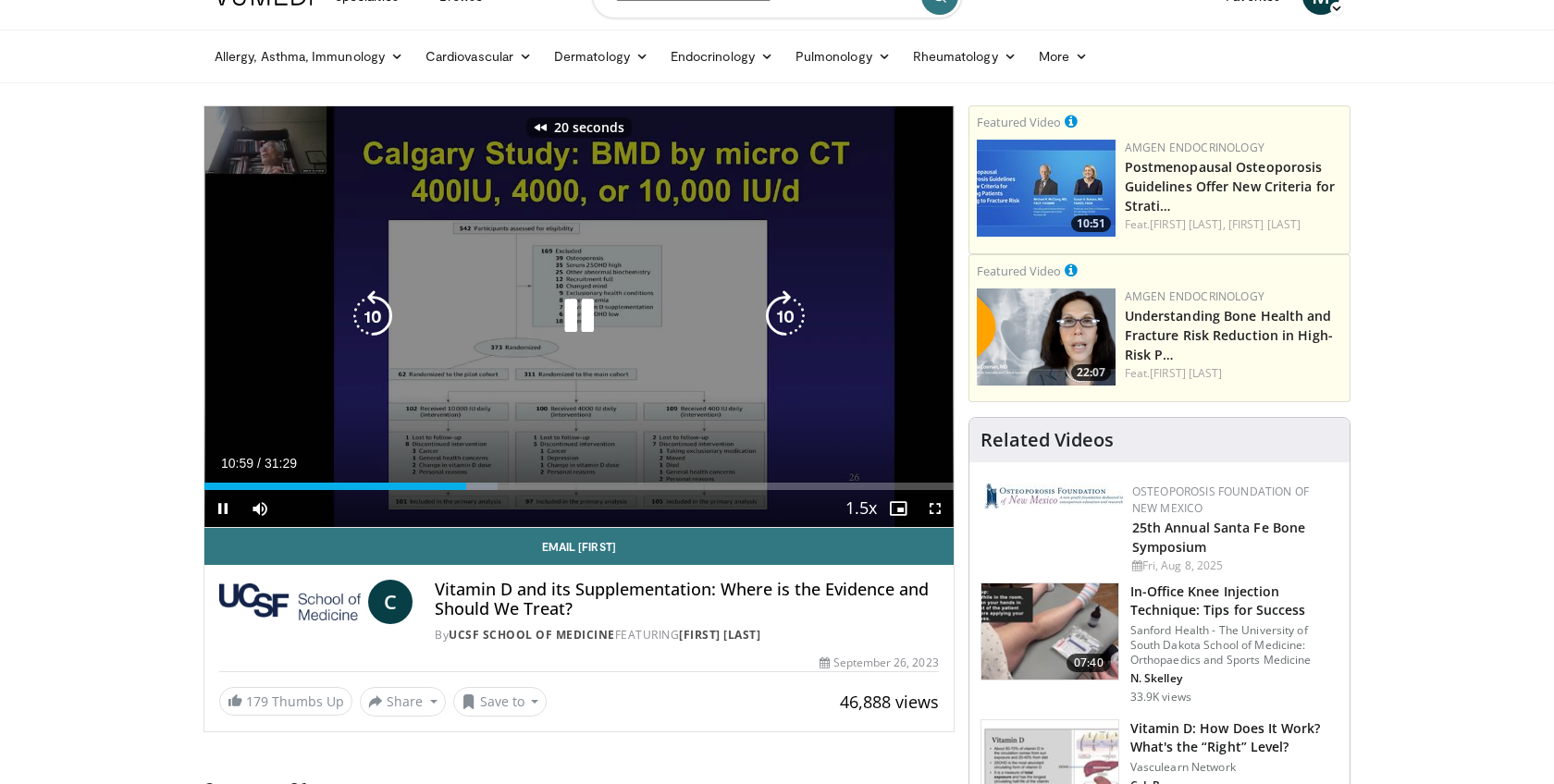 click at bounding box center (373, 316) 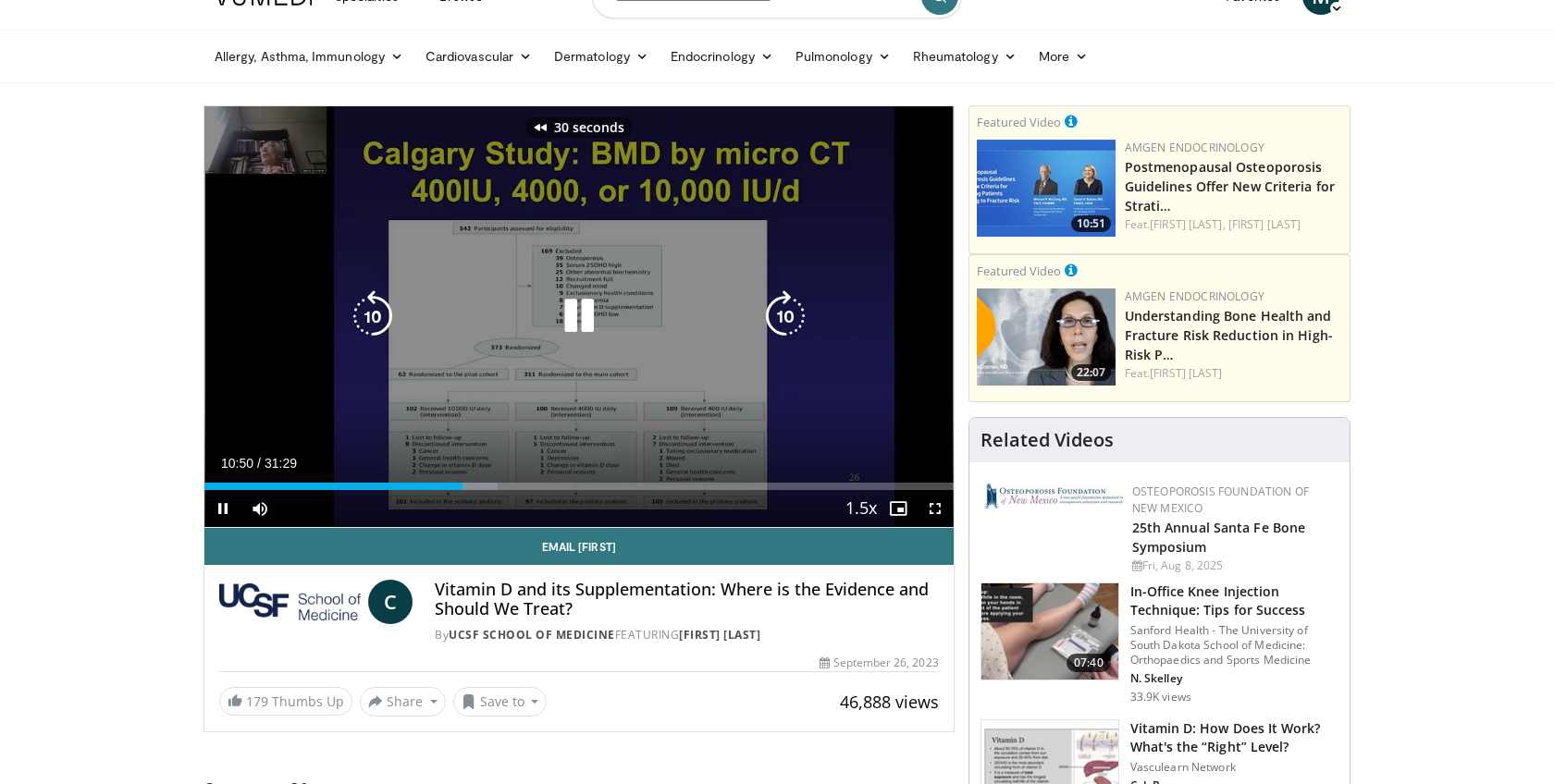 click at bounding box center (373, 316) 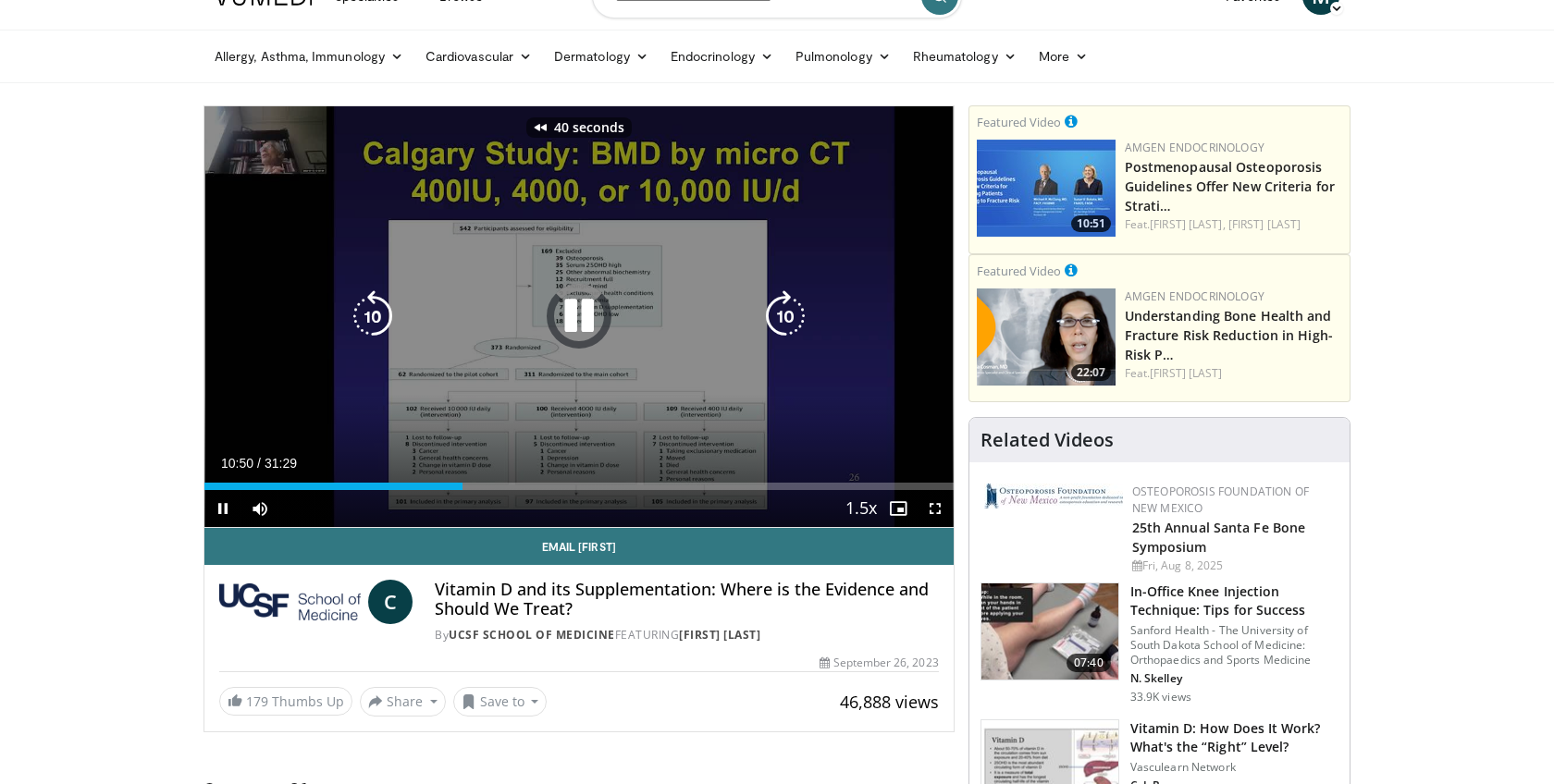 click at bounding box center (373, 316) 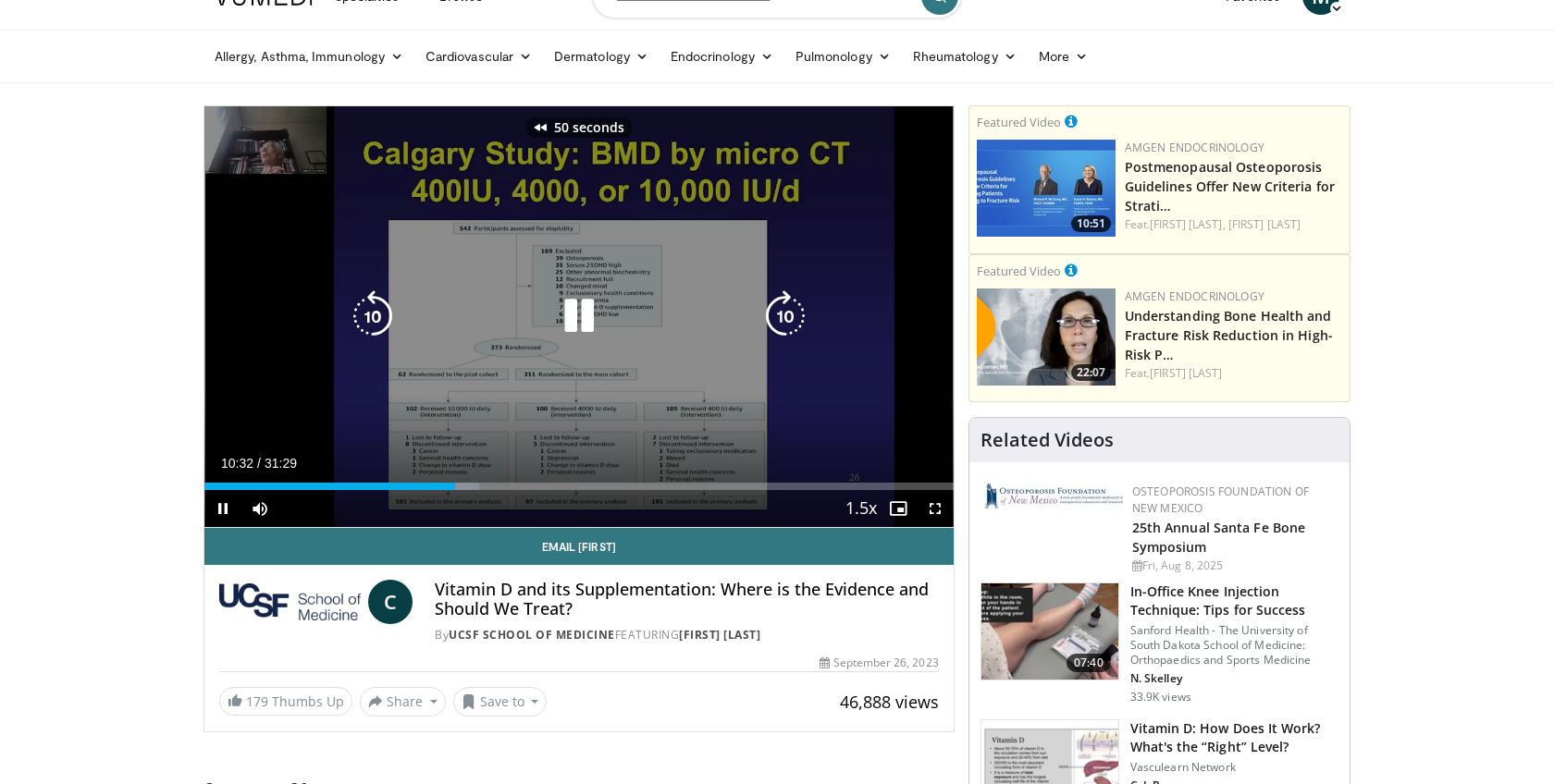 click at bounding box center (373, 316) 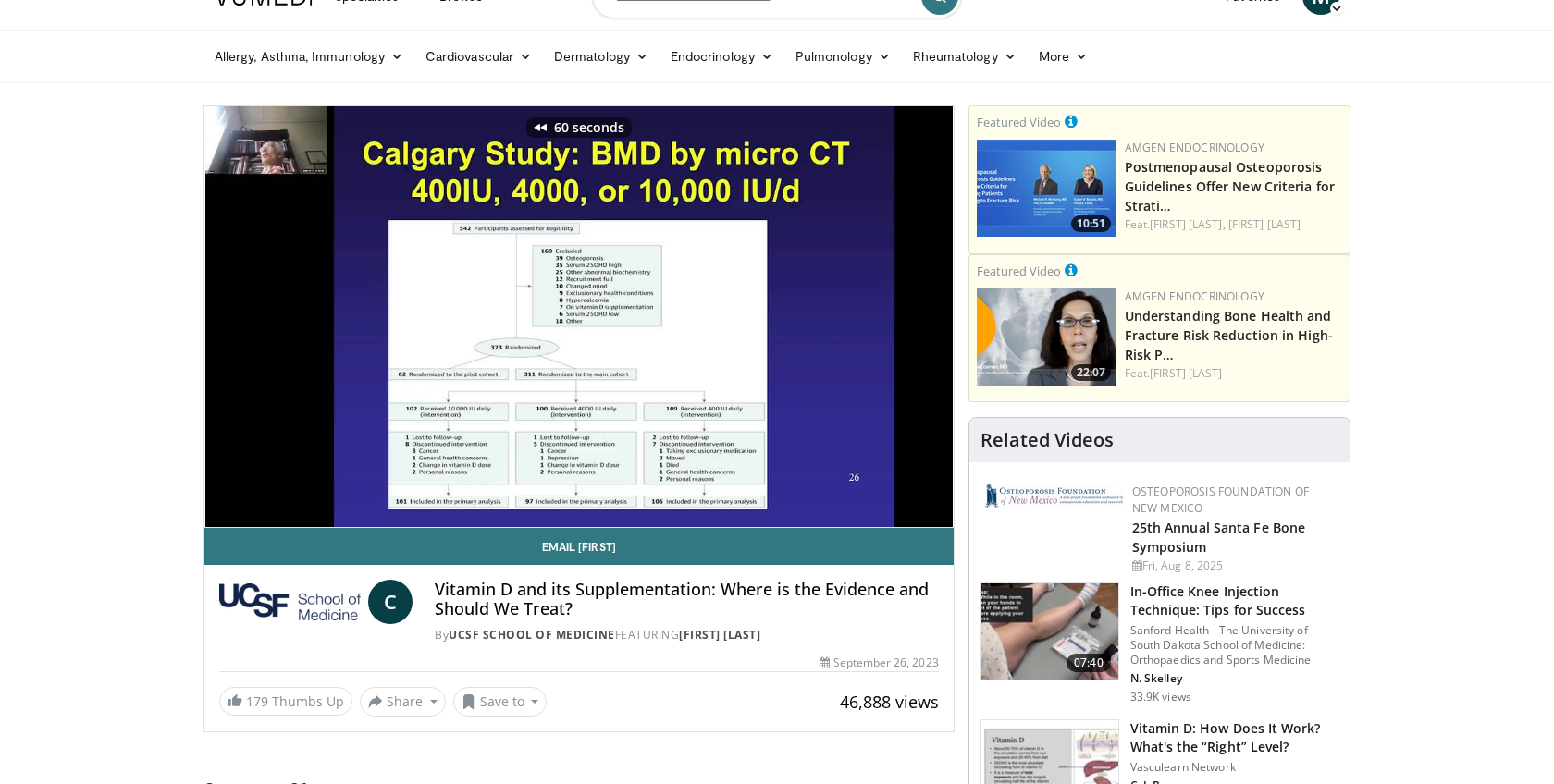 click on "Specialties
Adult & Family Medicine
Allergy, Asthma, Immunology
Anesthesiology
Cardiology
Dental
Dermatology
Endocrinology
Gastroenterology & Hepatology
General Surgery
Hematology & Oncology
Infectious Disease
Nephrology
Neurology
Neurosurgery
Obstetrics & Gynecology
Ophthalmology
Oral Maxillofacial
Orthopaedics
Otolaryngology
Pediatrics
Plastic Surgery
Podiatry
Psychiatry
Pulmonology
Radiation Oncology
Radiology
Rheumatology
Urology" at bounding box center (777, 3118) 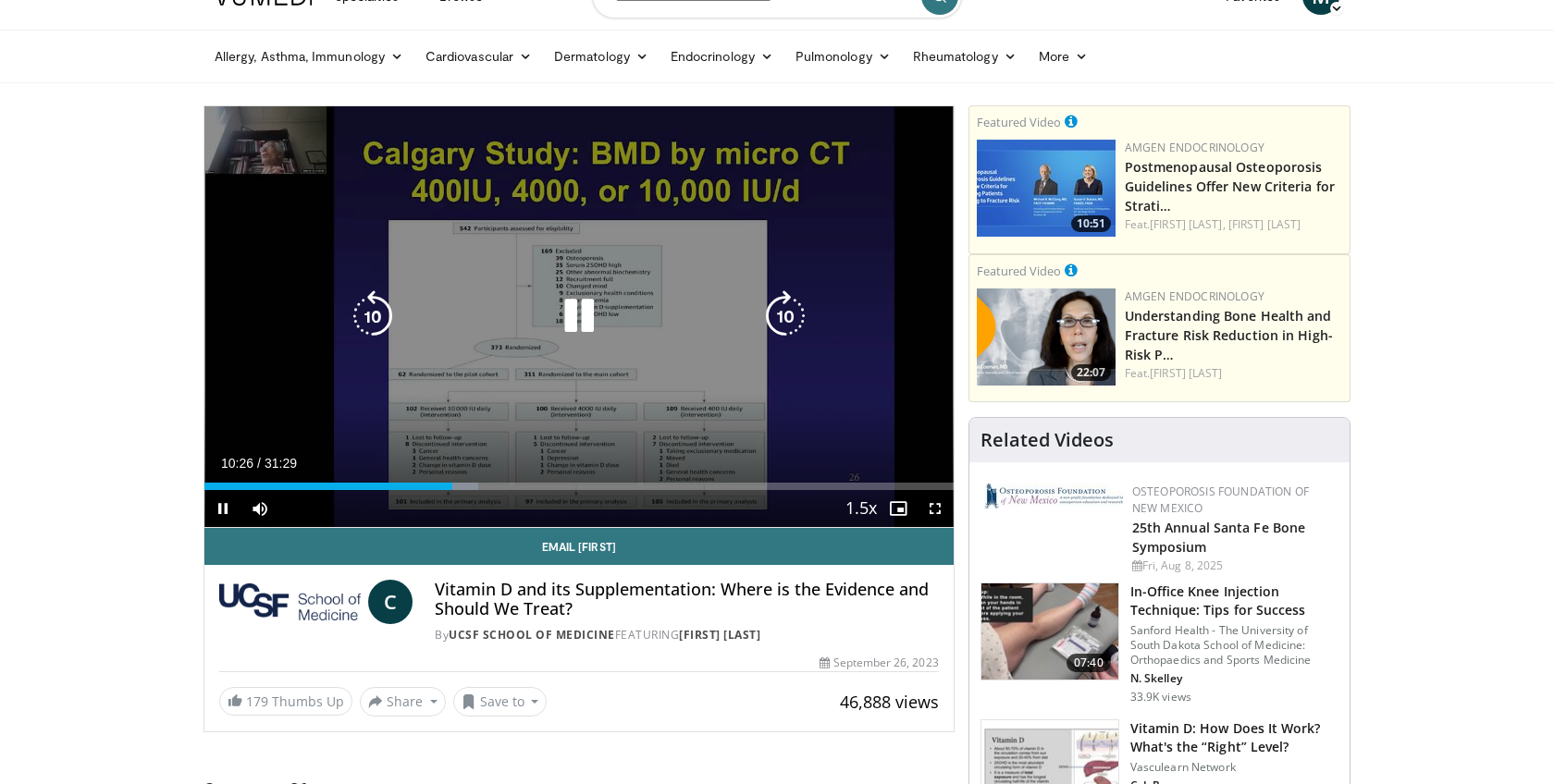 click on "60 seconds
Tap to unmute" at bounding box center [579, 316] 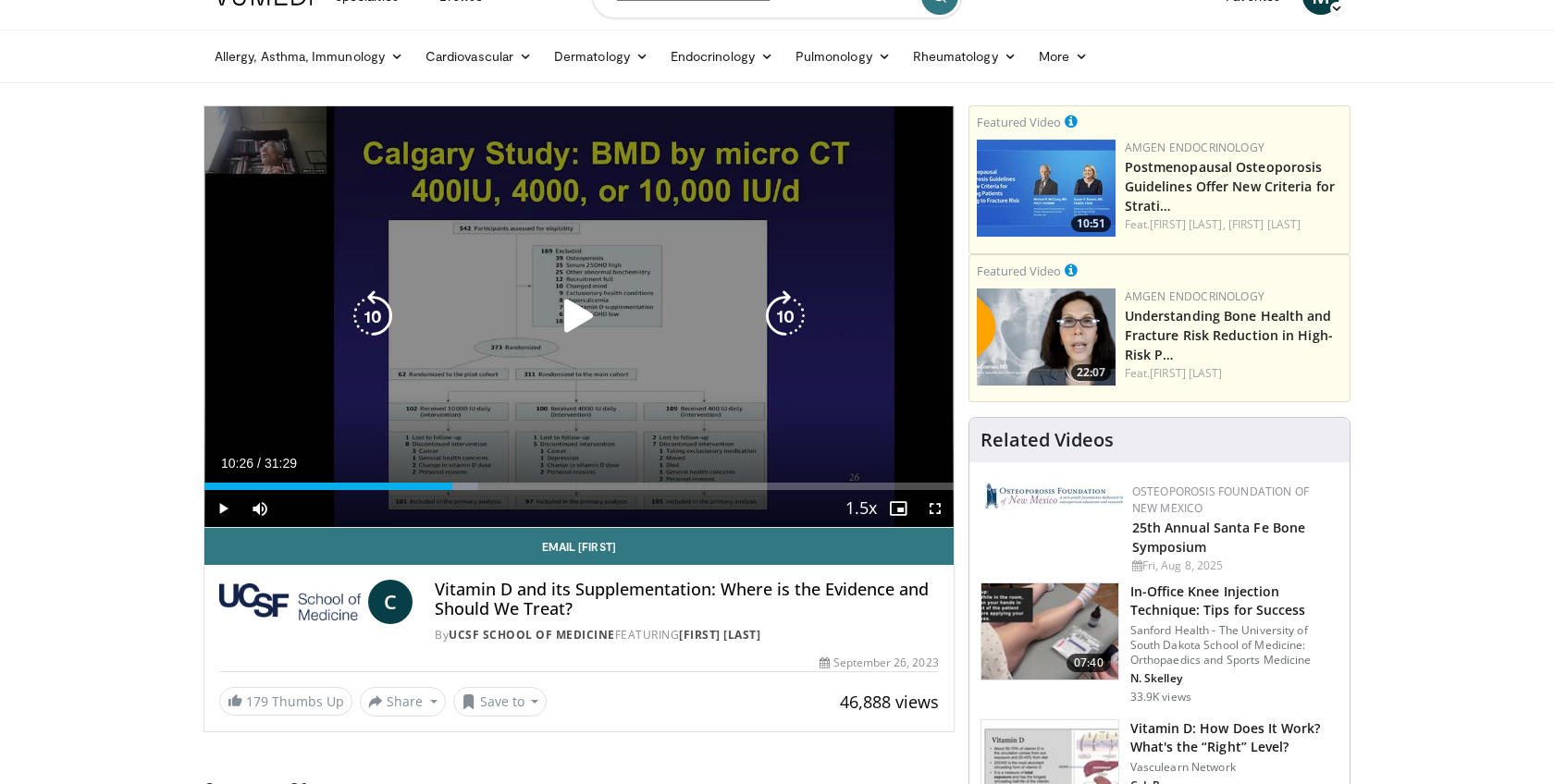 click at bounding box center [579, 316] 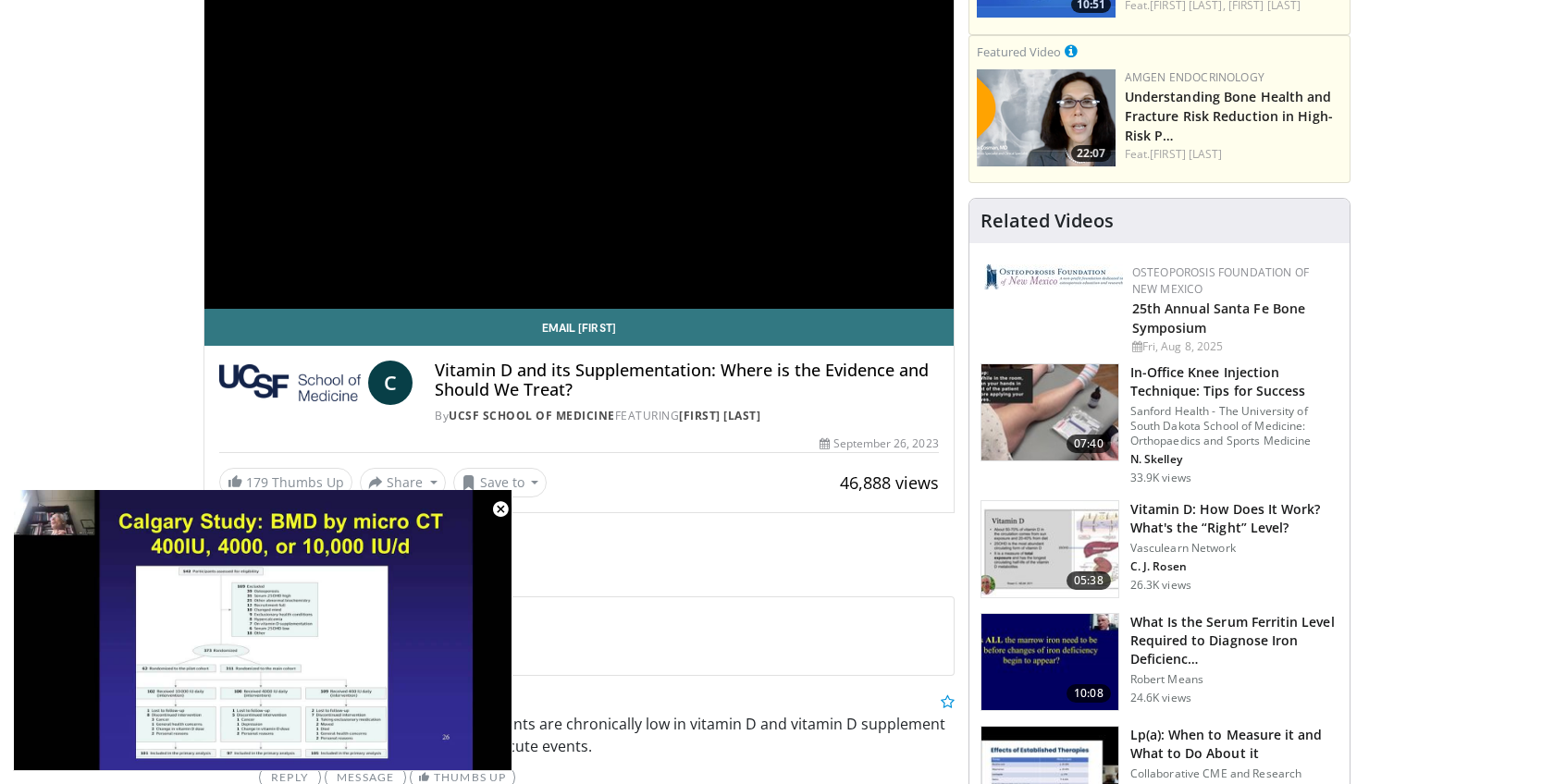 scroll, scrollTop: 532, scrollLeft: 0, axis: vertical 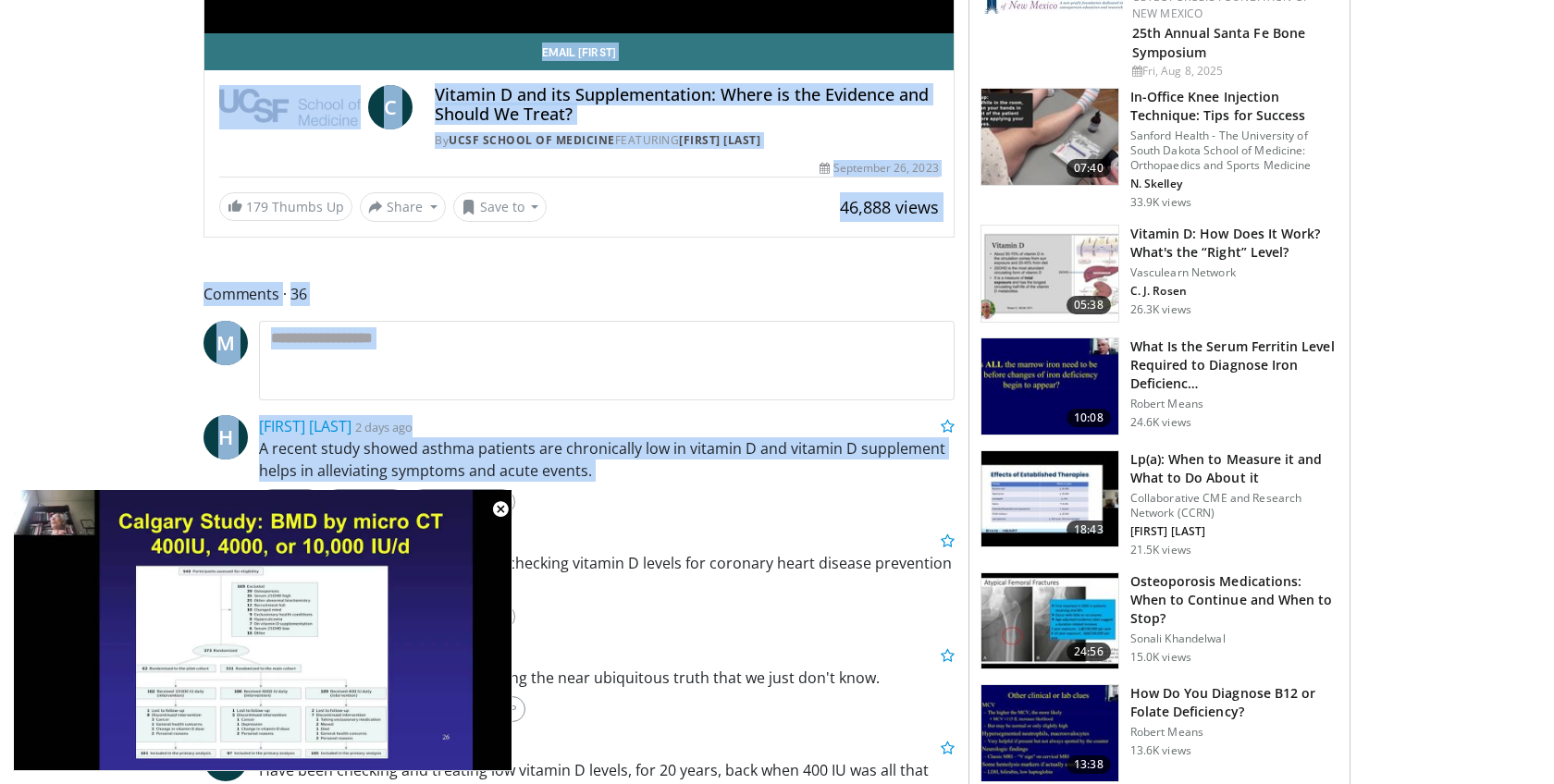 drag, startPoint x: 424, startPoint y: 508, endPoint x: 719, endPoint y: 491, distance: 295.48942 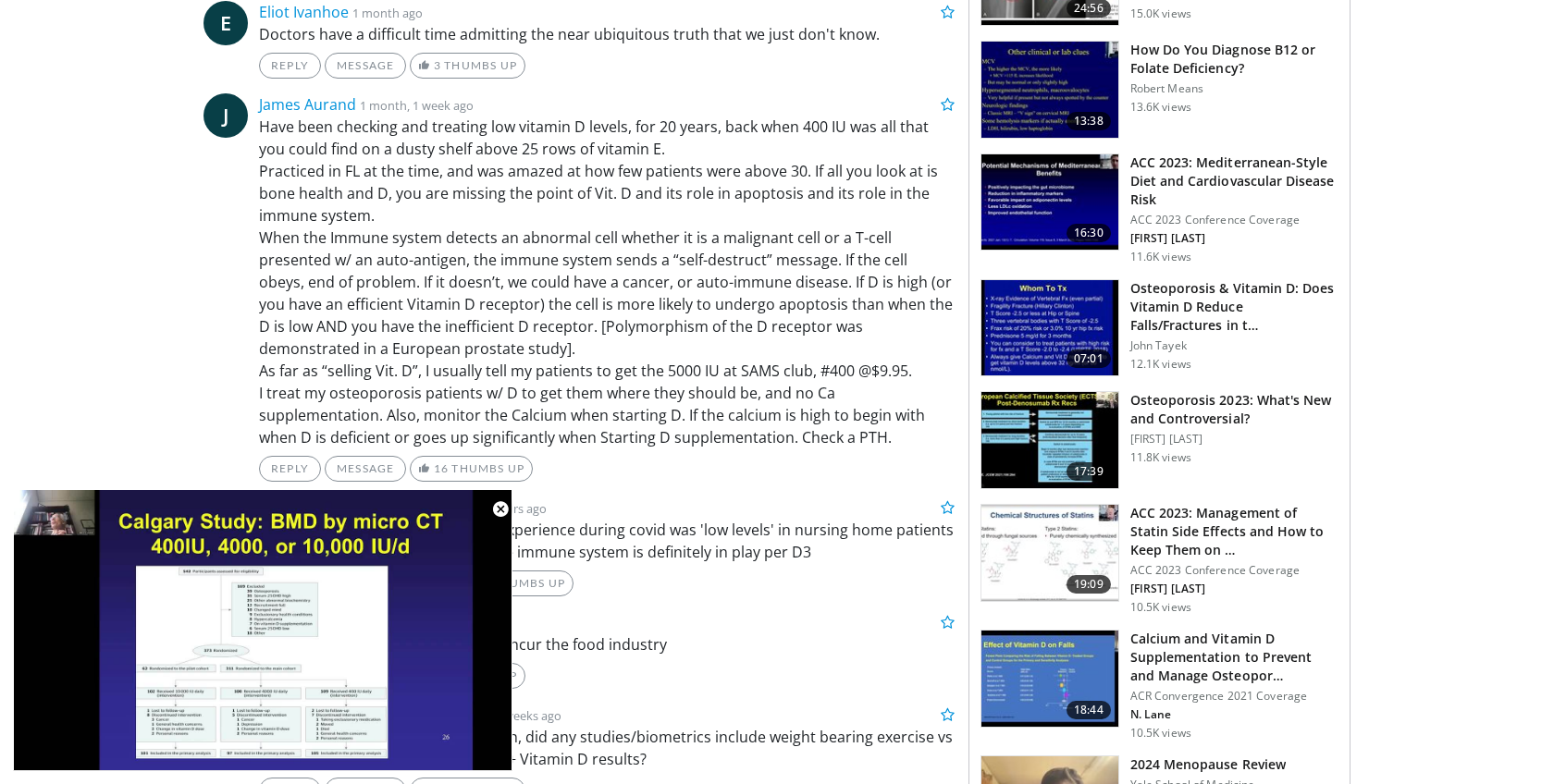 scroll, scrollTop: 1177, scrollLeft: 0, axis: vertical 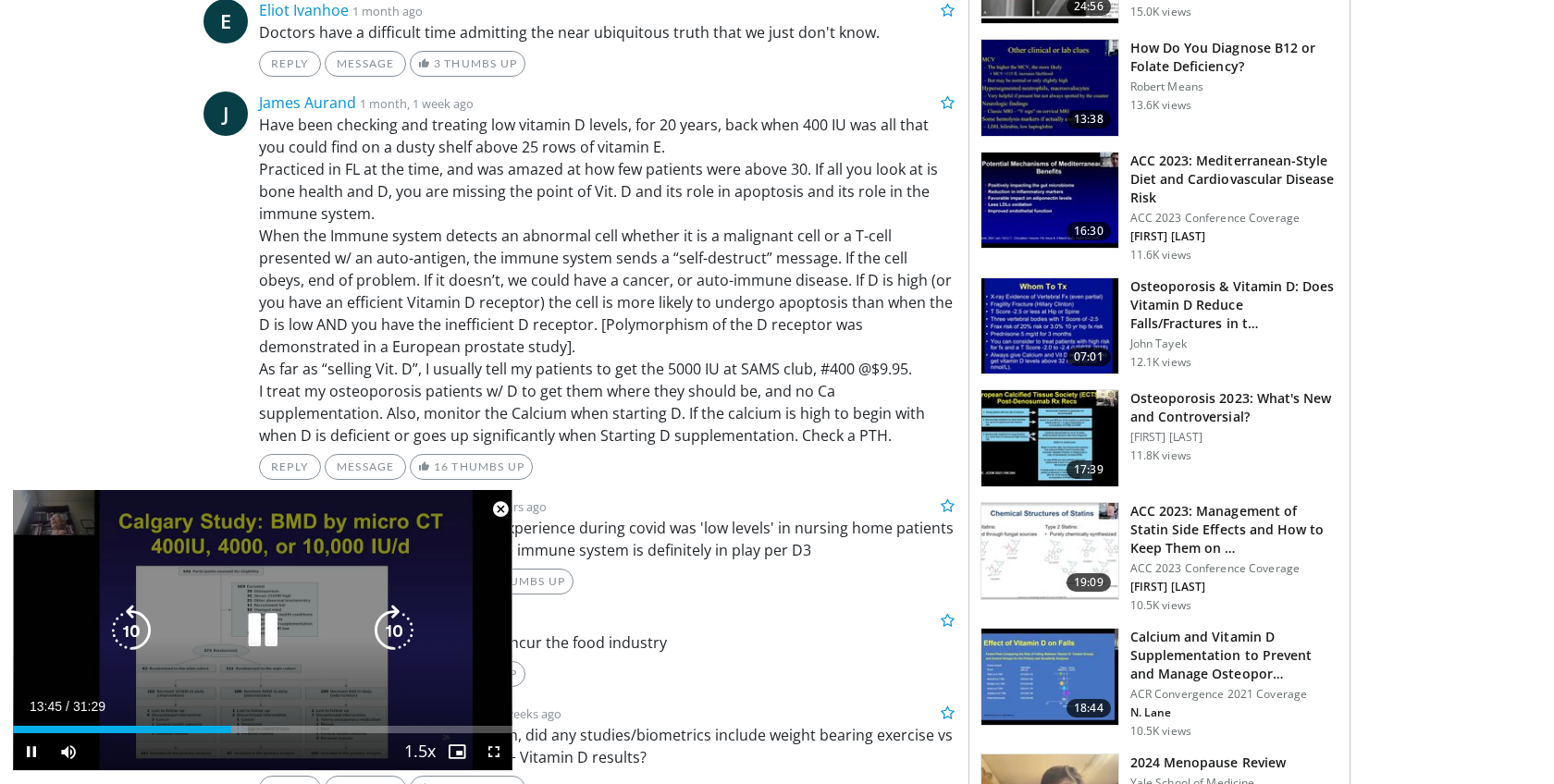 click at bounding box center (263, 631) 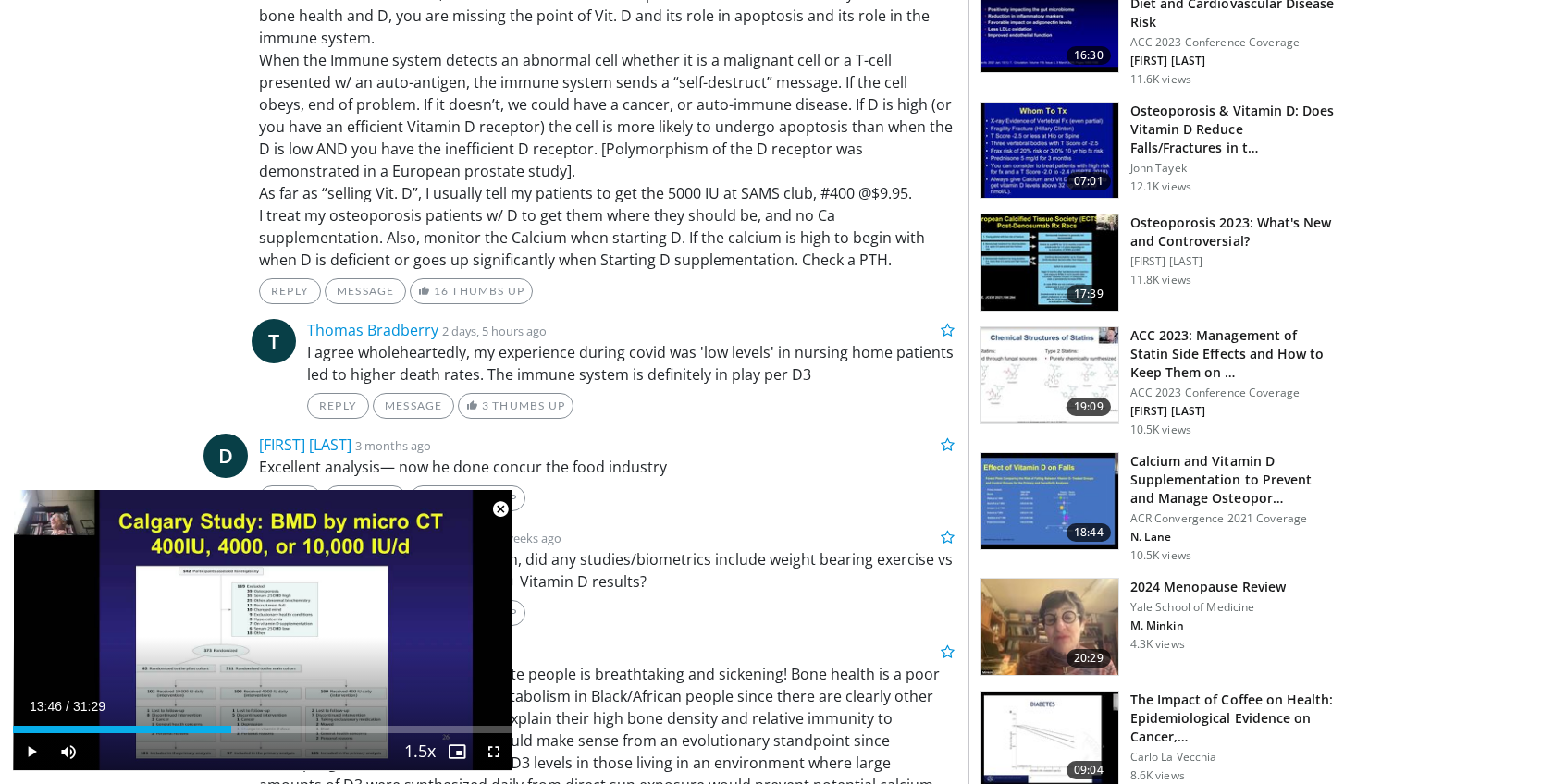 scroll, scrollTop: 1356, scrollLeft: 0, axis: vertical 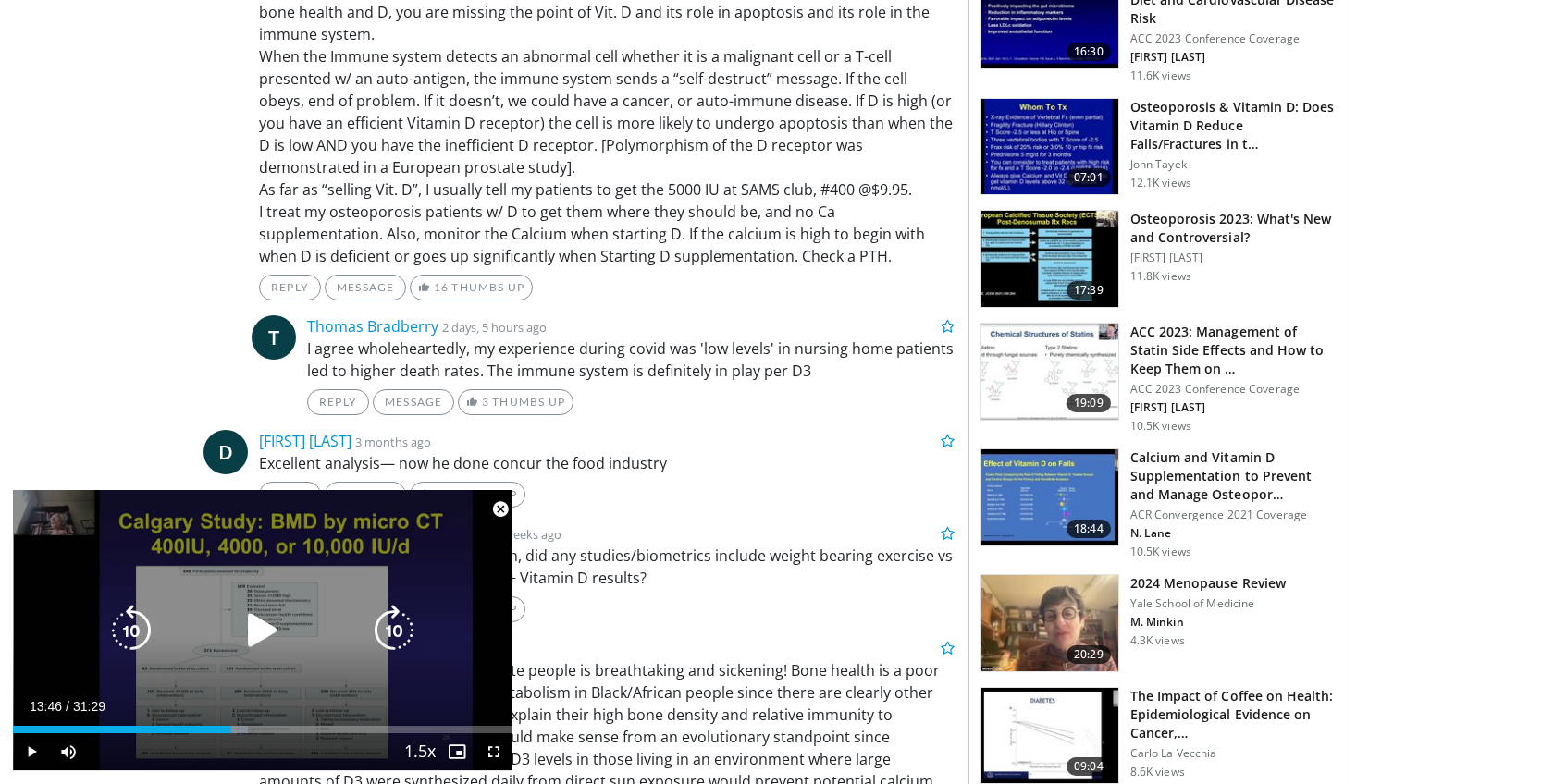 click at bounding box center (263, 631) 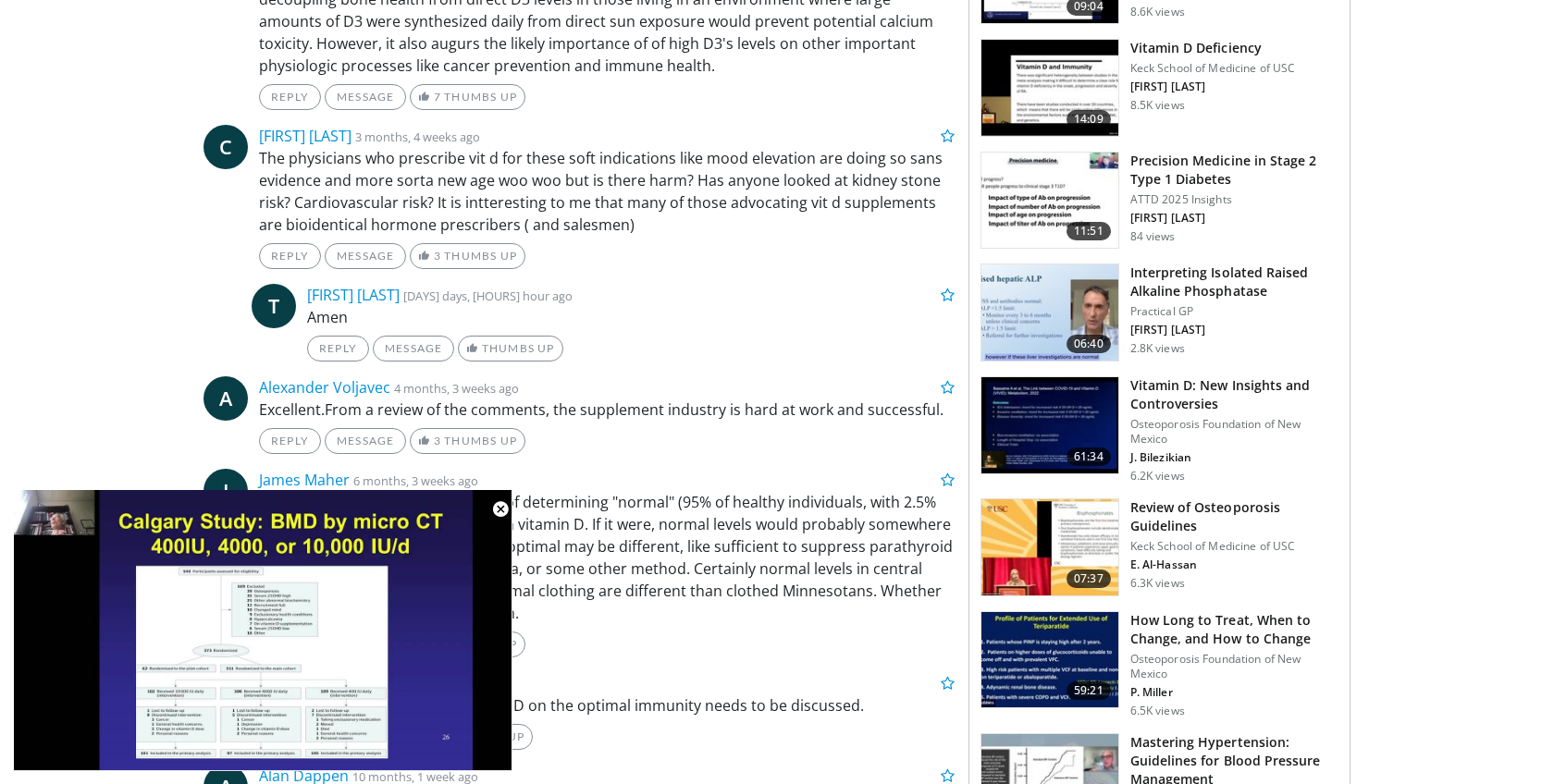 scroll, scrollTop: 2125, scrollLeft: 0, axis: vertical 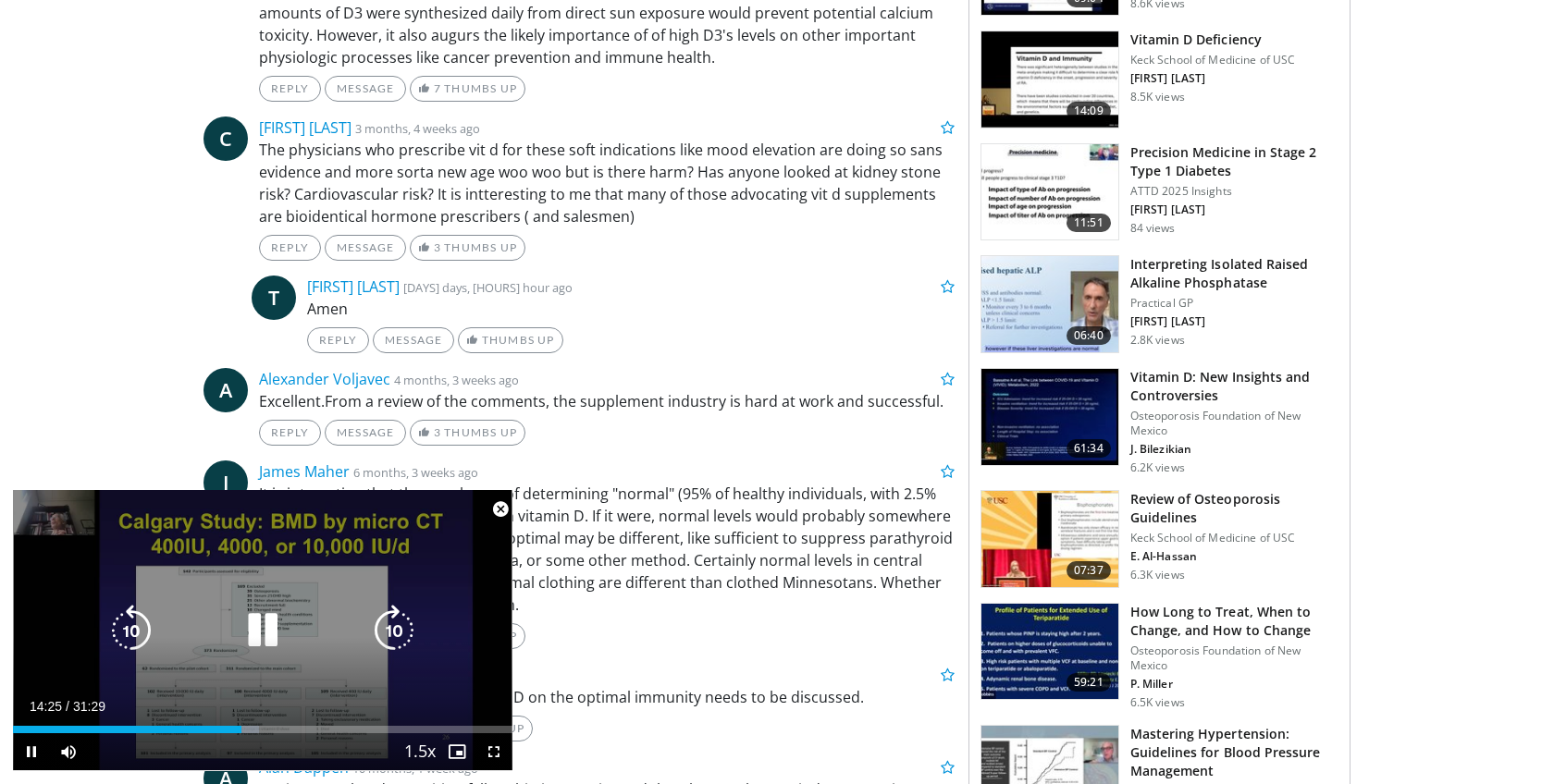 click at bounding box center [263, 631] 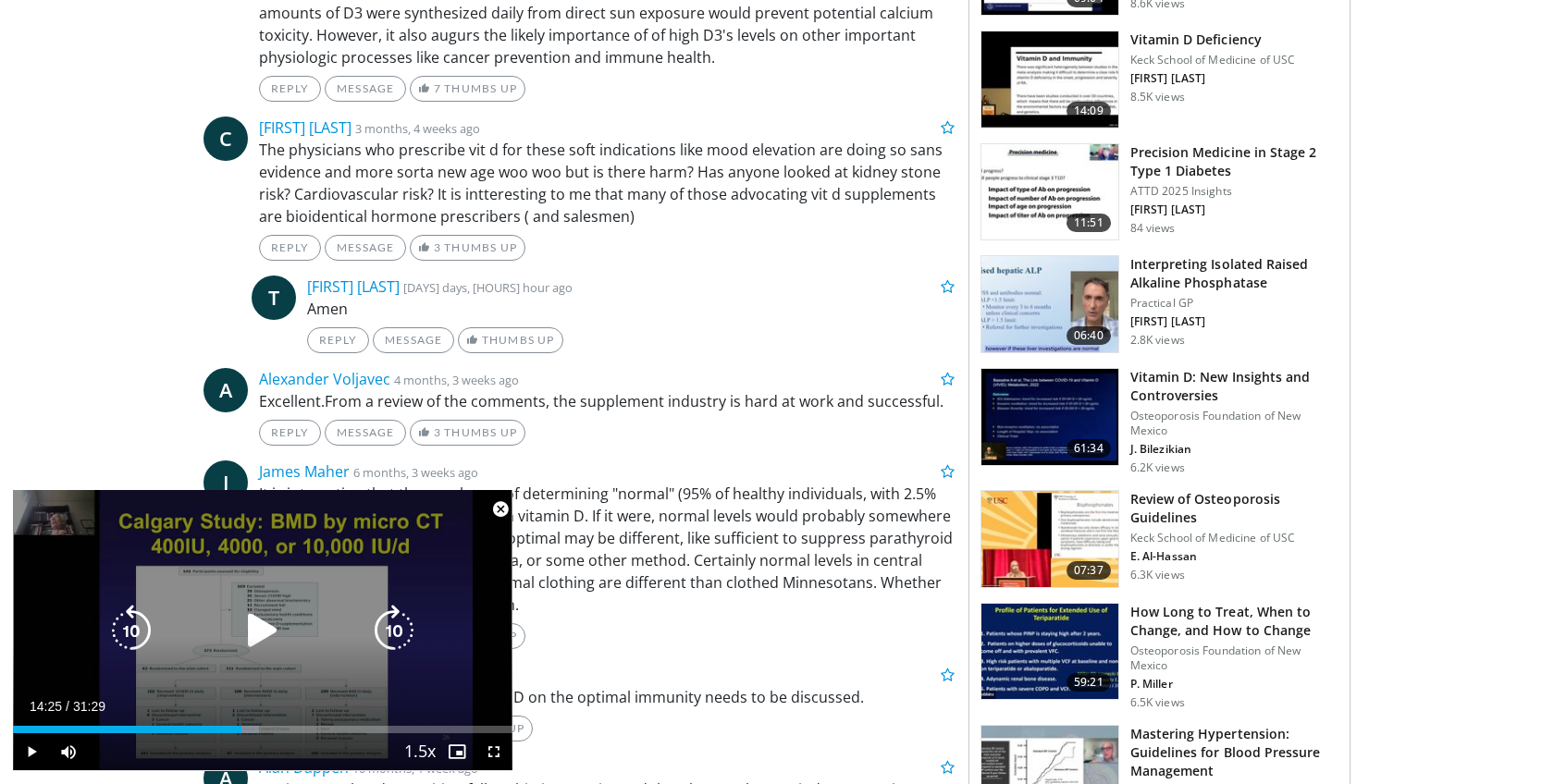 click at bounding box center [263, 631] 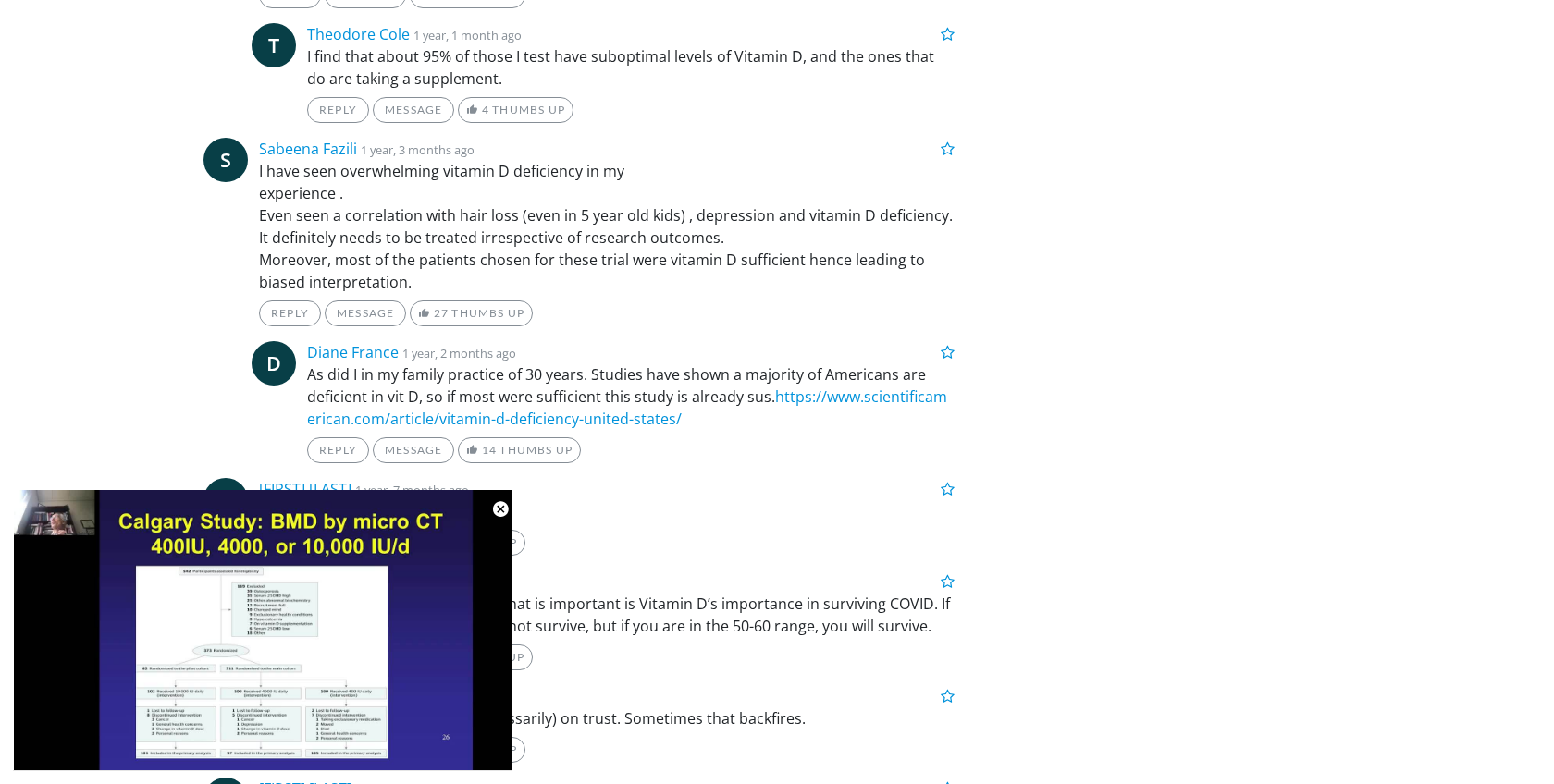 scroll, scrollTop: 5096, scrollLeft: 0, axis: vertical 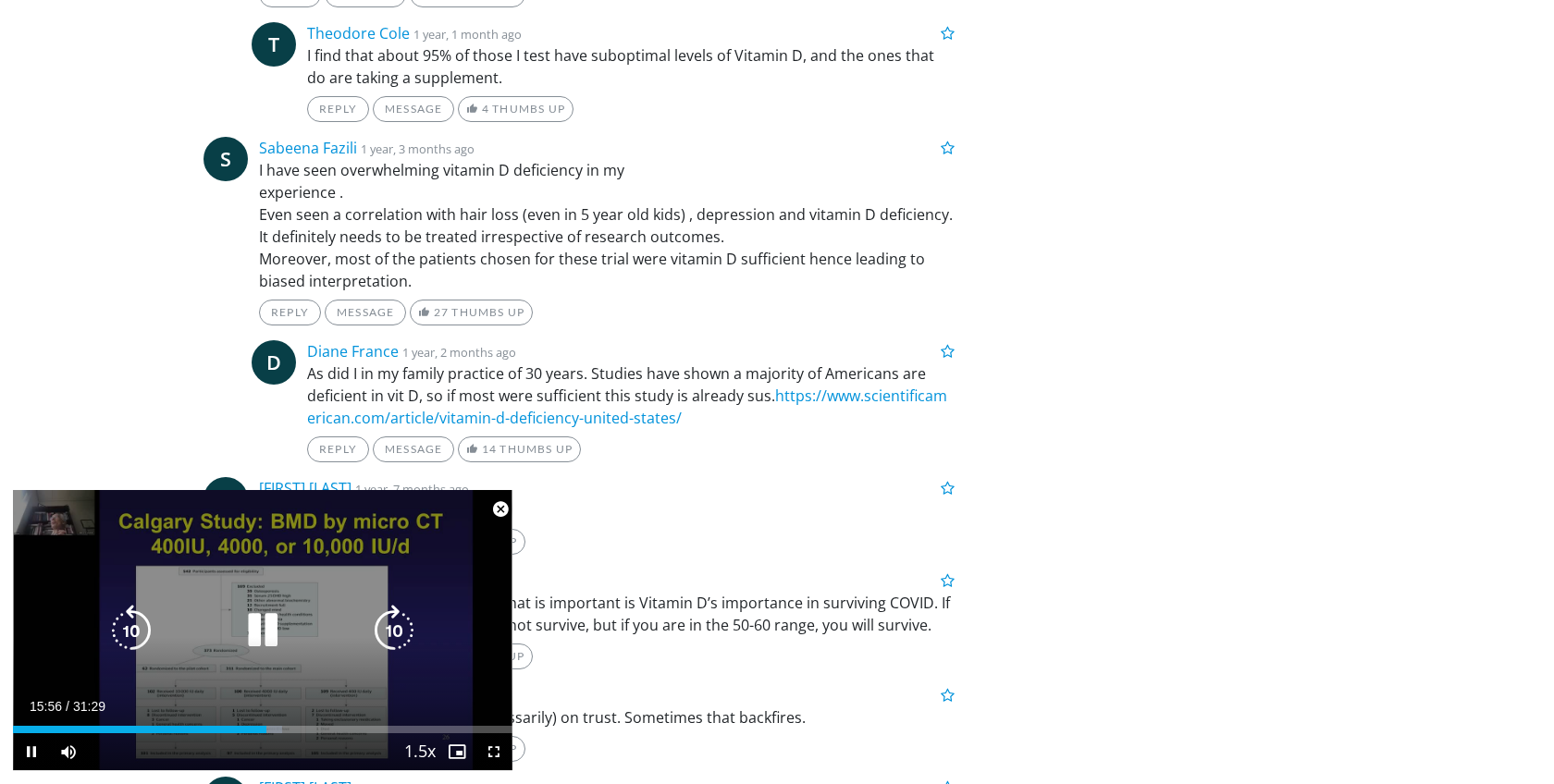 click at bounding box center (263, 631) 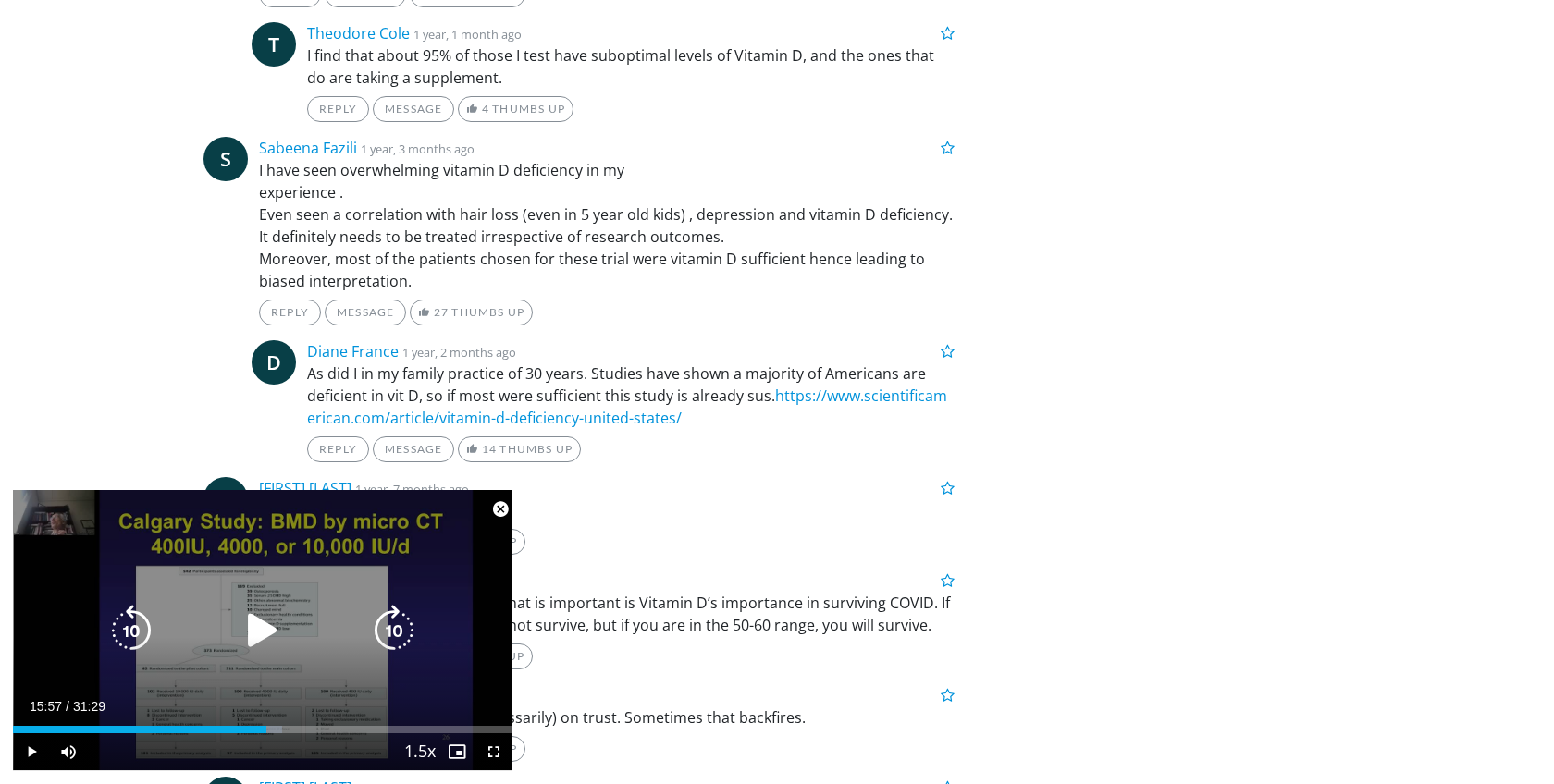 click at bounding box center [263, 631] 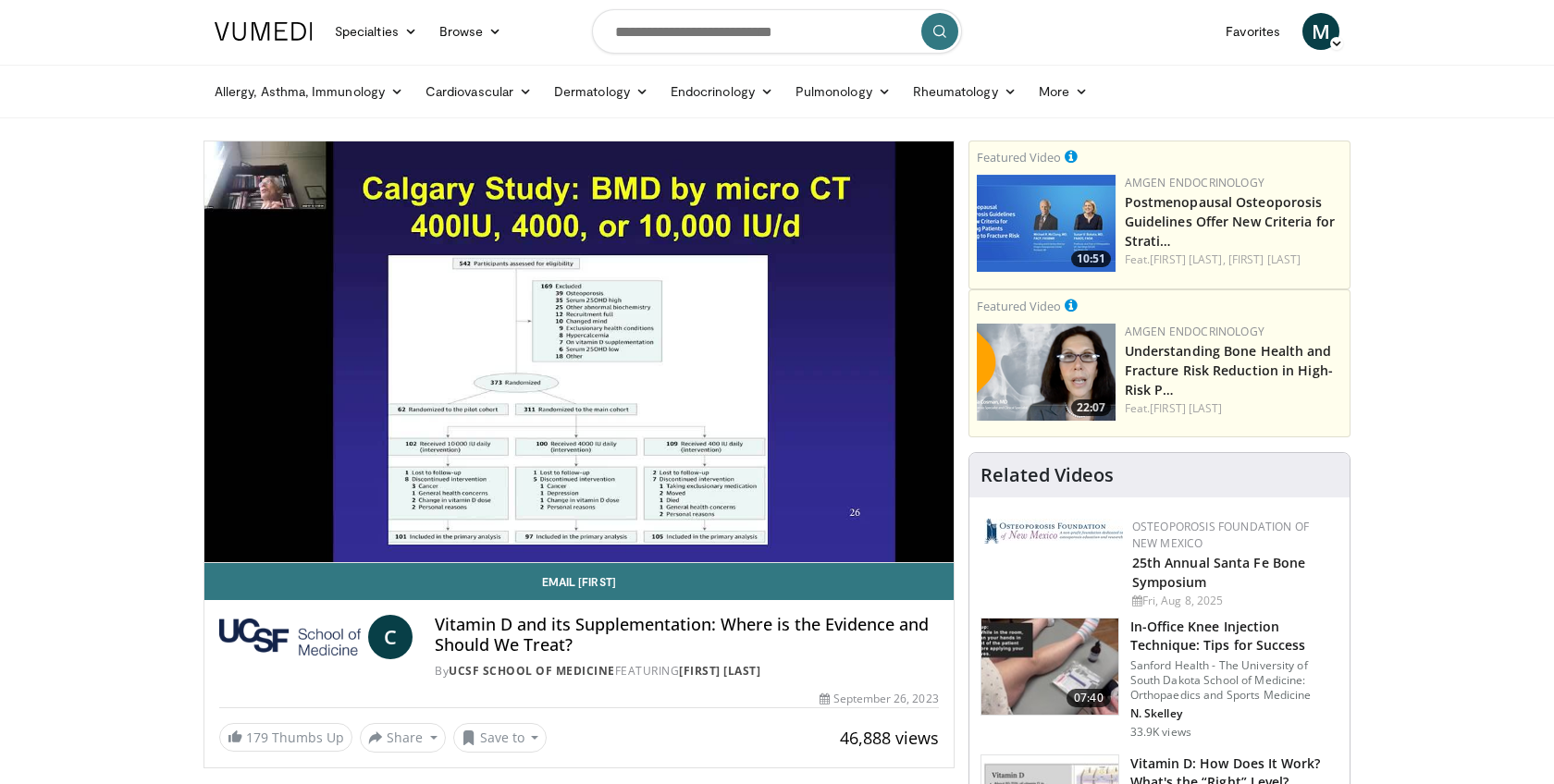 scroll, scrollTop: 0, scrollLeft: 0, axis: both 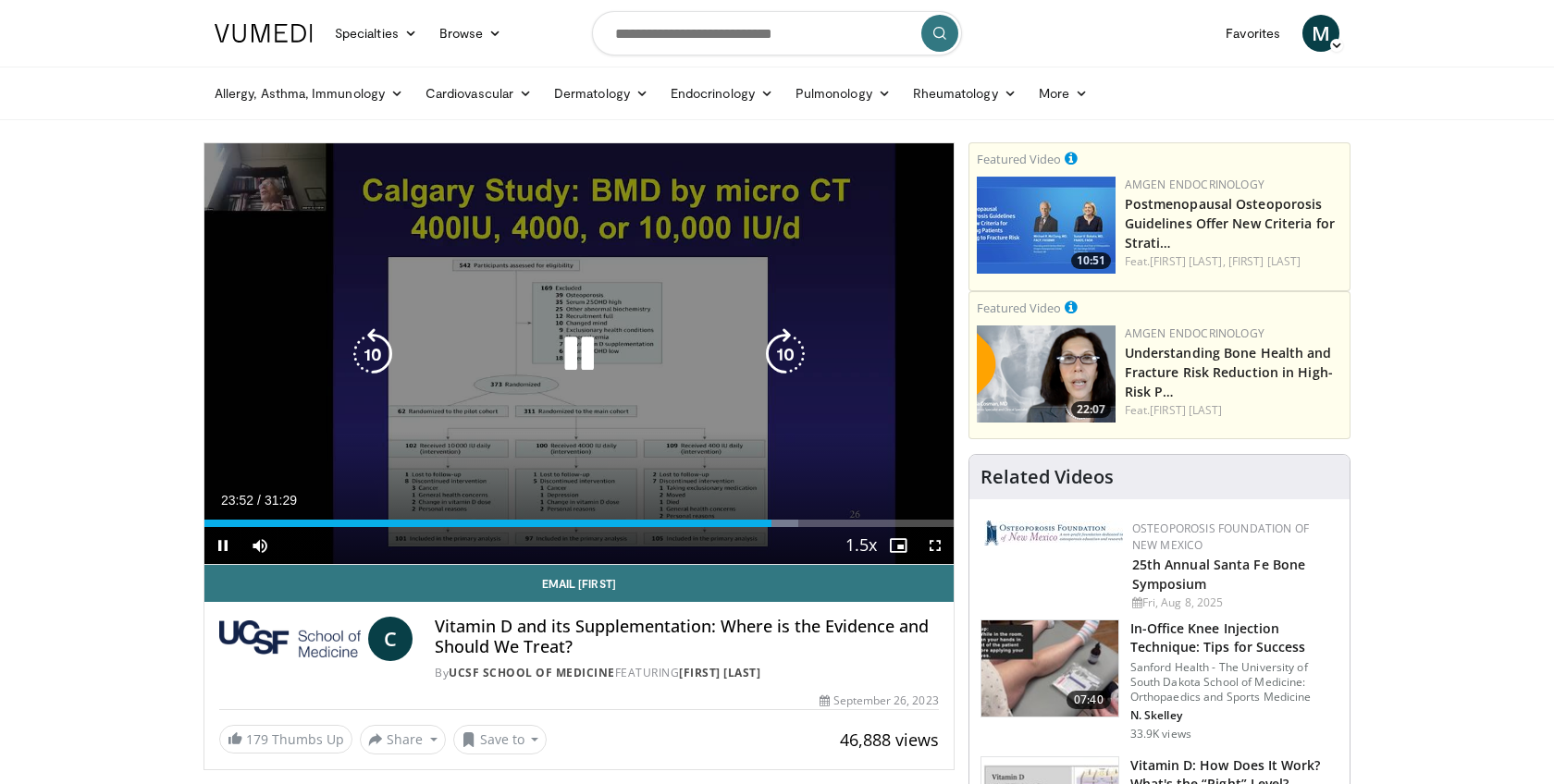 click on "60 seconds
Tap to unmute" at bounding box center (579, 353) 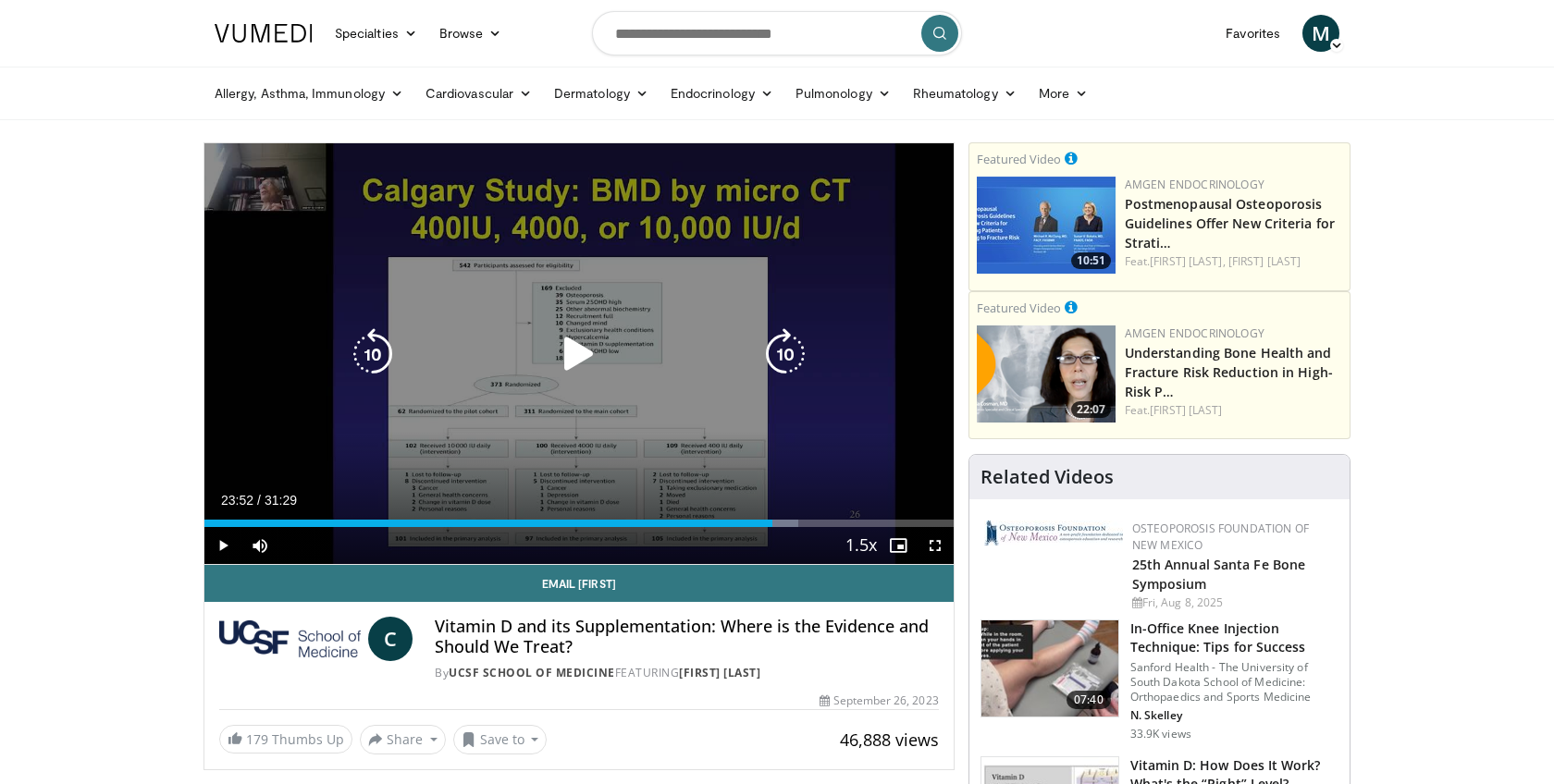 click at bounding box center [579, 354] 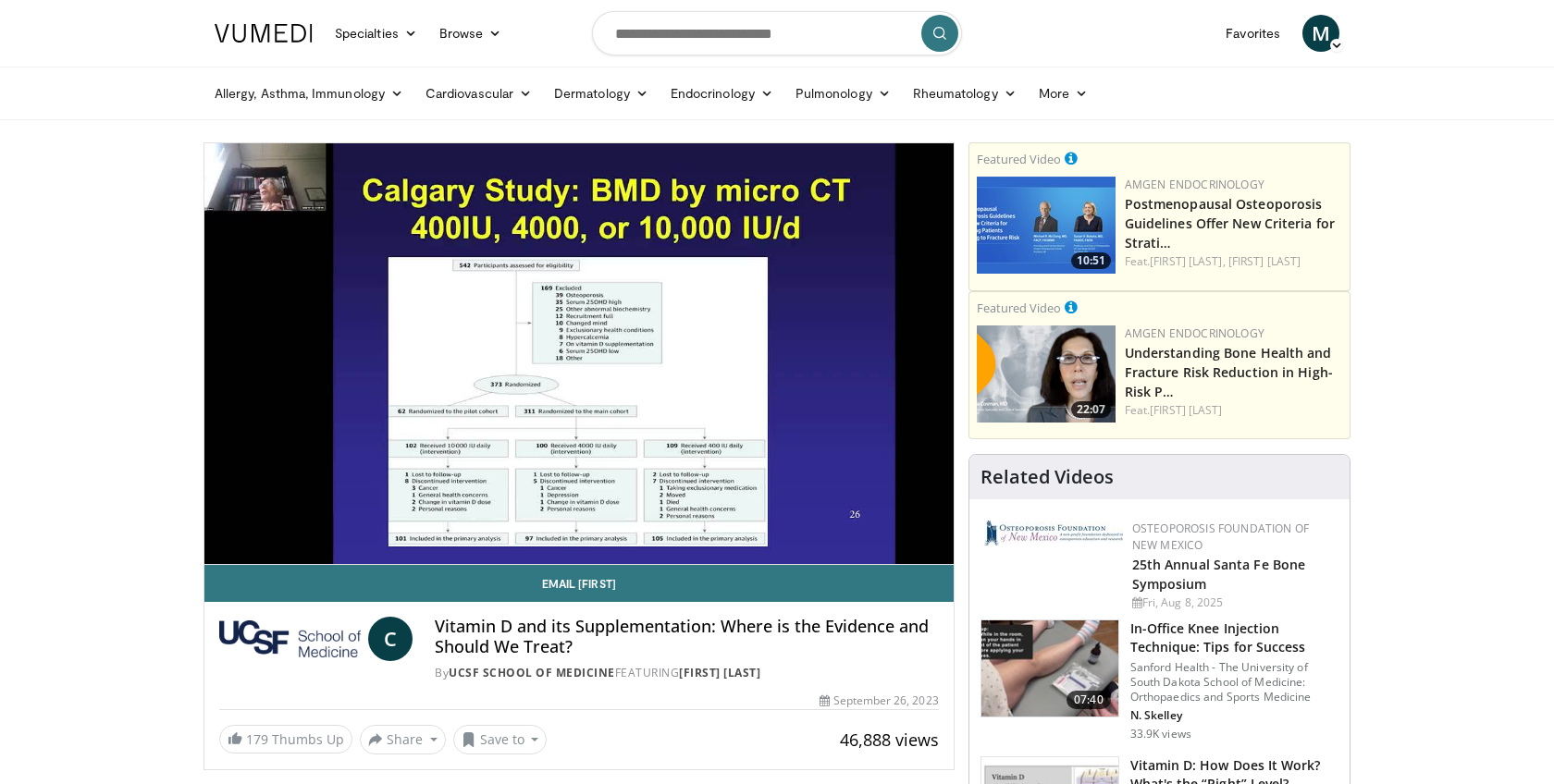 type 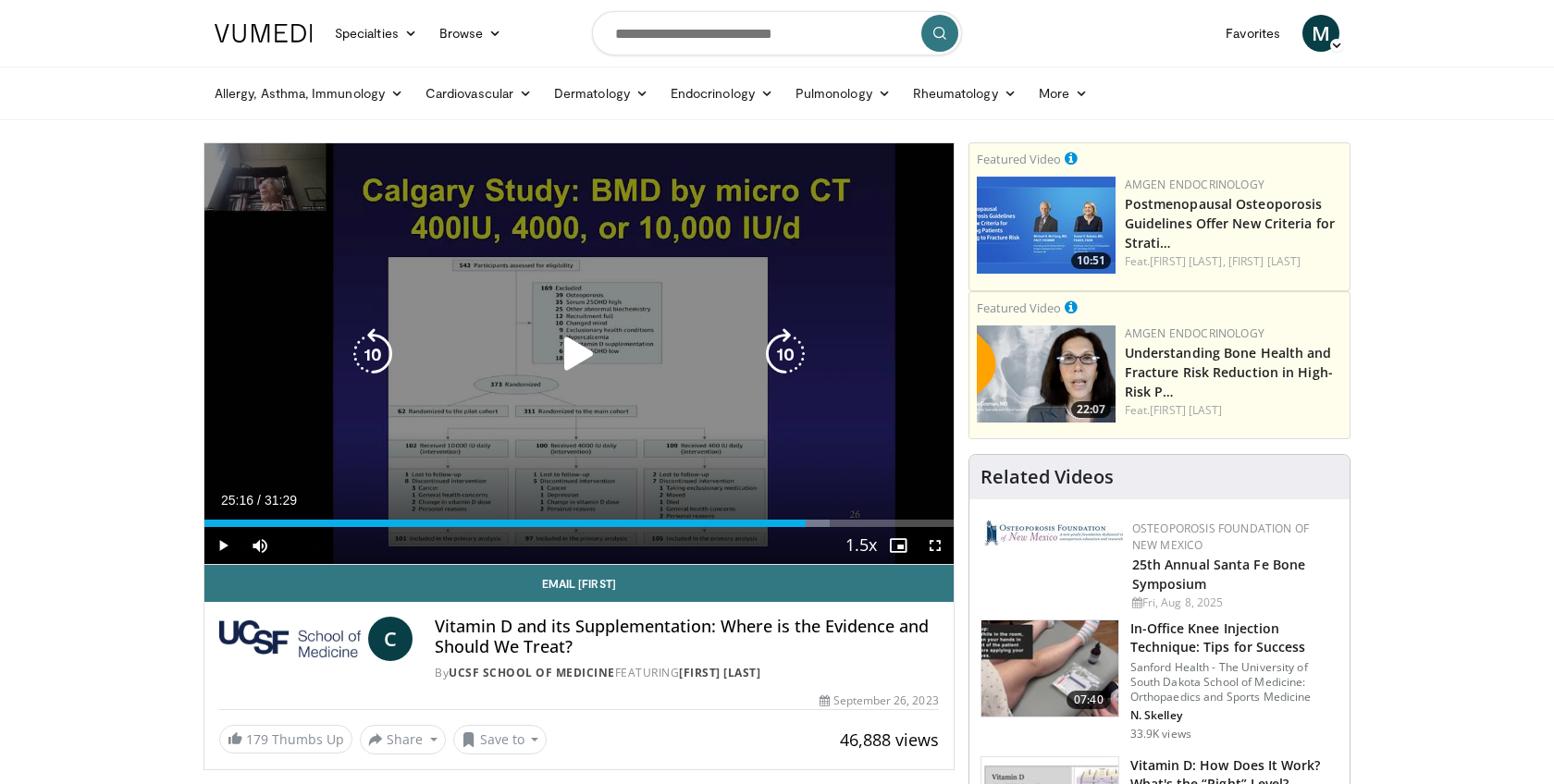 click at bounding box center [579, 354] 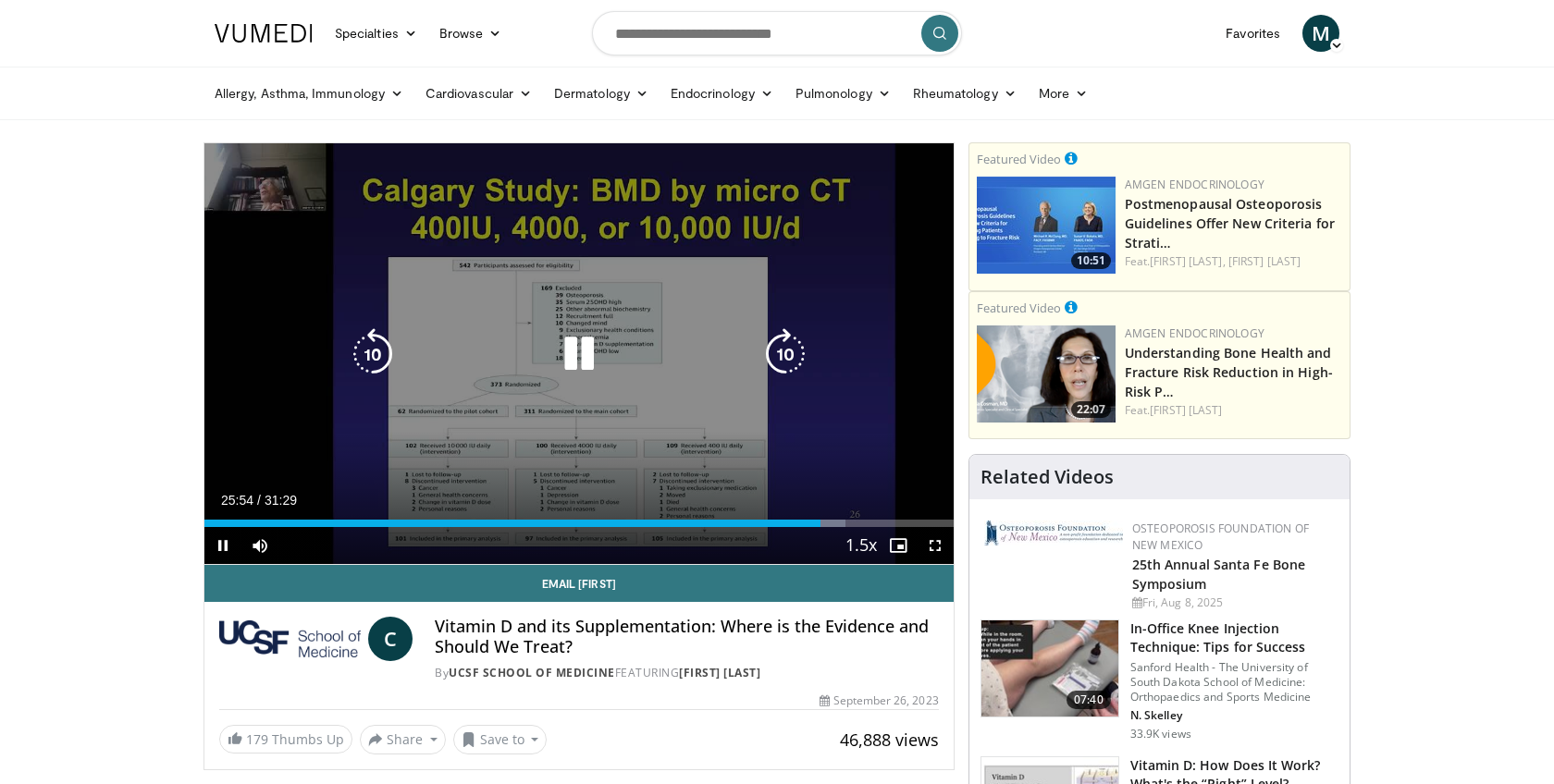 click at bounding box center (579, 354) 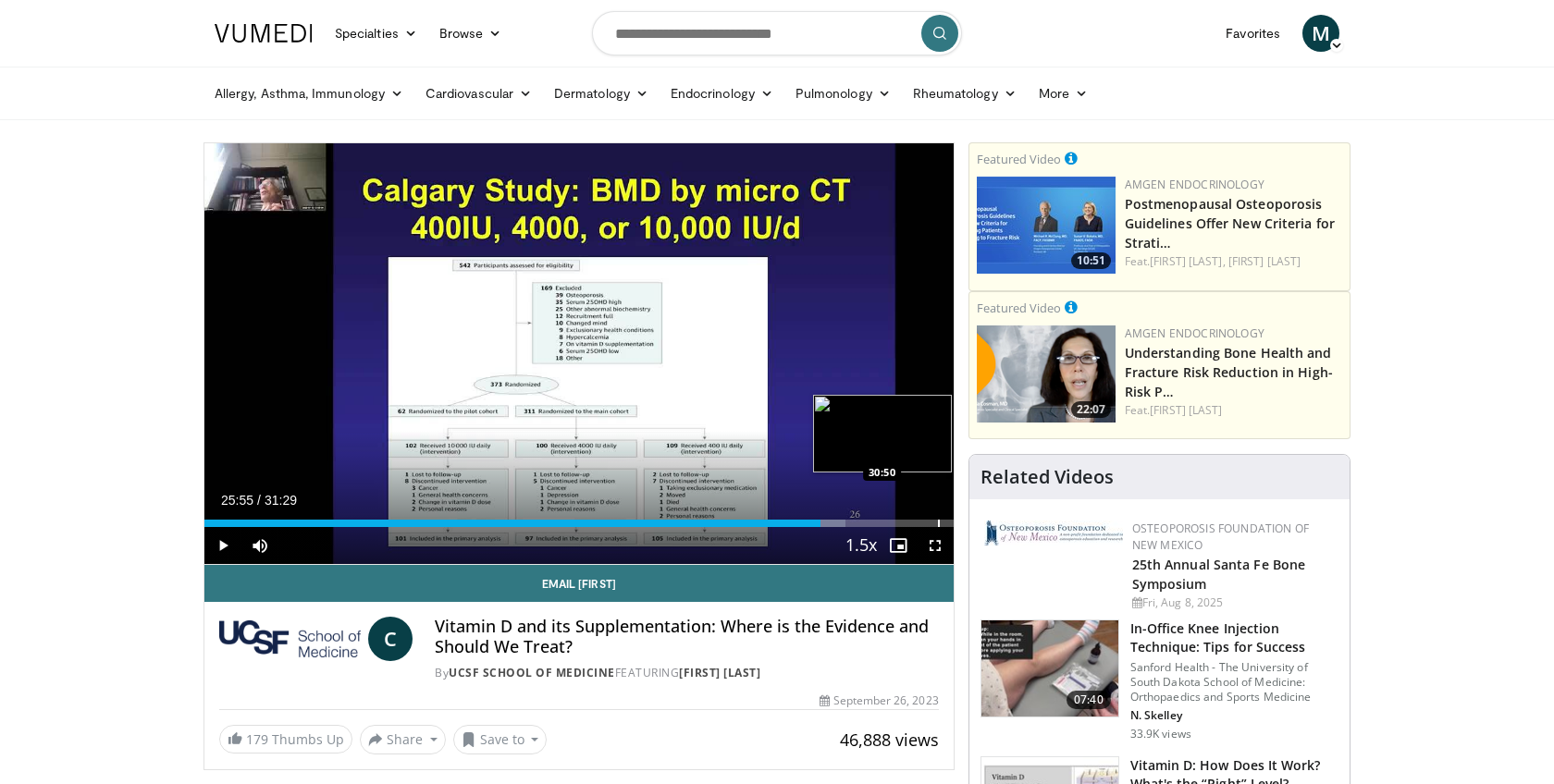 click at bounding box center [939, 523] 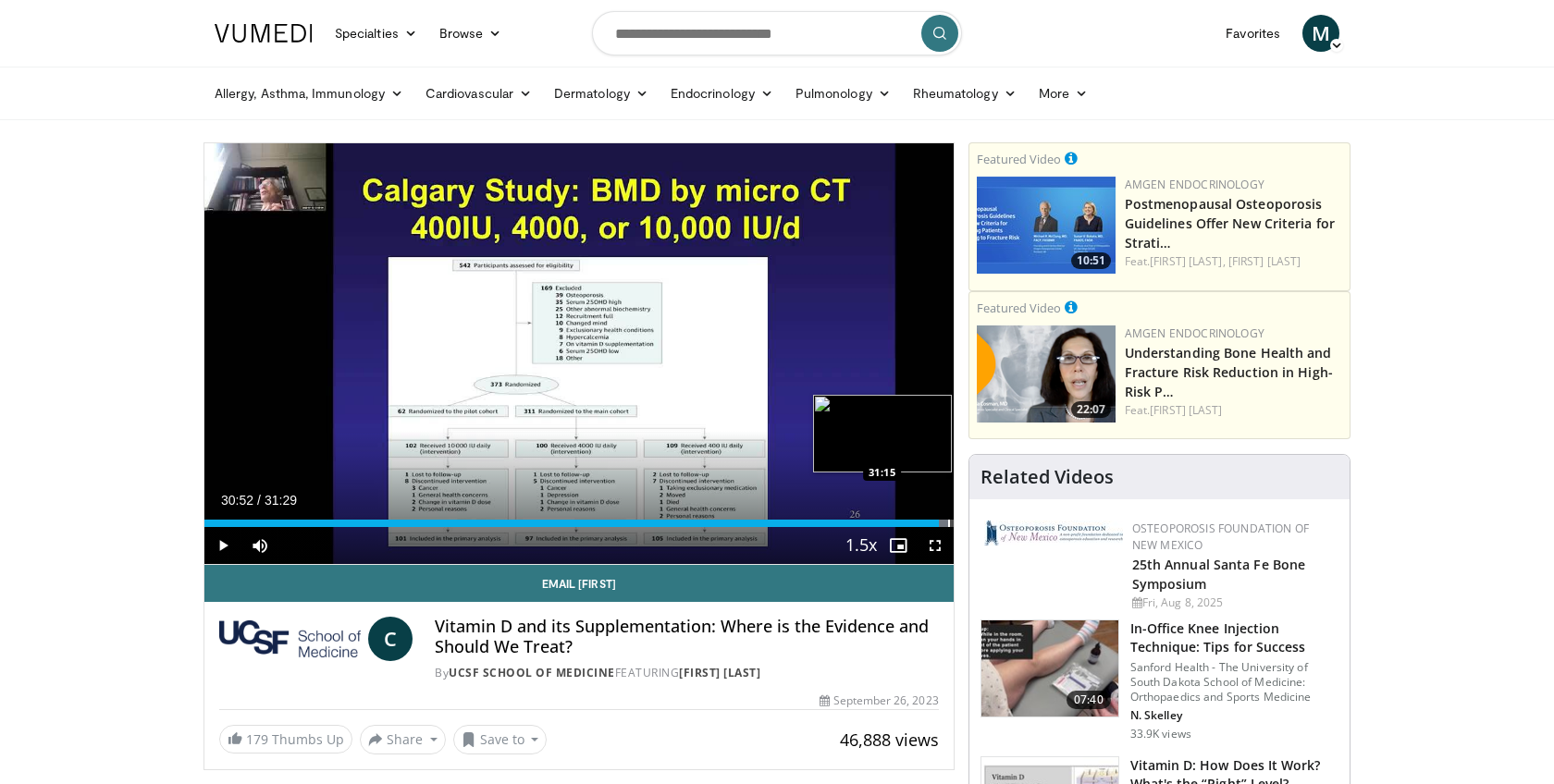 click at bounding box center [949, 523] 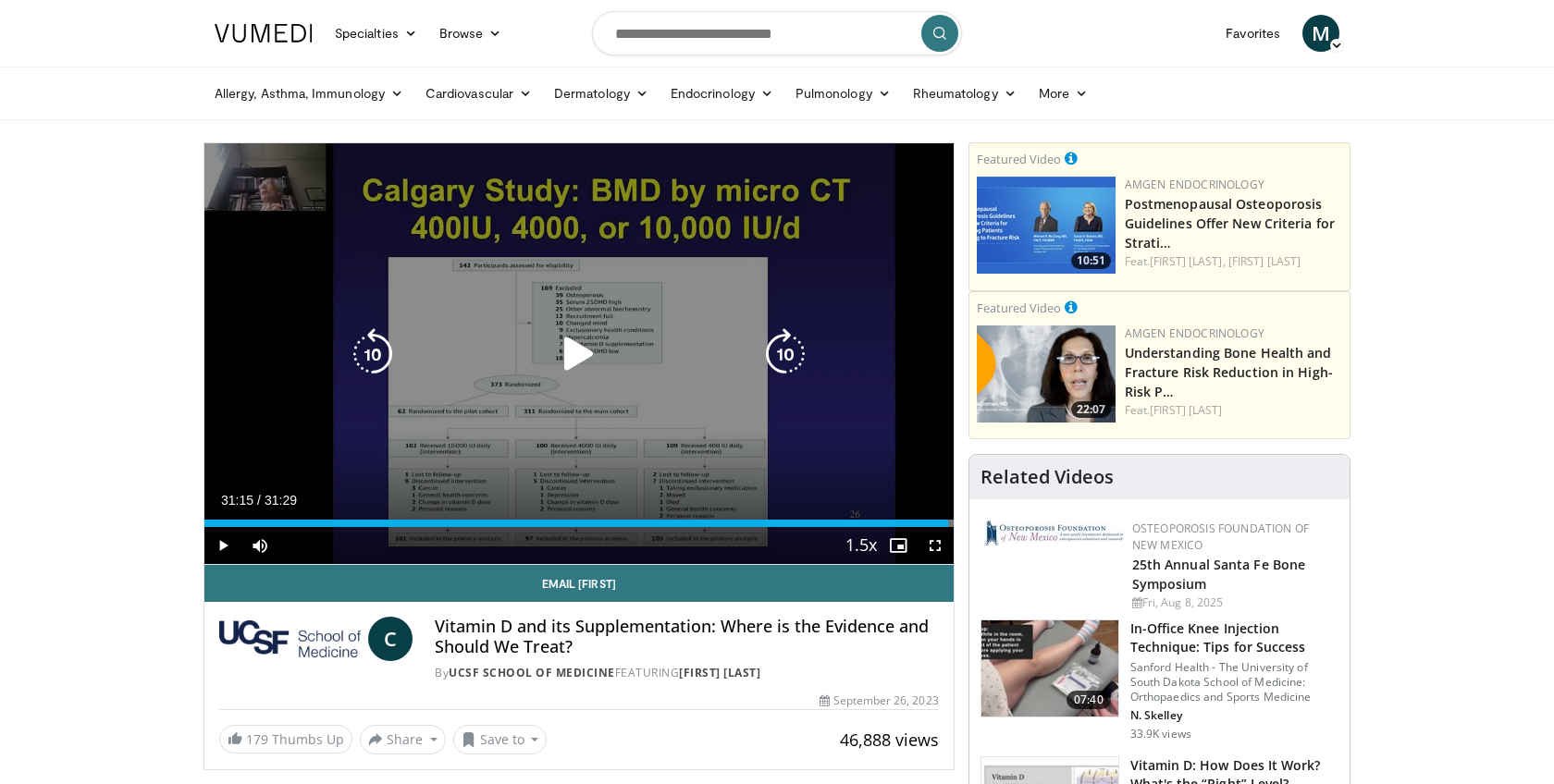click at bounding box center (579, 354) 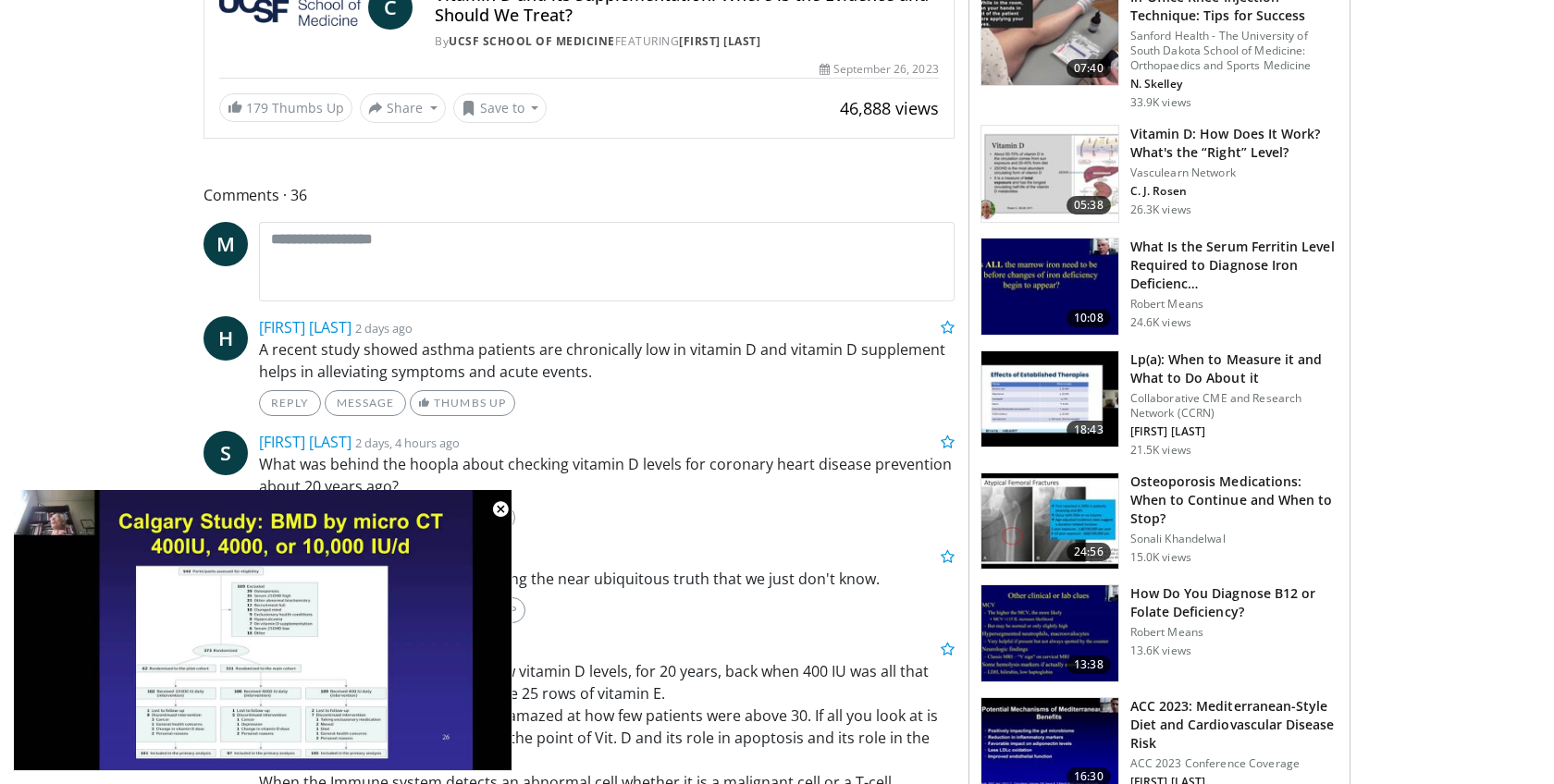 scroll, scrollTop: 689, scrollLeft: 0, axis: vertical 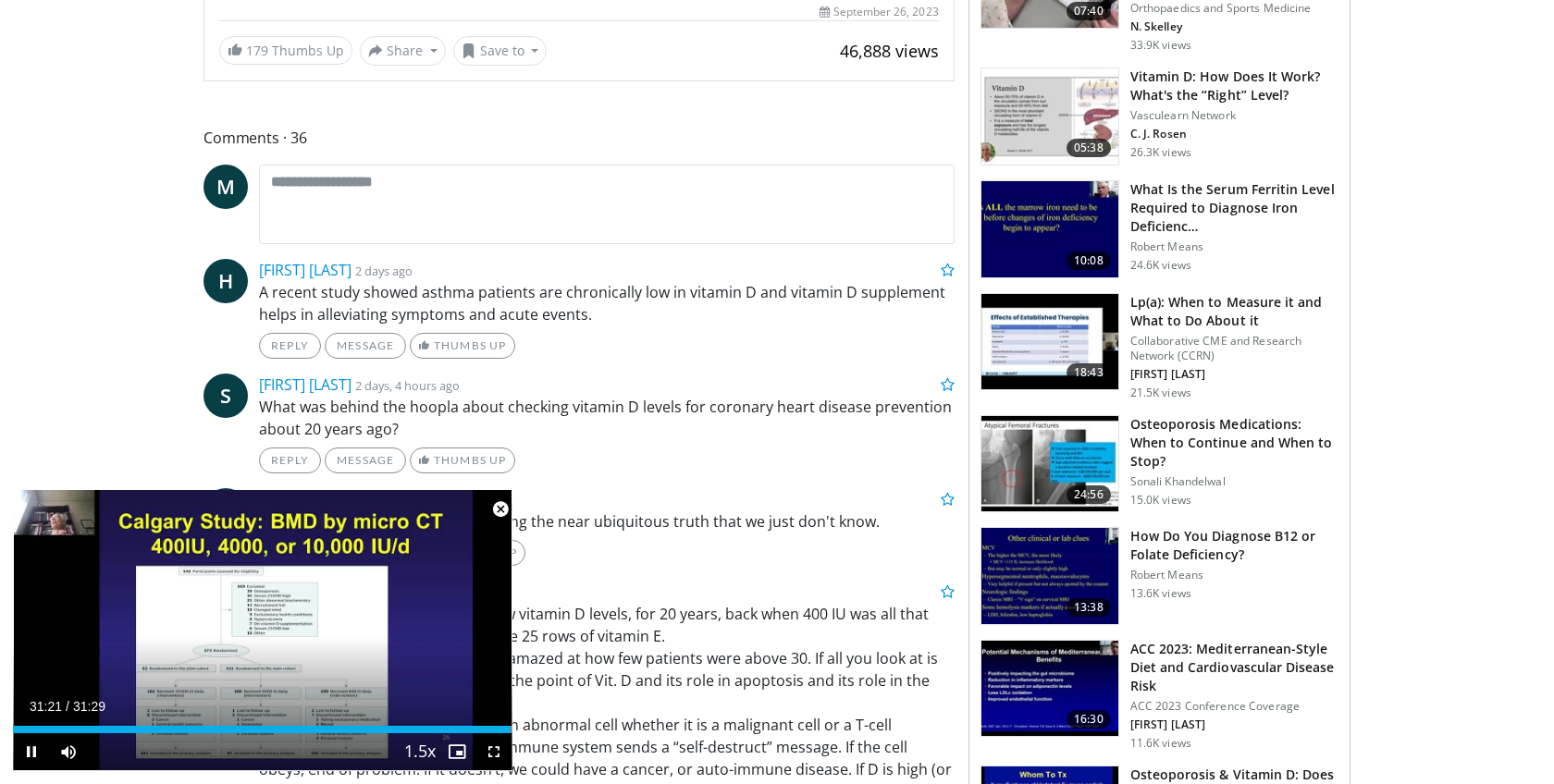 click at bounding box center (500, 509) 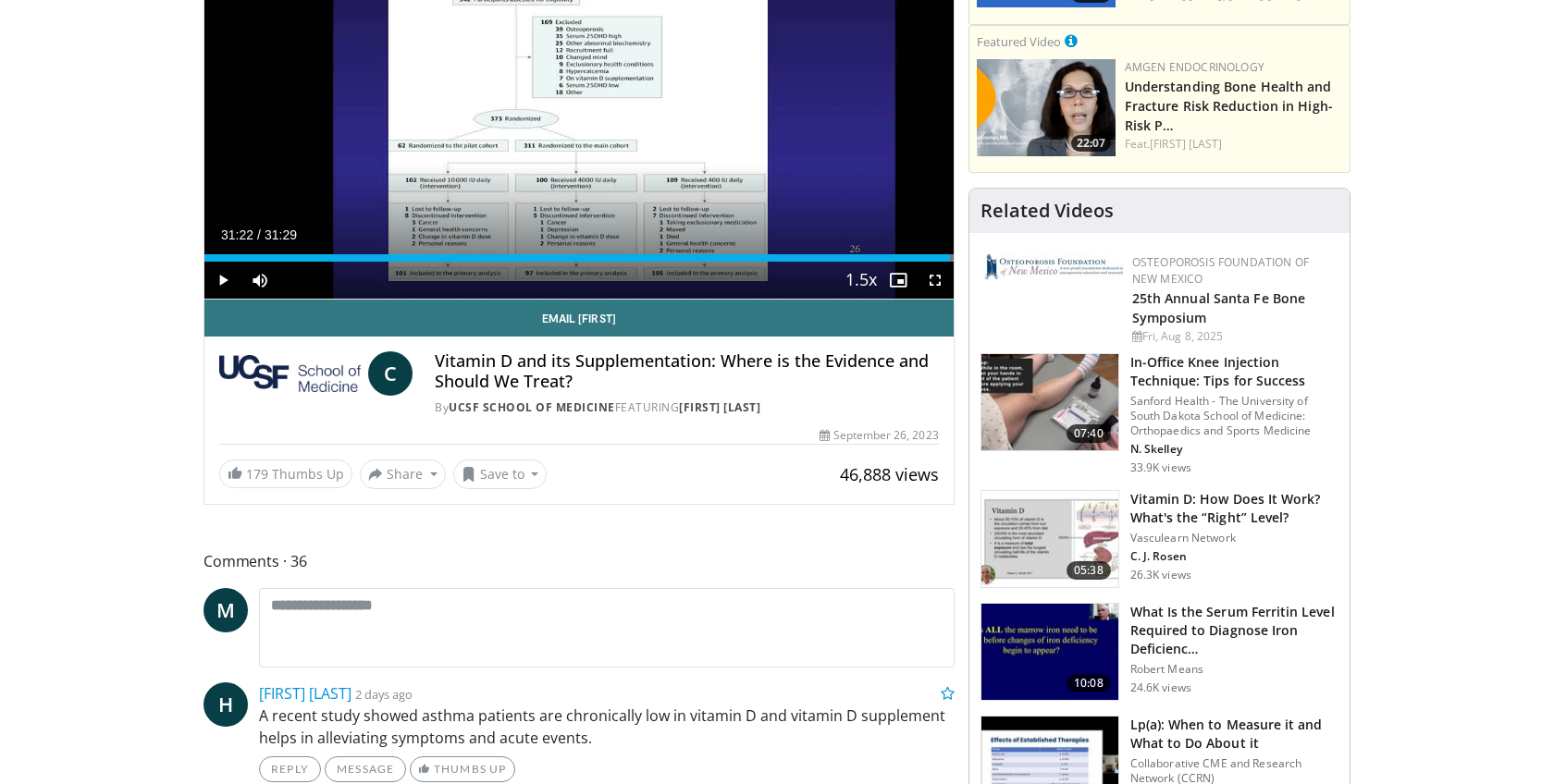 scroll, scrollTop: 0, scrollLeft: 0, axis: both 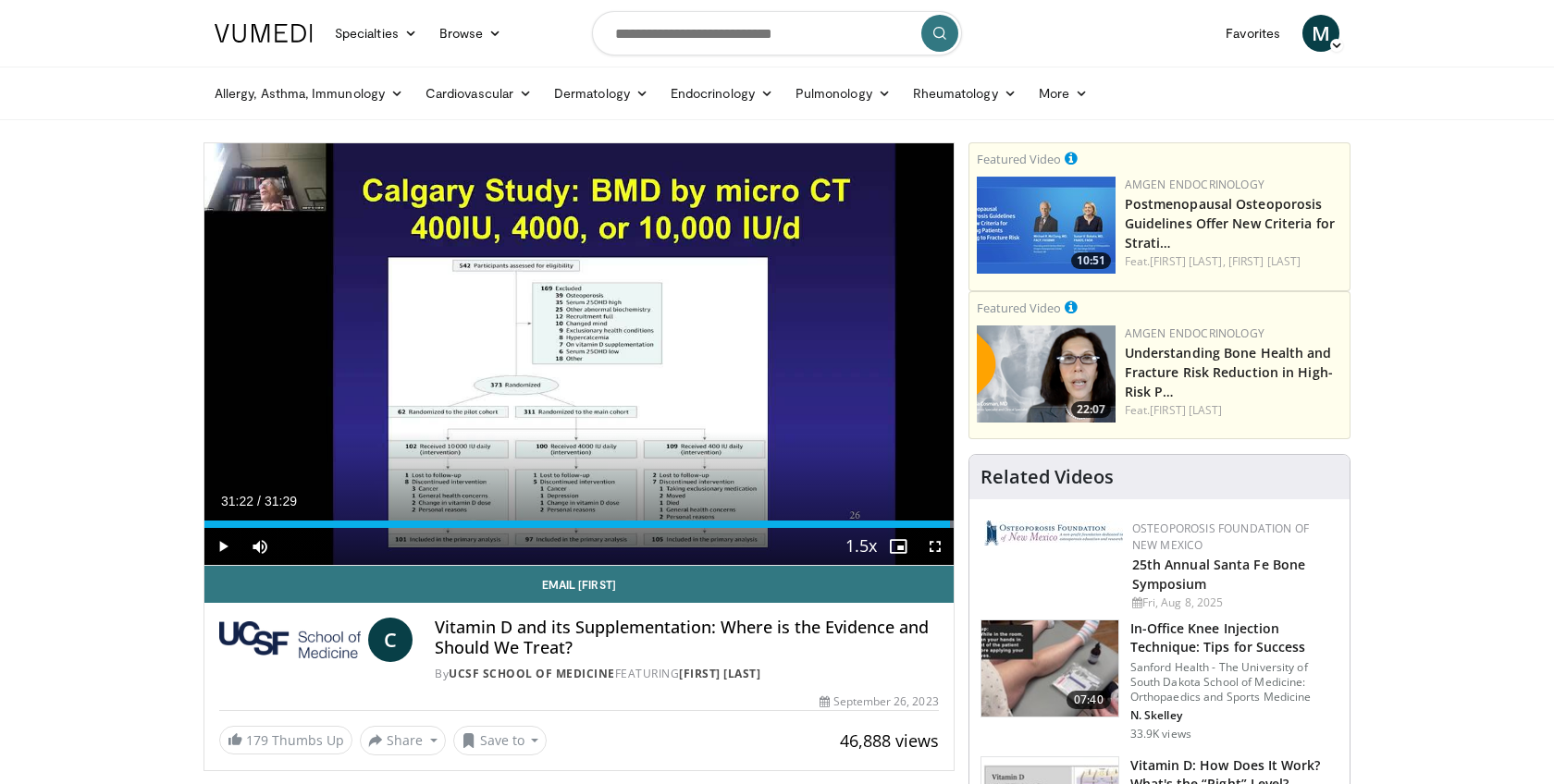 click at bounding box center [264, 33] 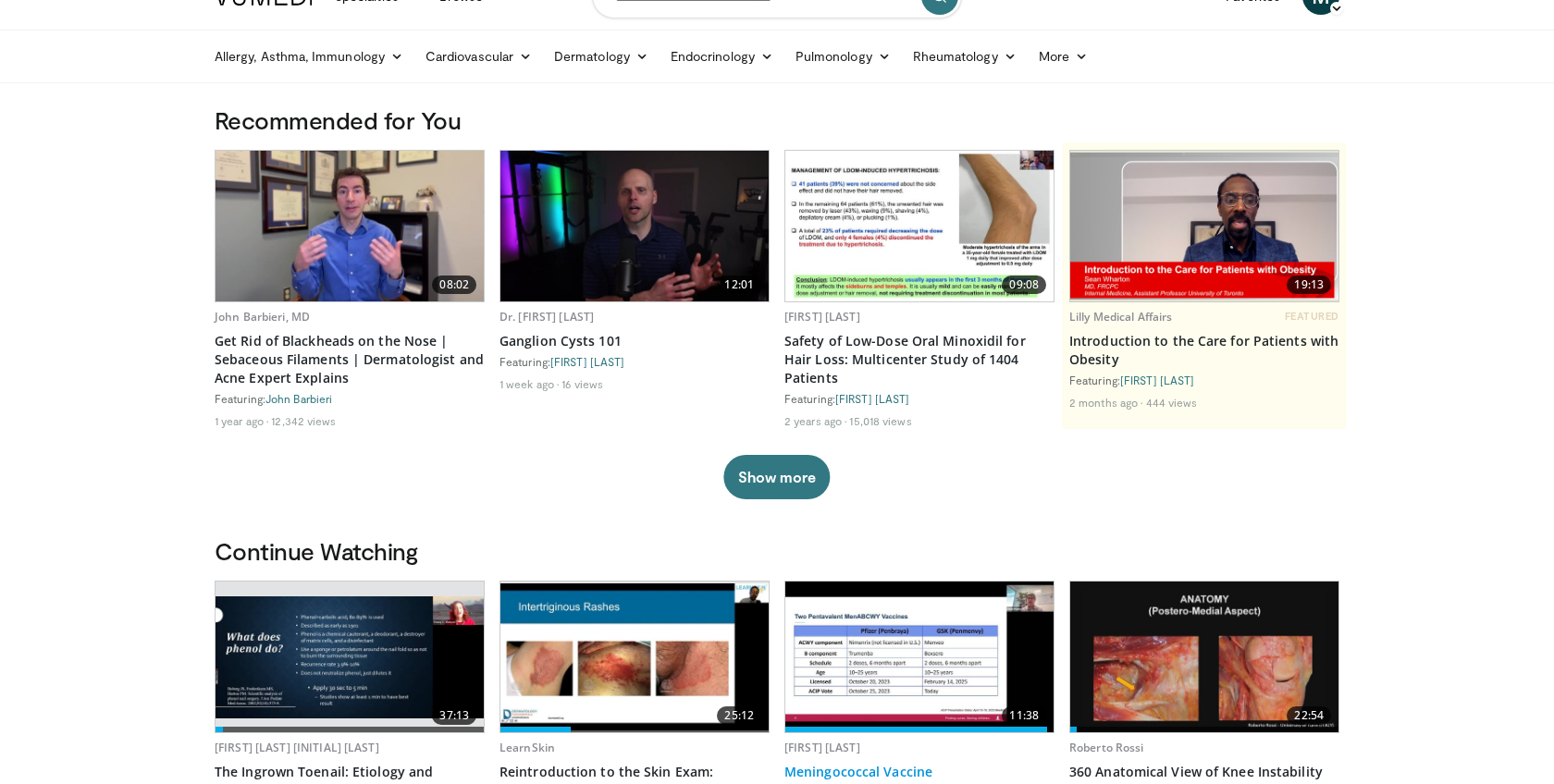 scroll, scrollTop: 0, scrollLeft: 0, axis: both 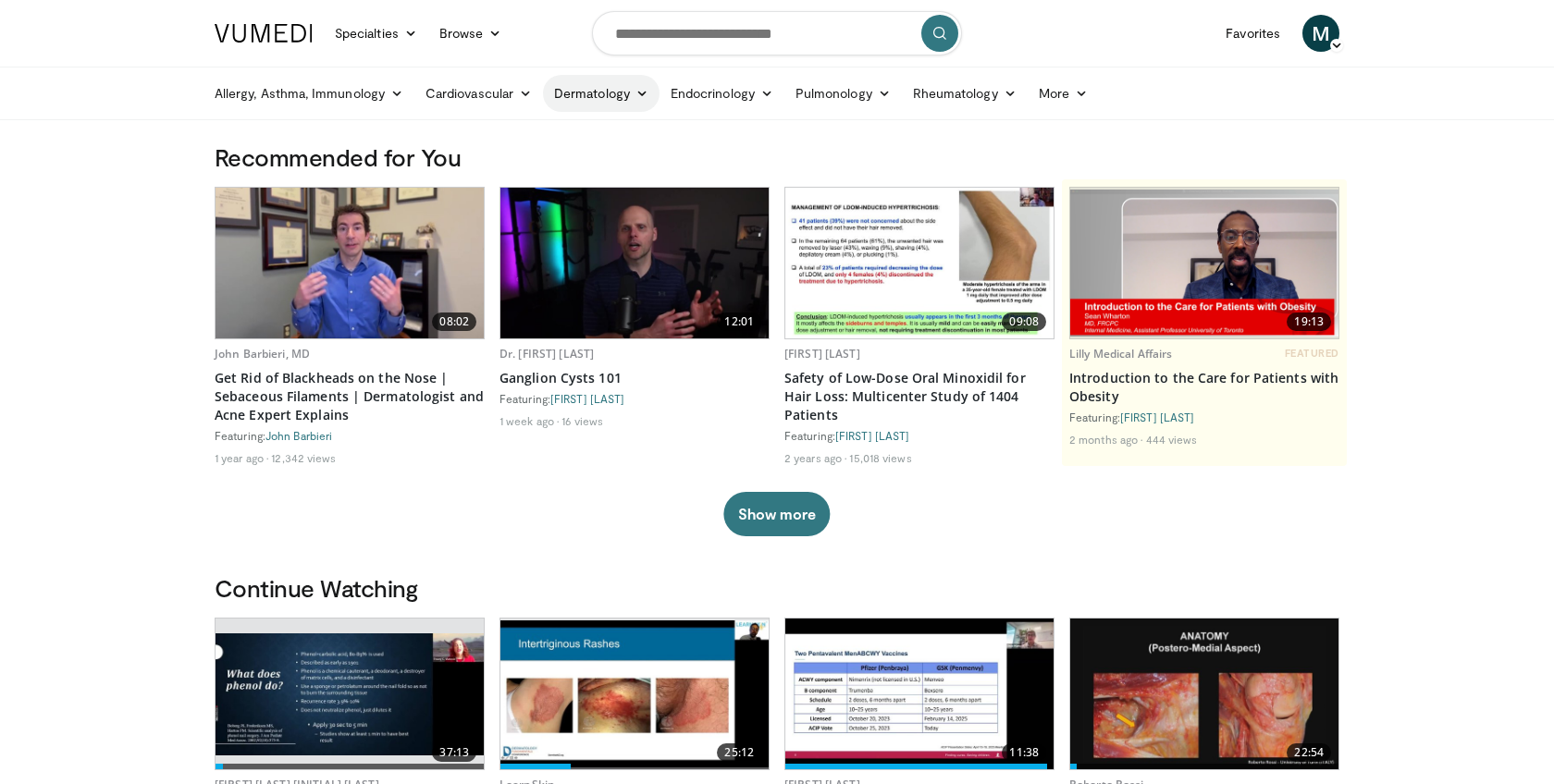 click on "Dermatology" at bounding box center (601, 93) 